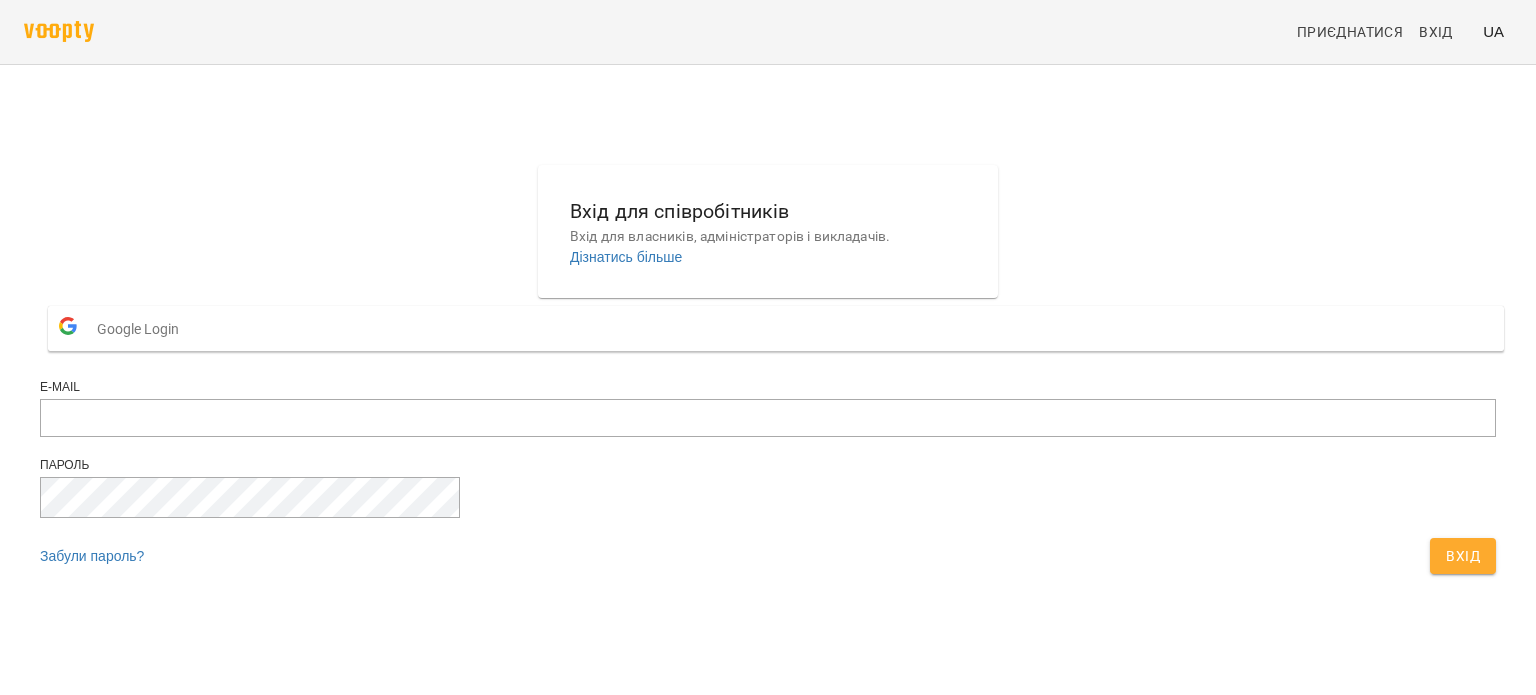 scroll, scrollTop: 0, scrollLeft: 0, axis: both 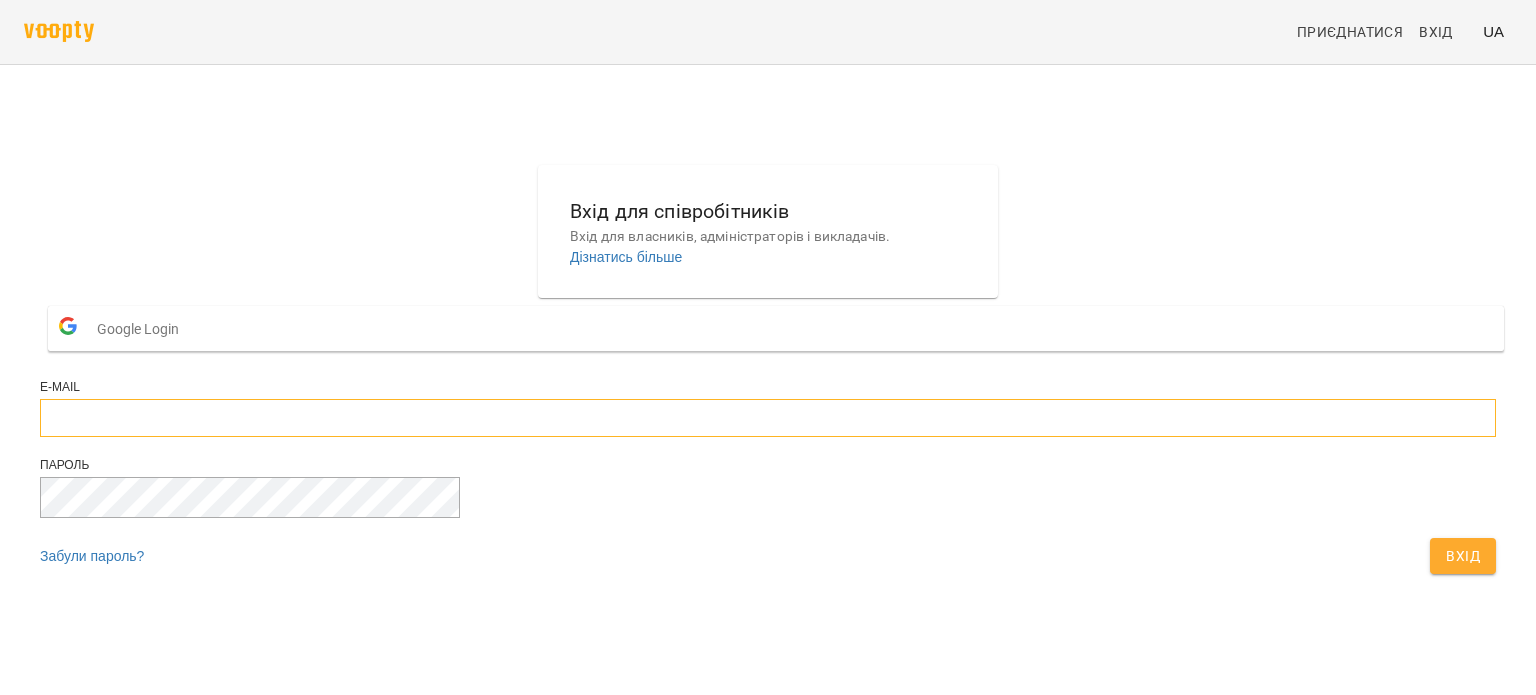 type on "**********" 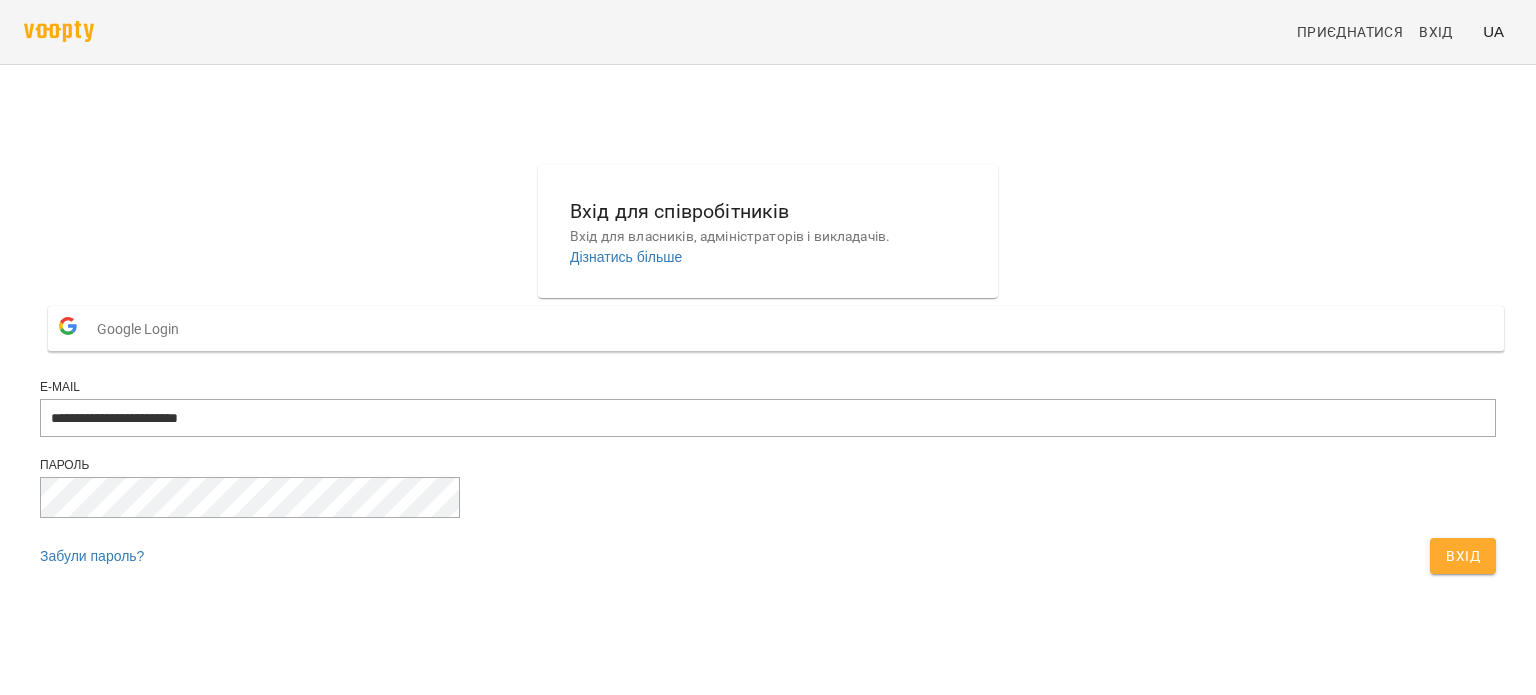 click on "Вхід" at bounding box center [1463, 556] 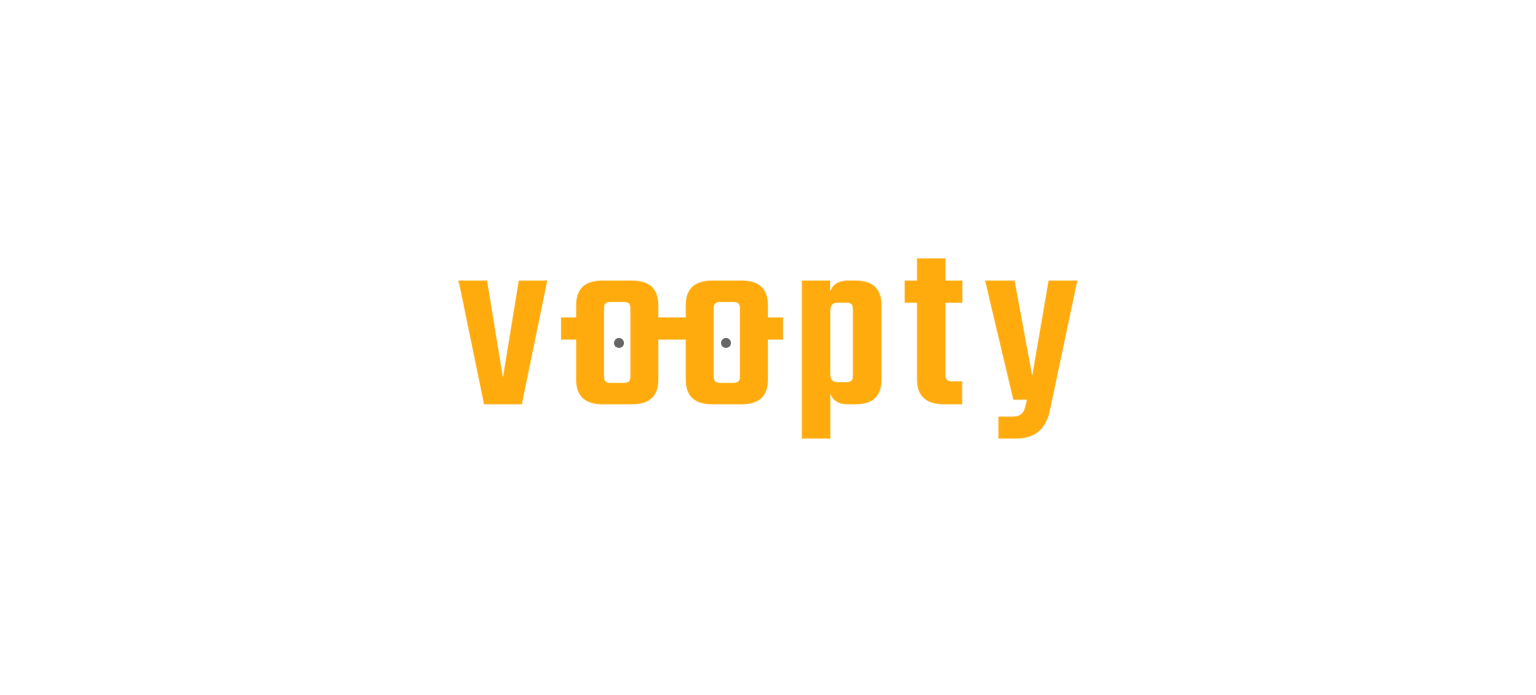 scroll, scrollTop: 0, scrollLeft: 0, axis: both 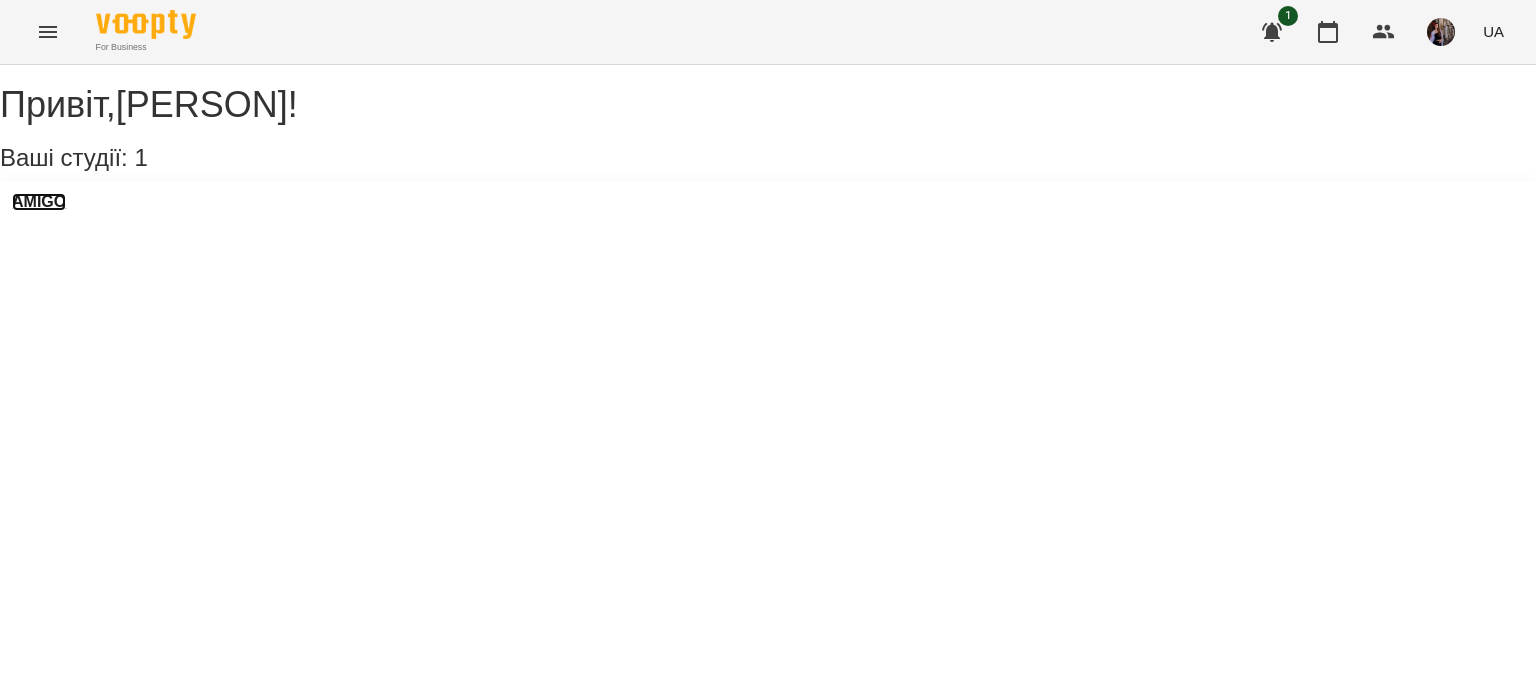 click on "AMIGO" at bounding box center (39, 202) 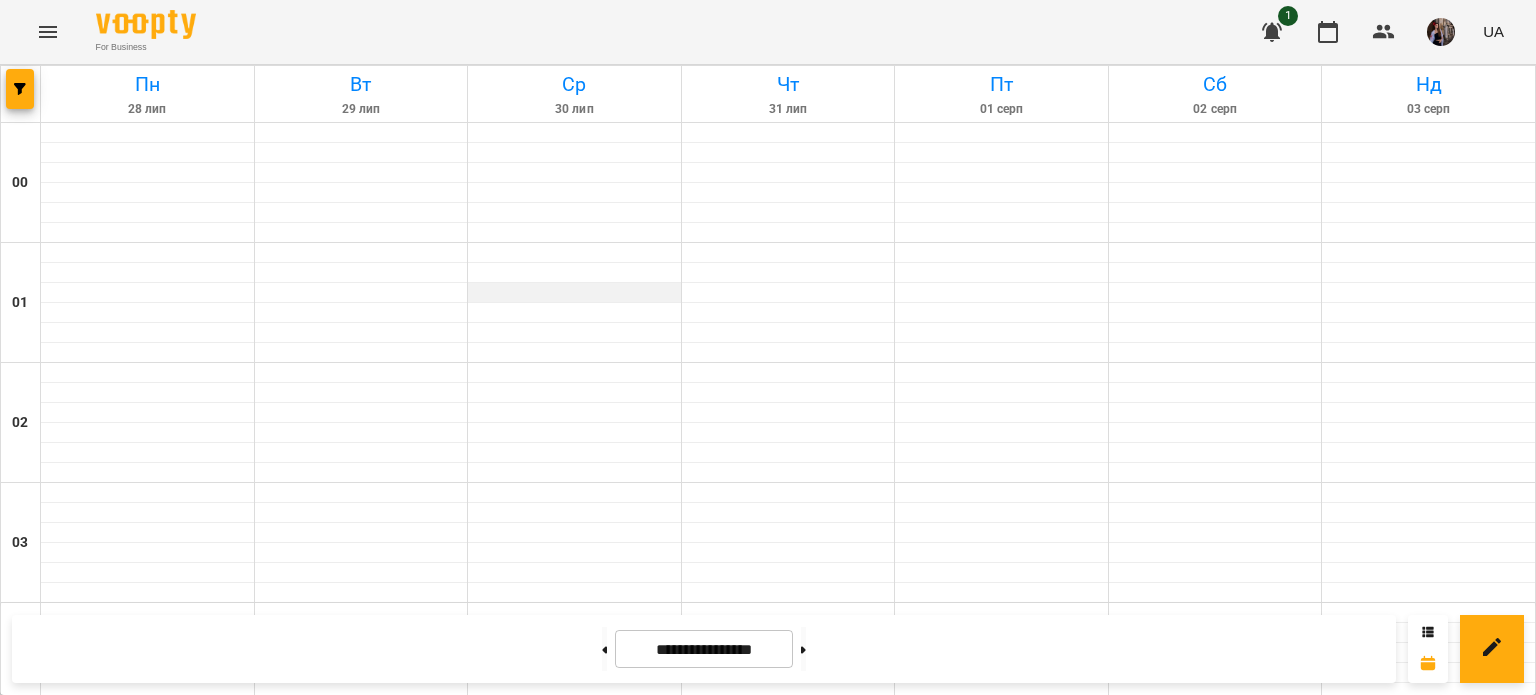 scroll, scrollTop: 1242, scrollLeft: 0, axis: vertical 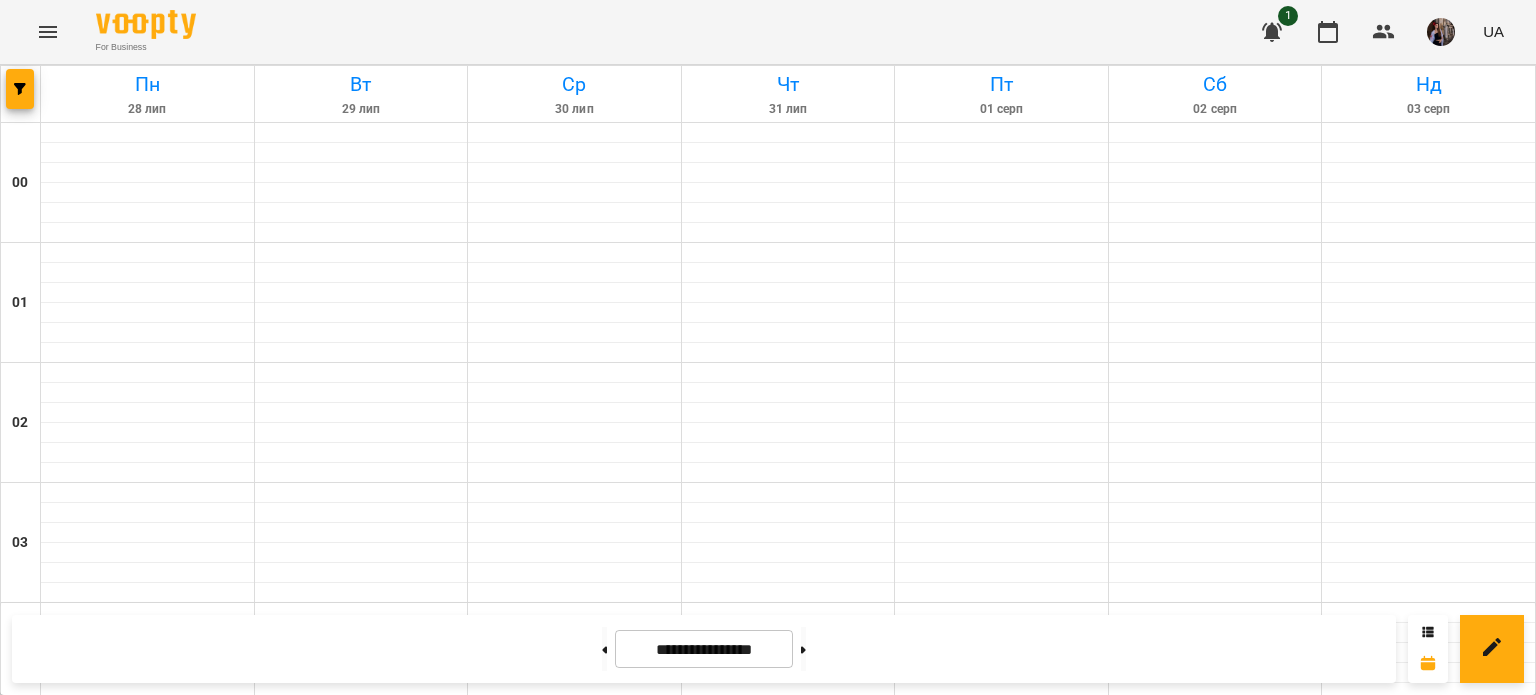 click on "NEW Індивідуальний урок - [FIRST] [LAST]" at bounding box center (1215, 1637) 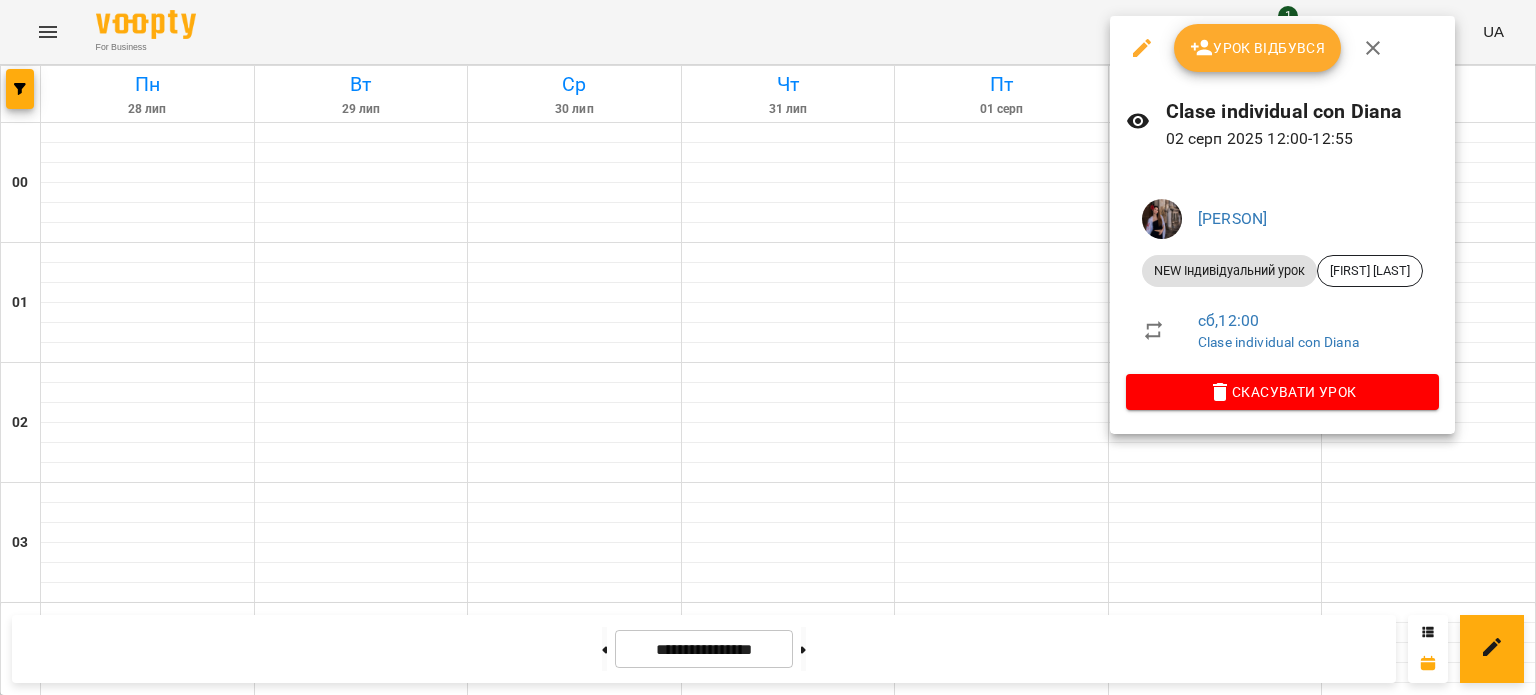 click on "Урок відбувся" at bounding box center [1258, 48] 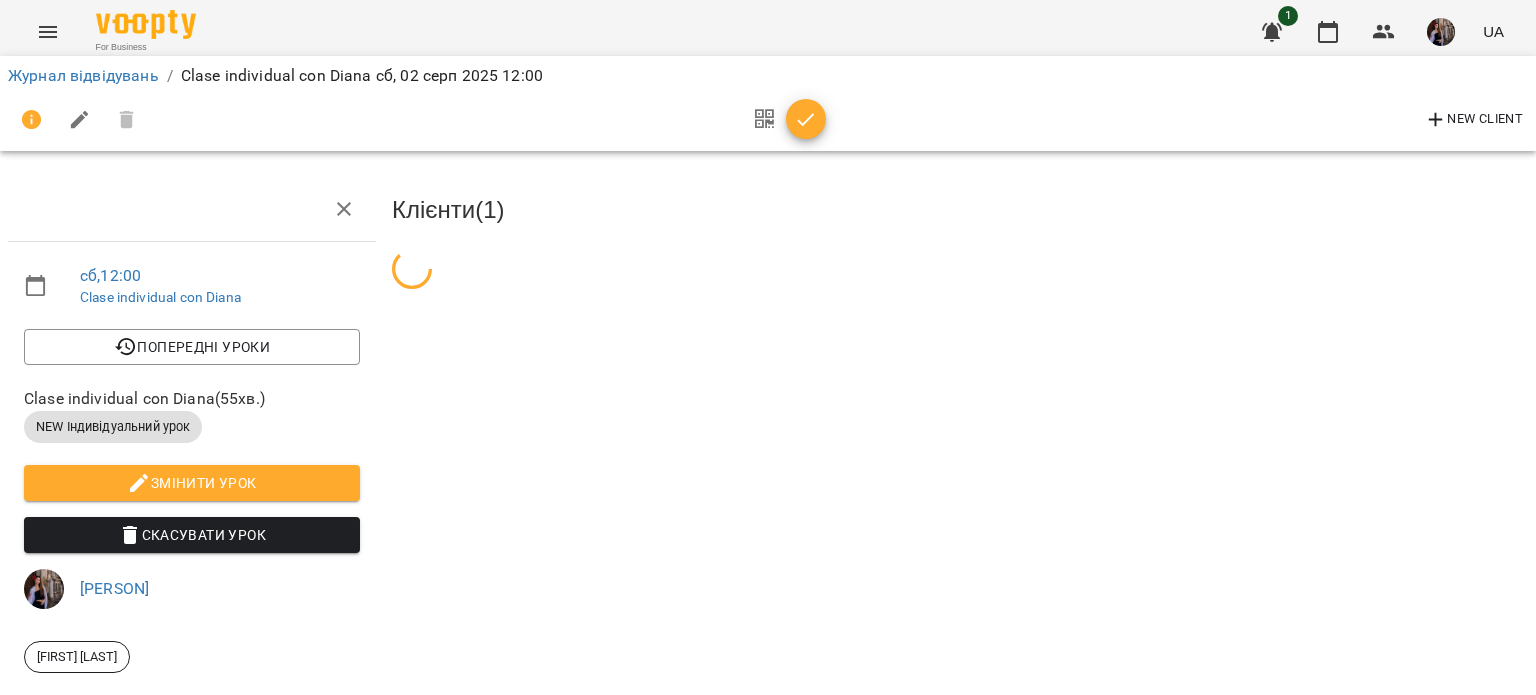 click 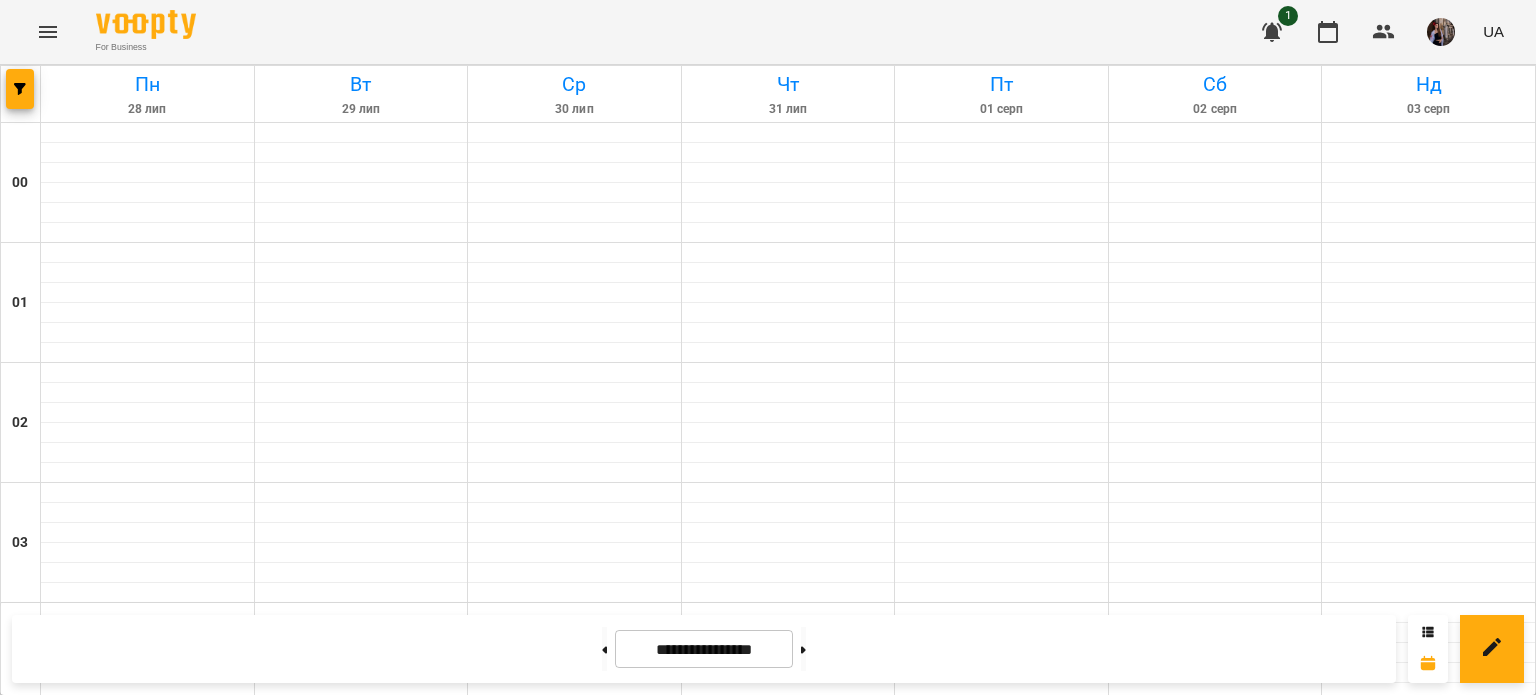 scroll, scrollTop: 1271, scrollLeft: 0, axis: vertical 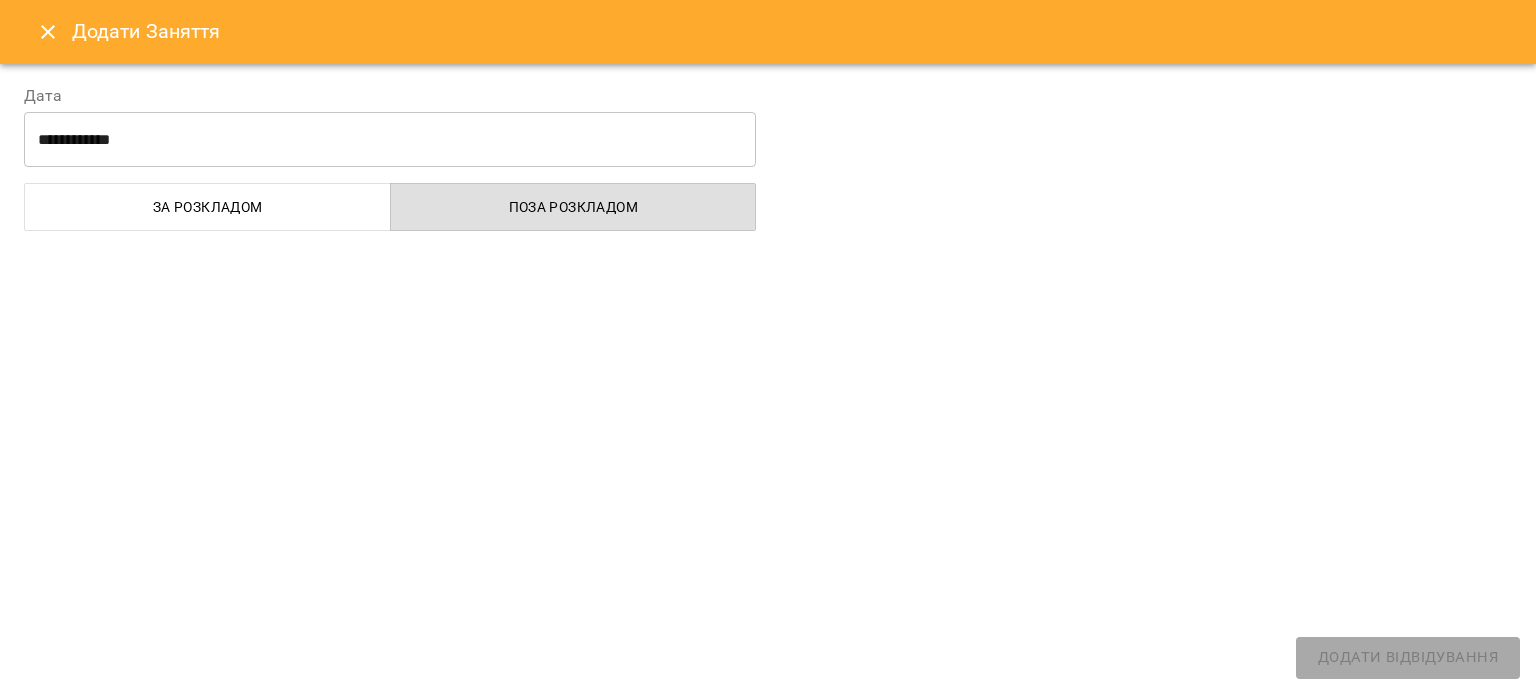 select on "**********" 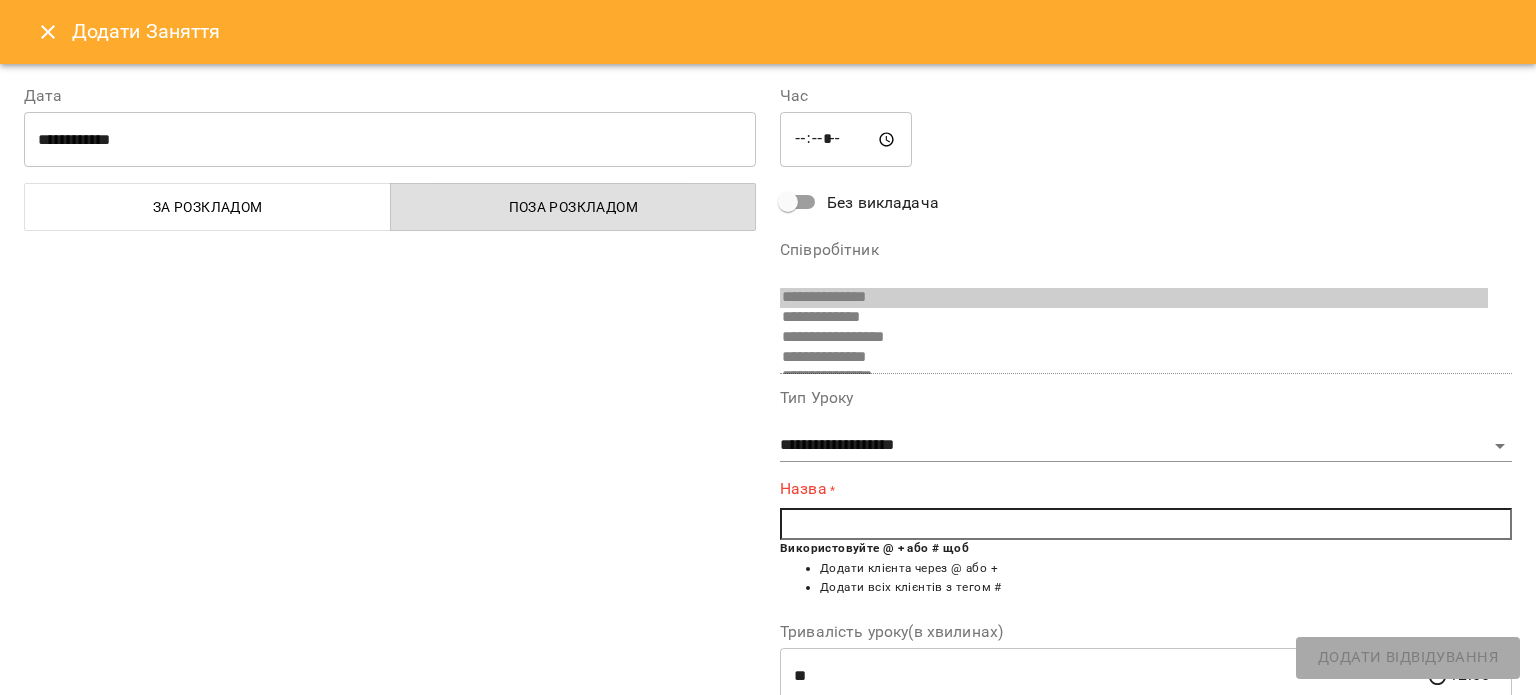 click 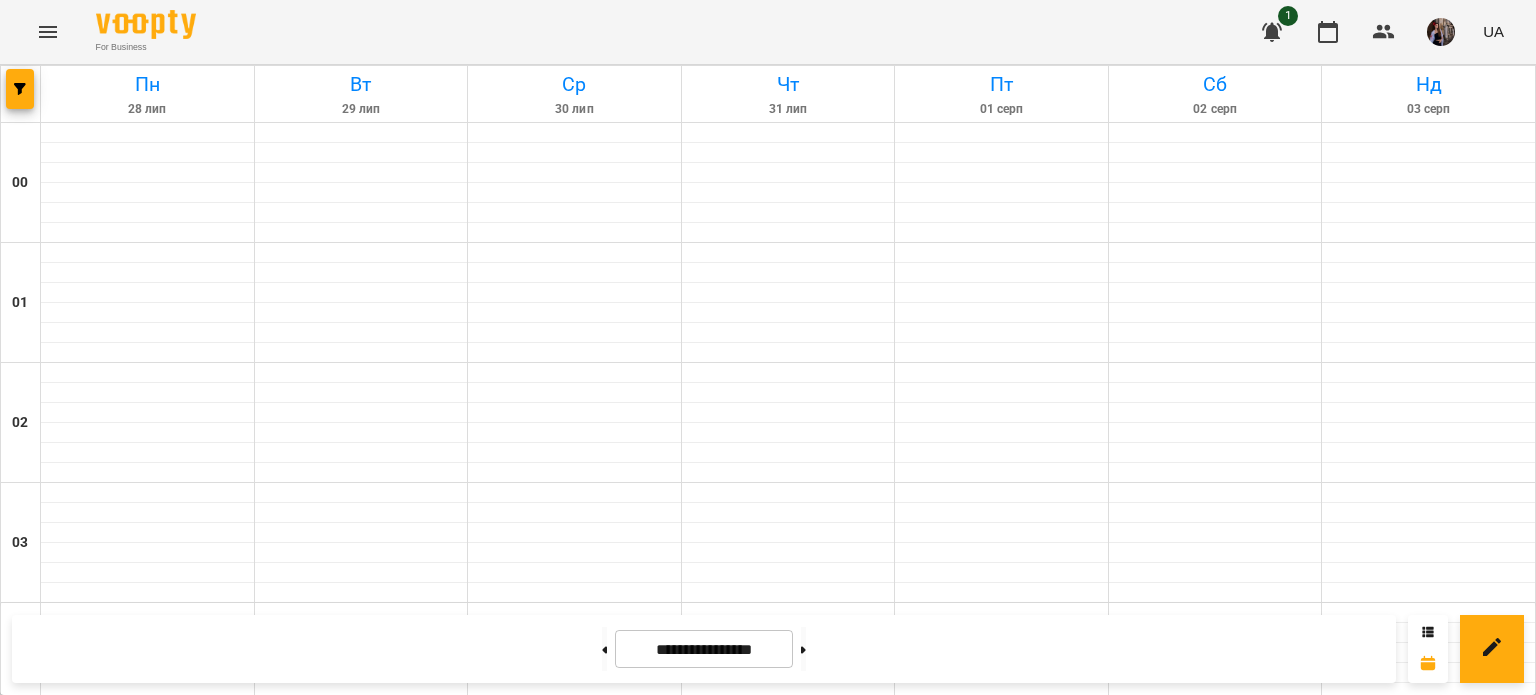 click at bounding box center (1215, 1453) 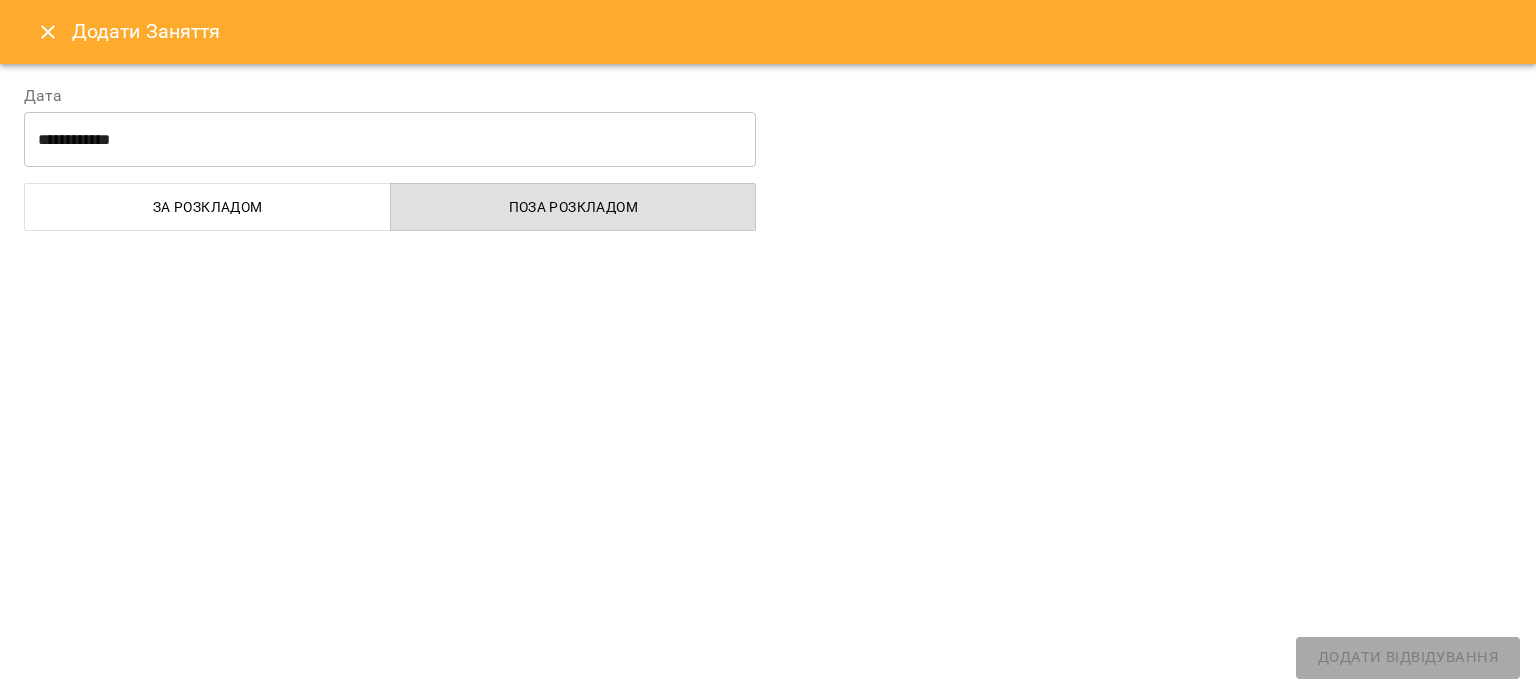 select on "**********" 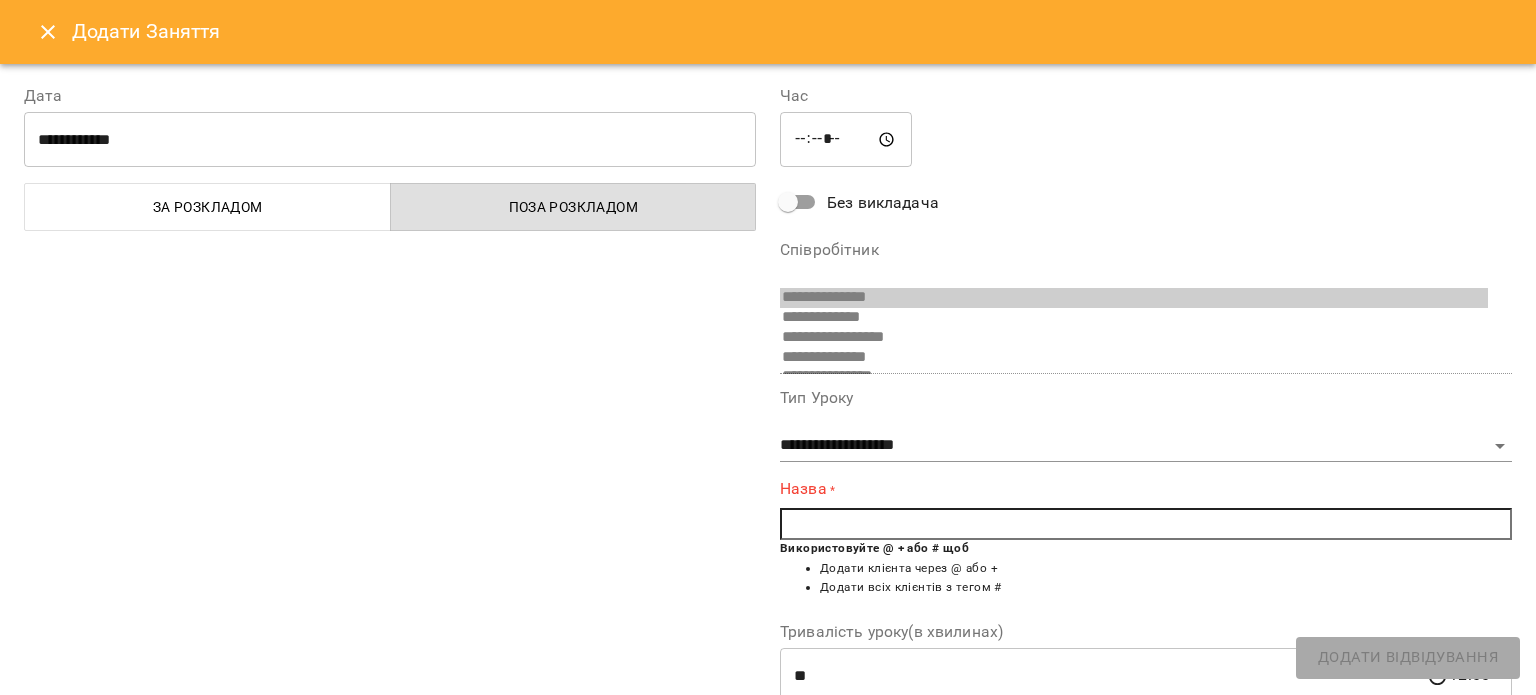 click at bounding box center (1146, 524) 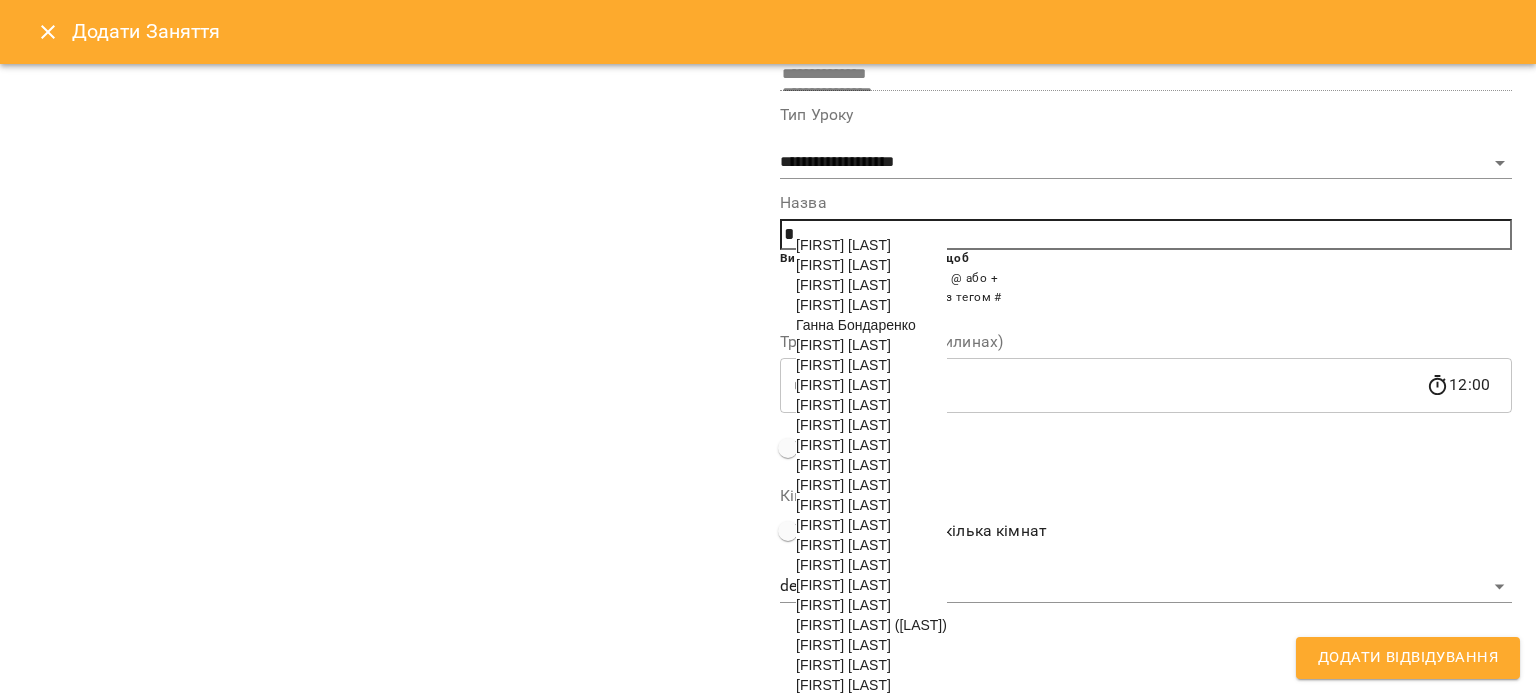 scroll, scrollTop: 348, scrollLeft: 0, axis: vertical 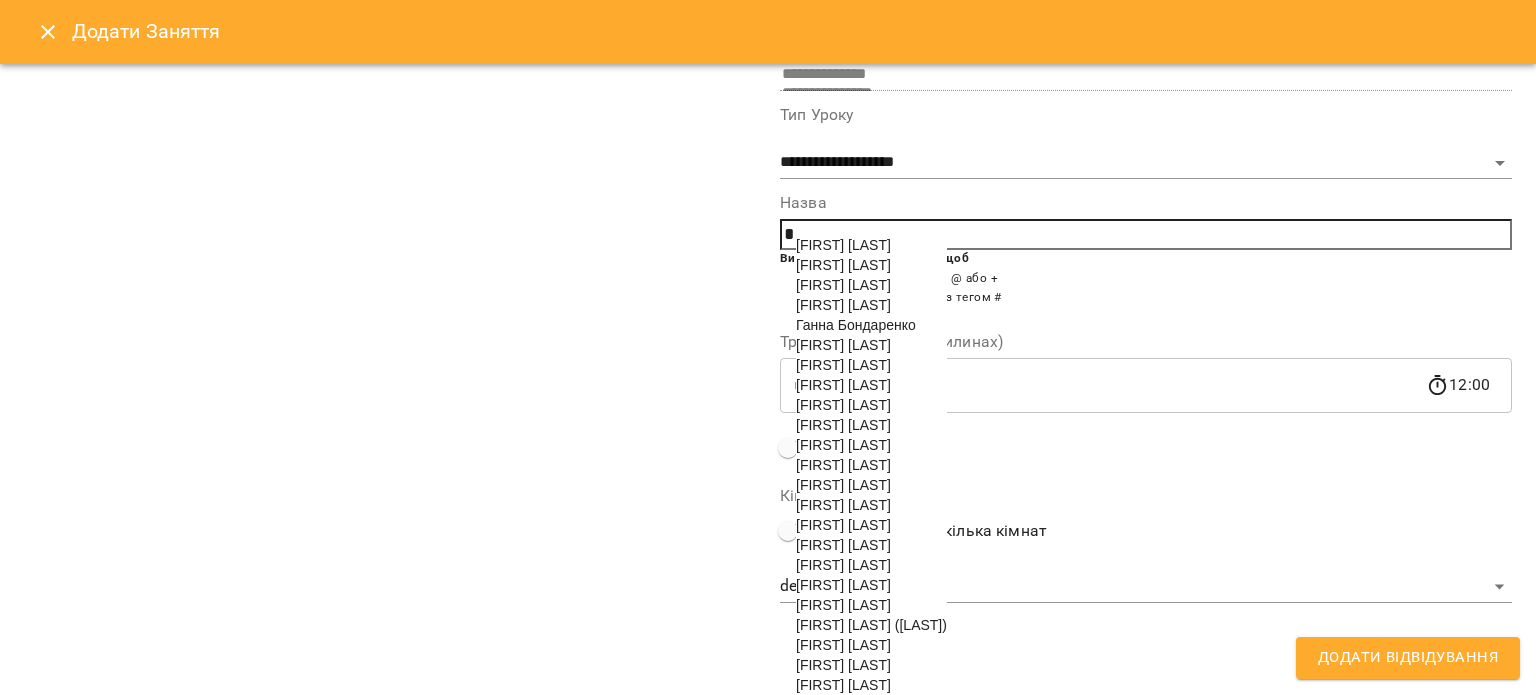 click on "[FIRST] [LAST] ([LAST])" at bounding box center [871, 625] 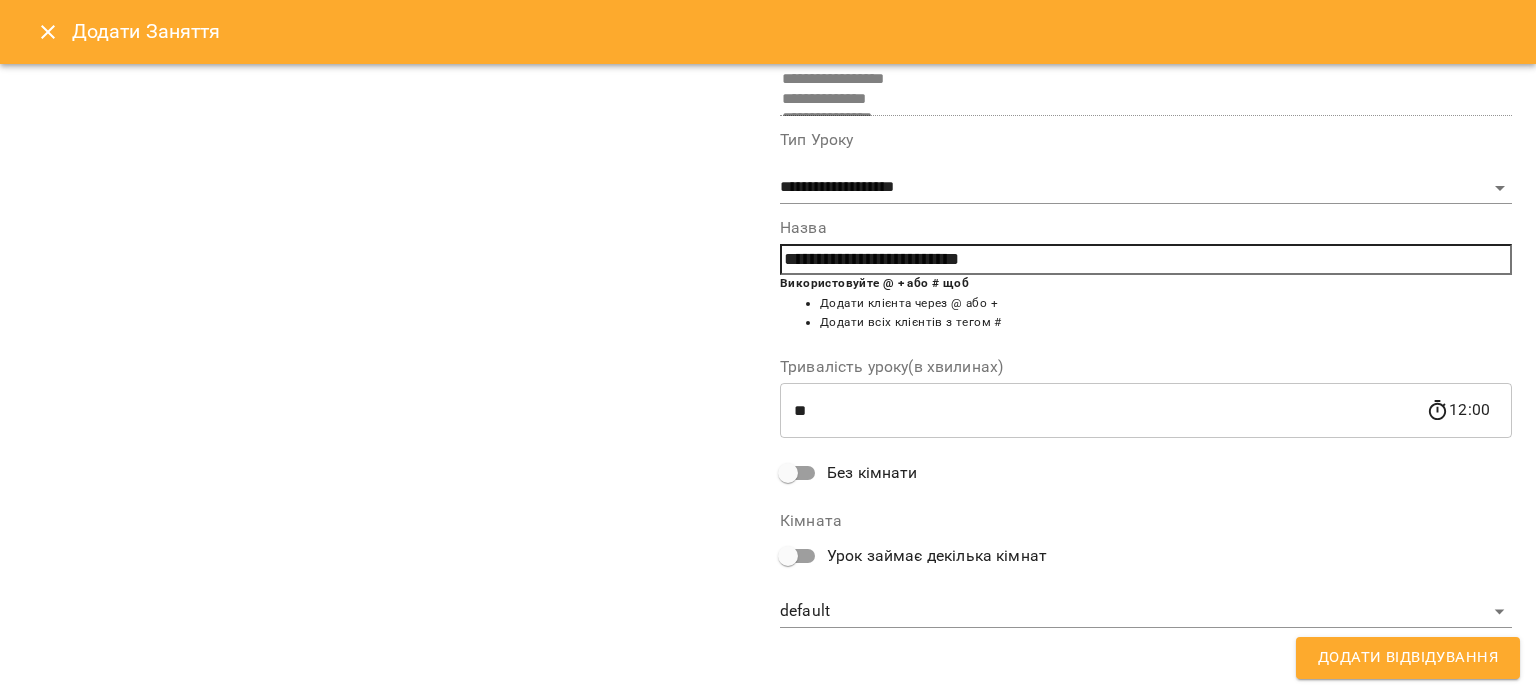 scroll, scrollTop: 0, scrollLeft: 0, axis: both 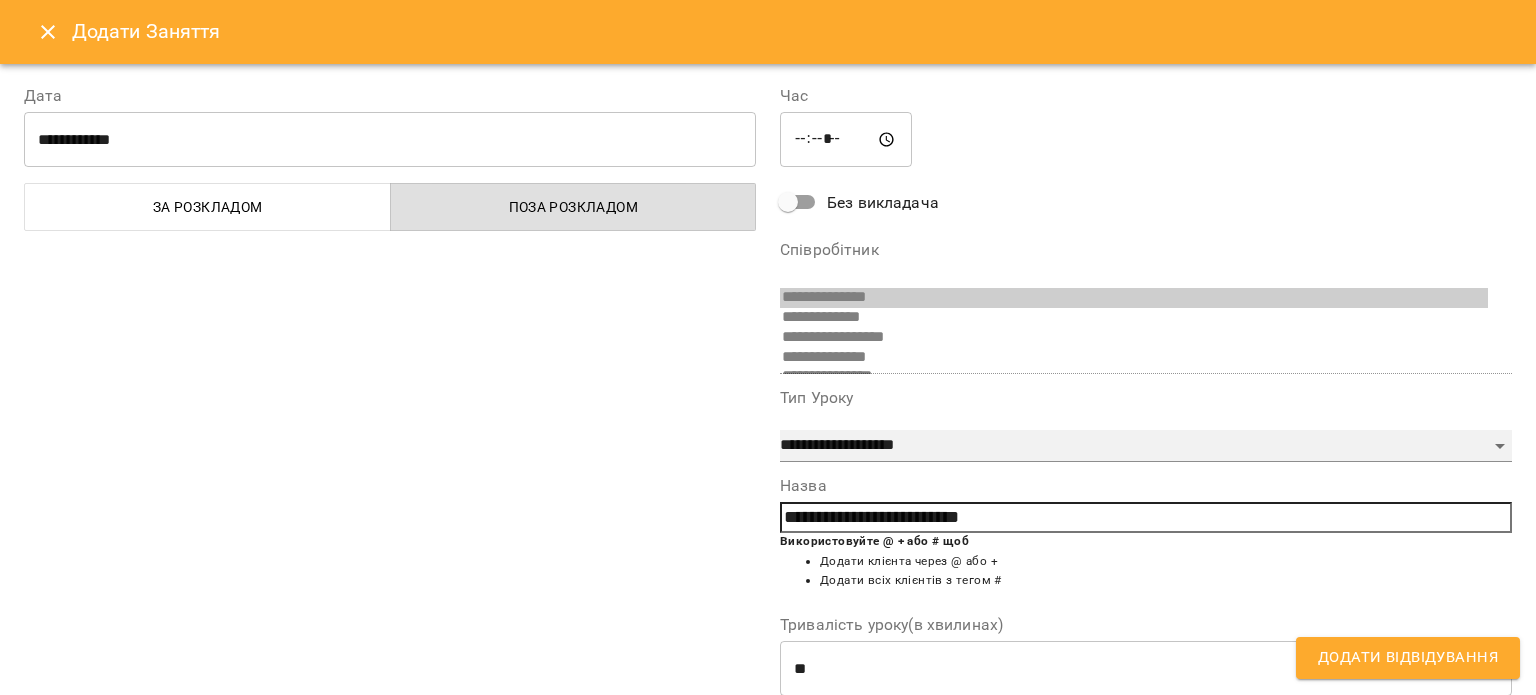 click on "**********" at bounding box center (1146, 446) 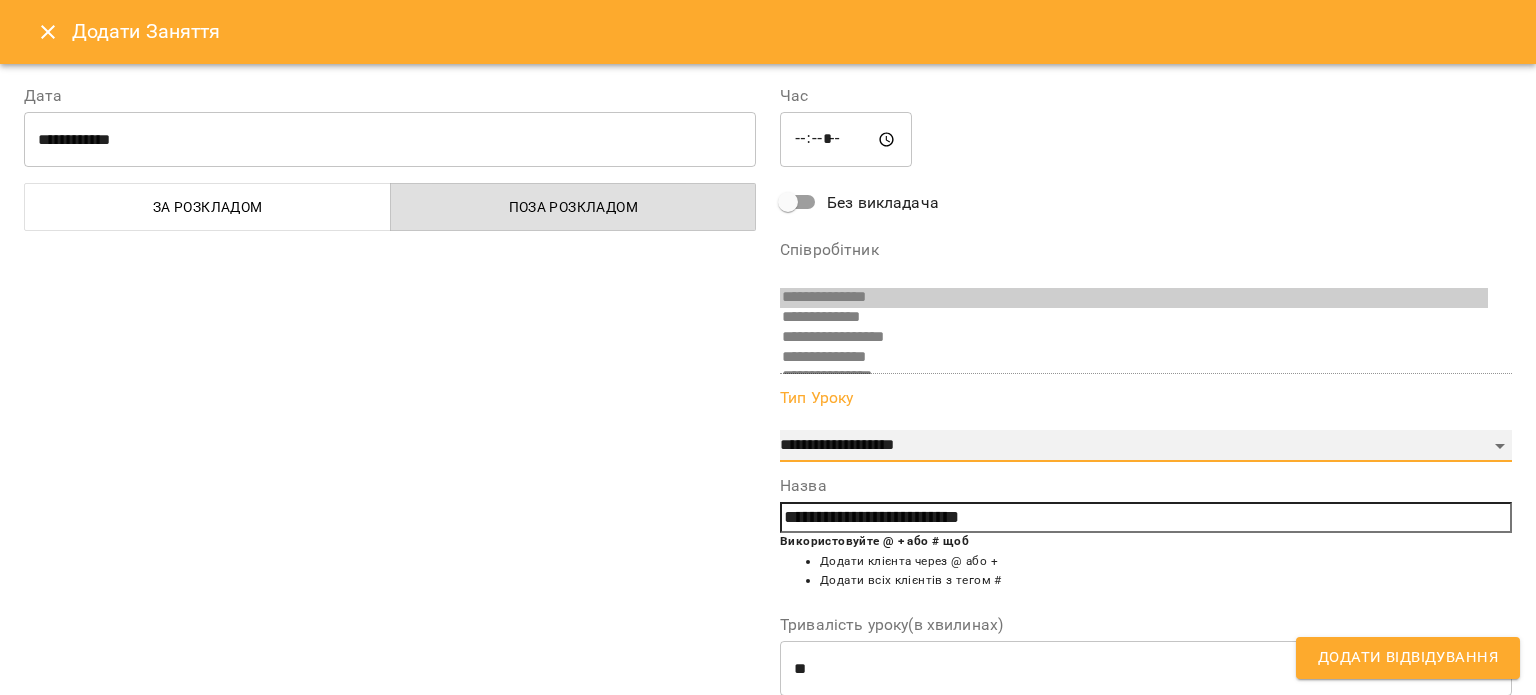 select on "**********" 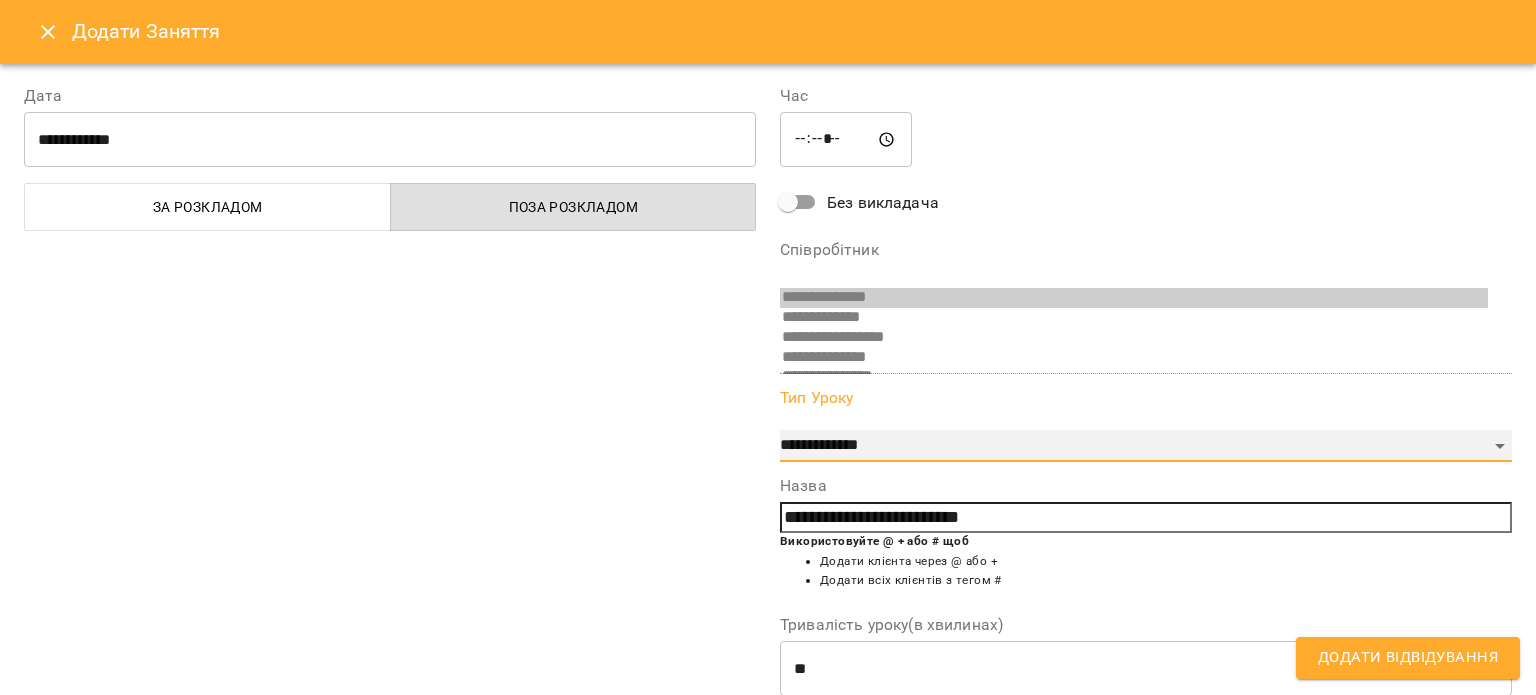 click on "**********" at bounding box center (1146, 446) 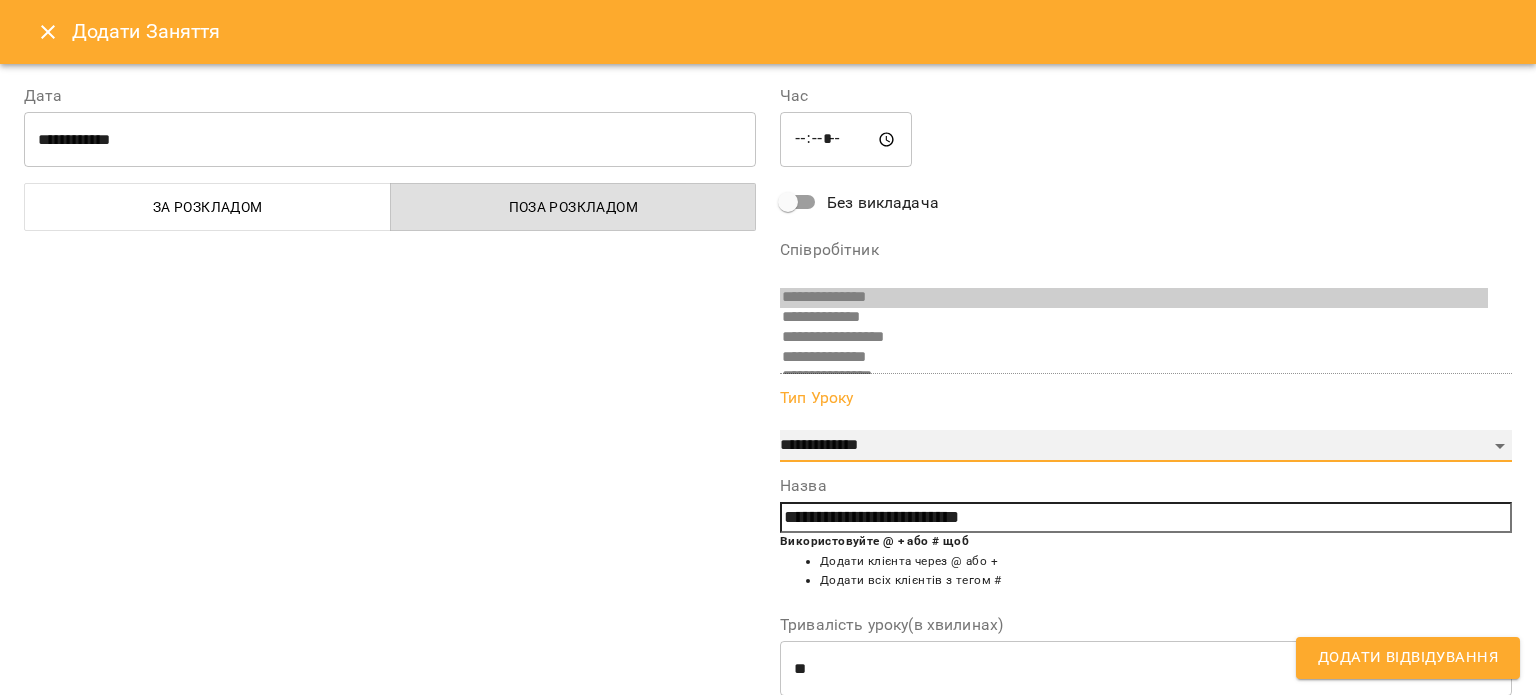 type on "**" 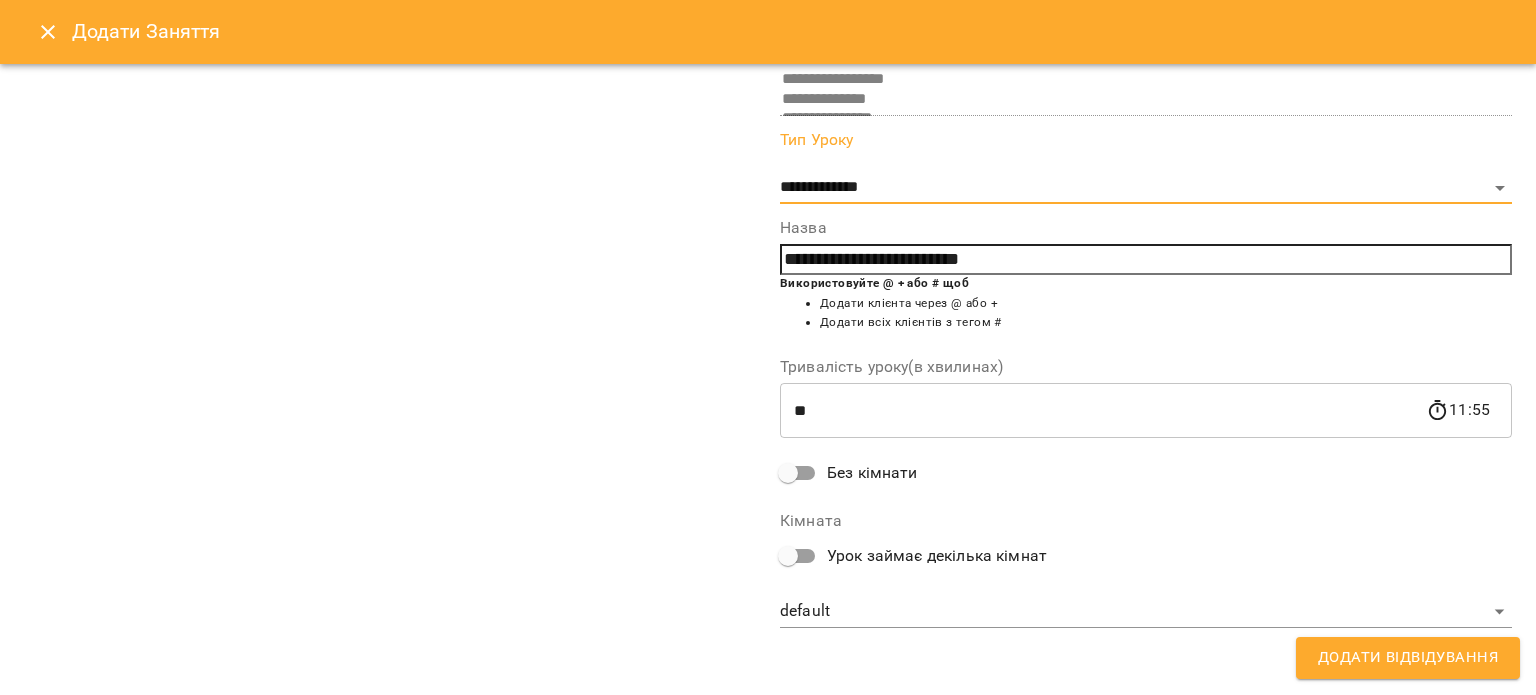 click on "Додати Відвідування" at bounding box center [1408, 658] 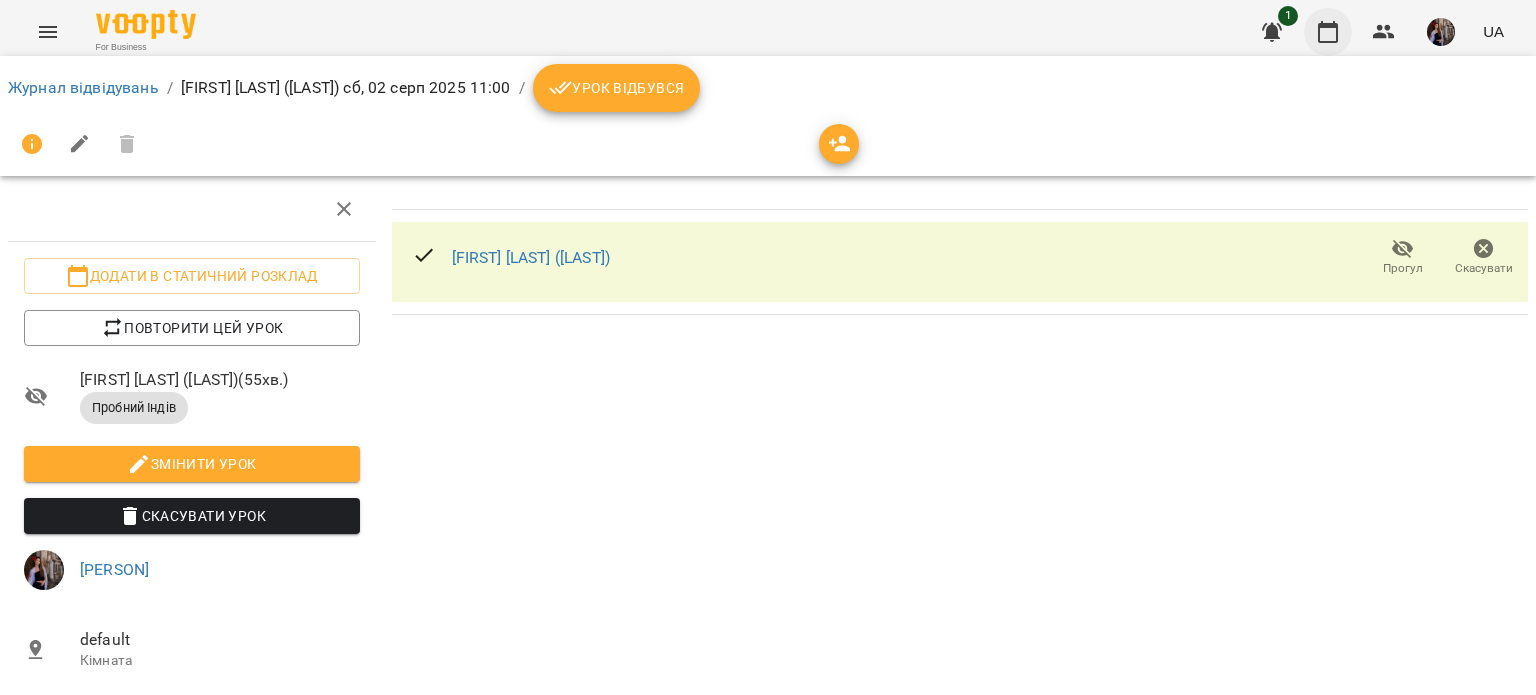 click 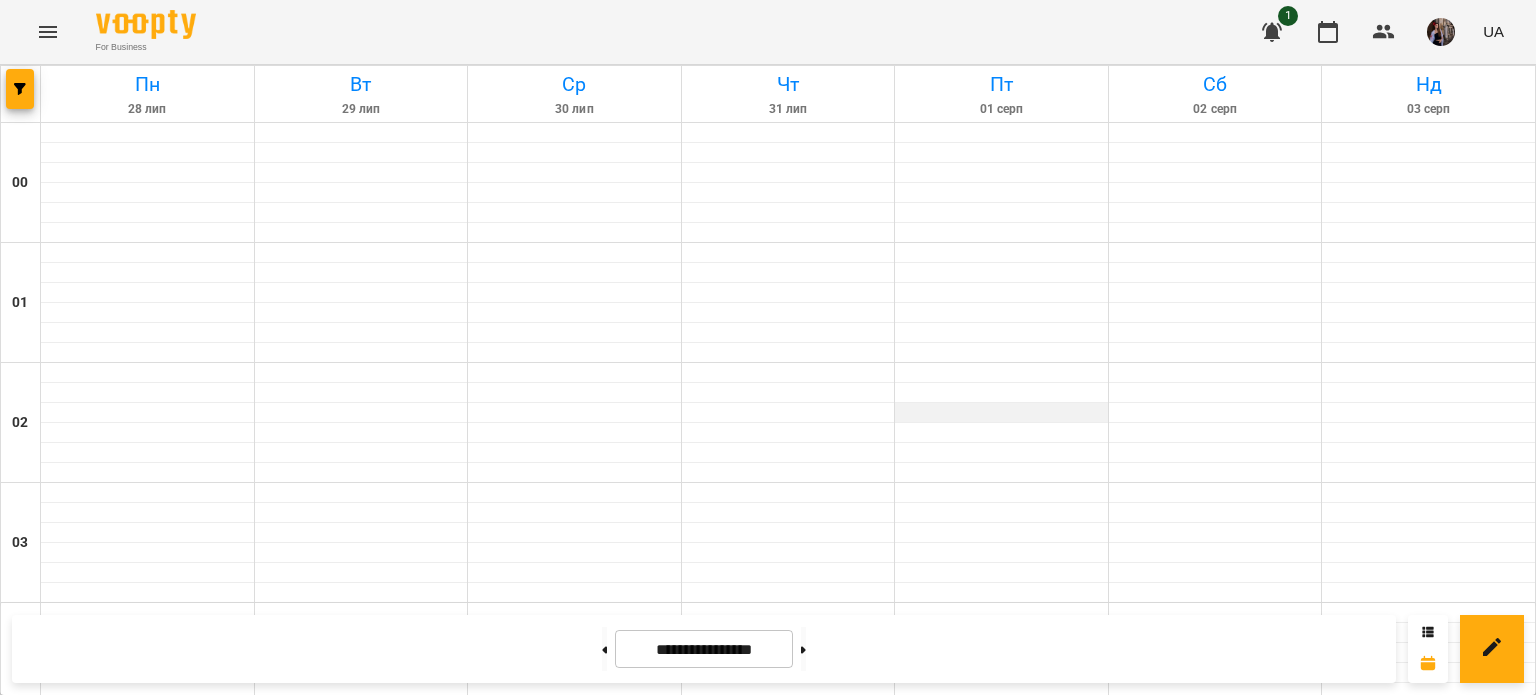 scroll, scrollTop: 1236, scrollLeft: 0, axis: vertical 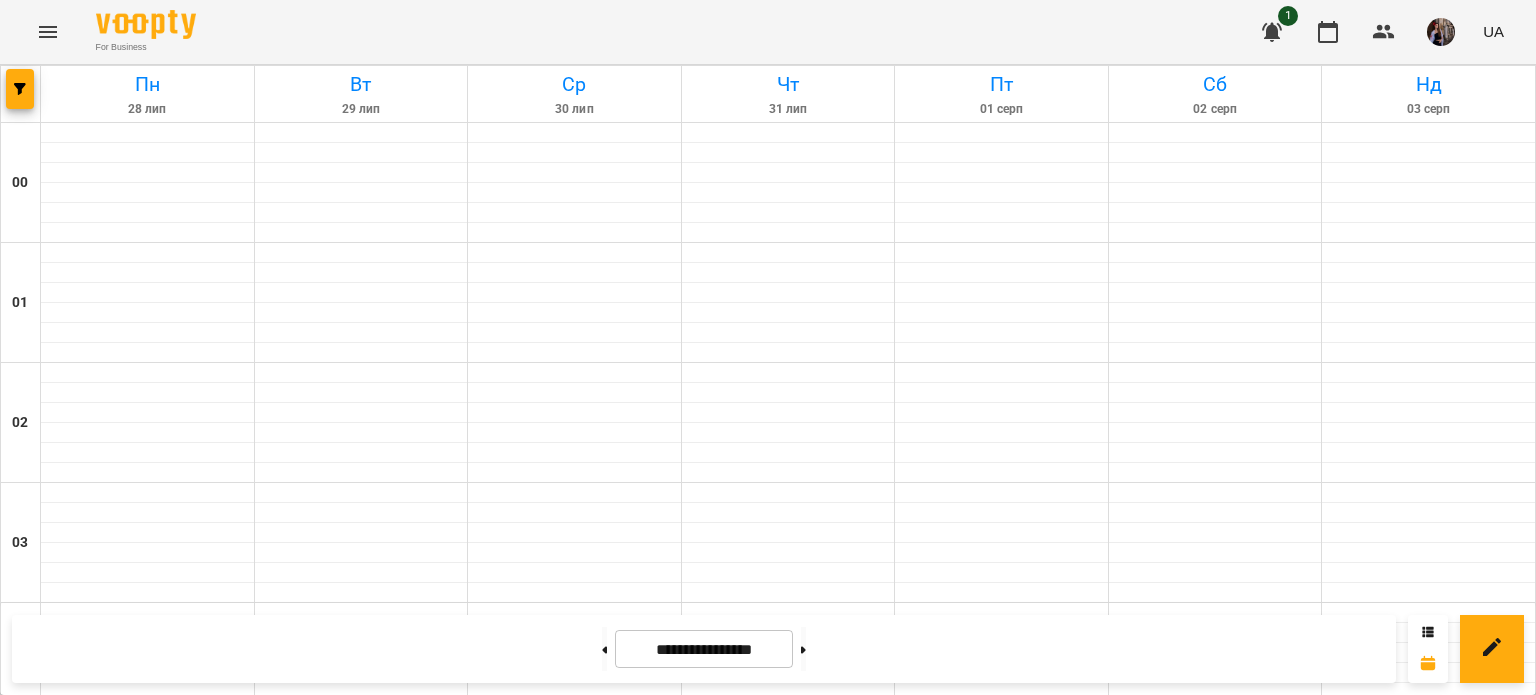 click on "11:00" at bounding box center [1215, 1471] 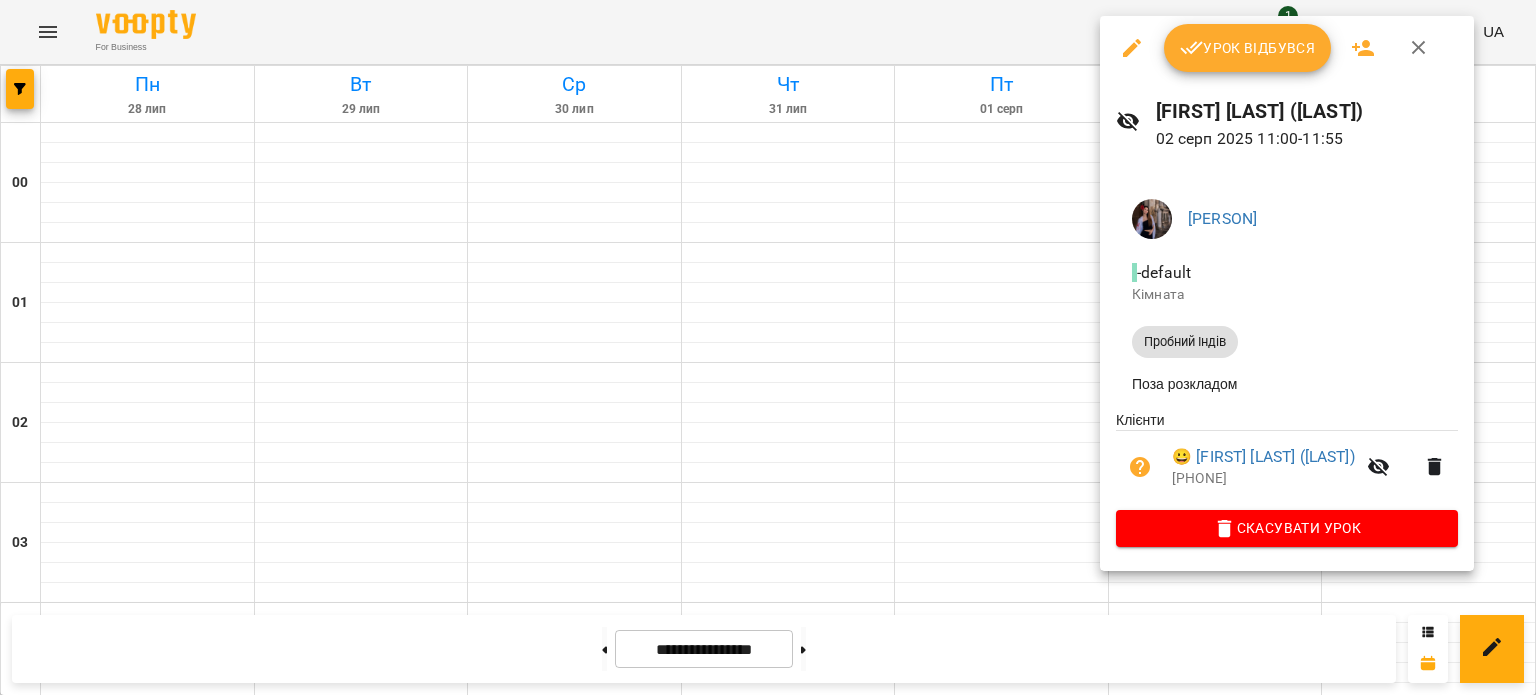 click on "Урок відбувся" at bounding box center (1248, 48) 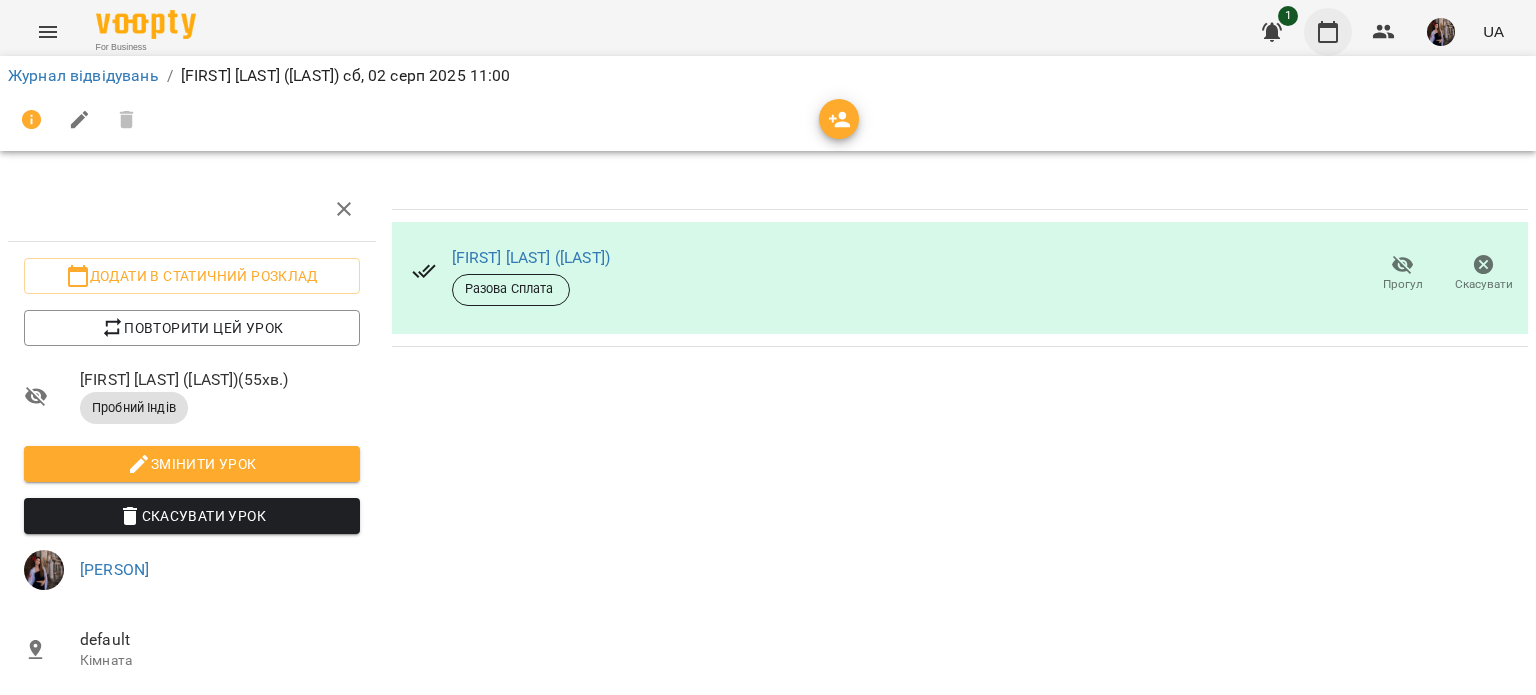 click 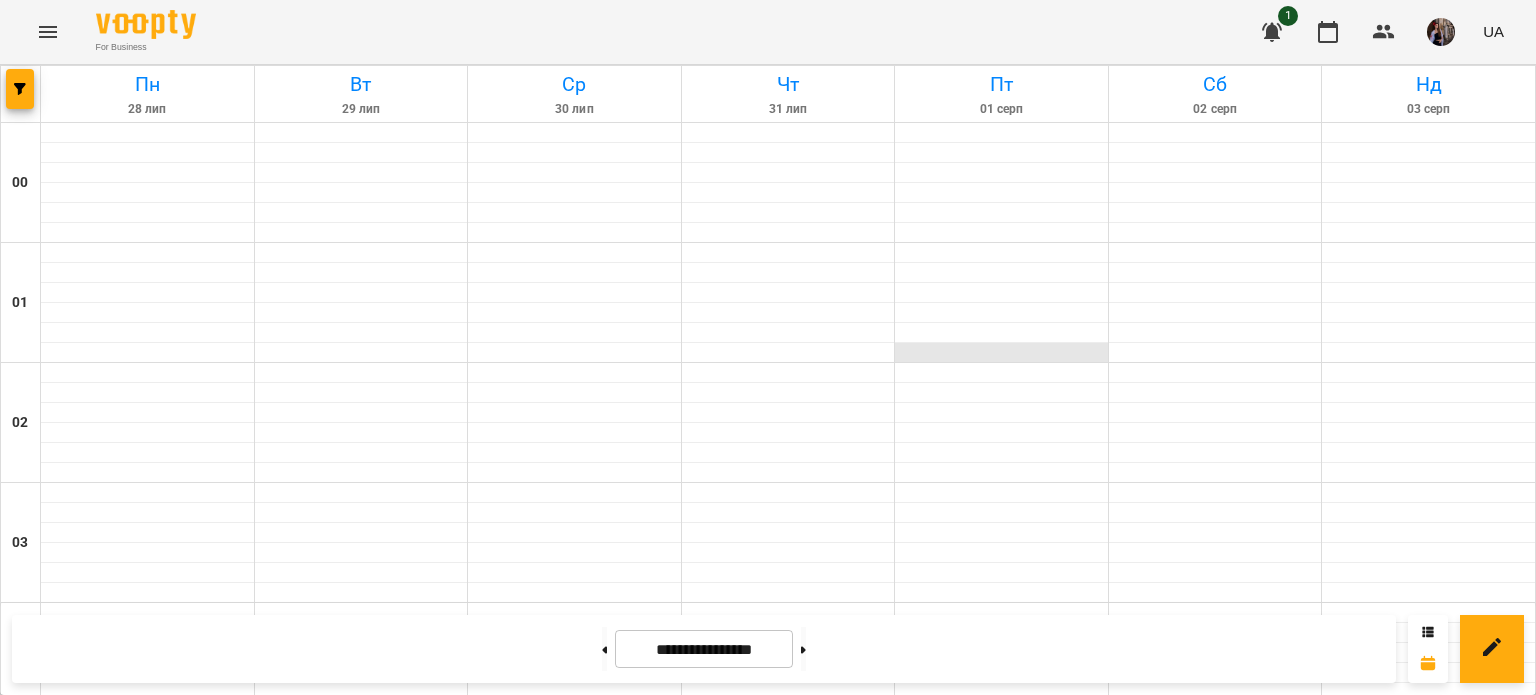 scroll, scrollTop: 1382, scrollLeft: 0, axis: vertical 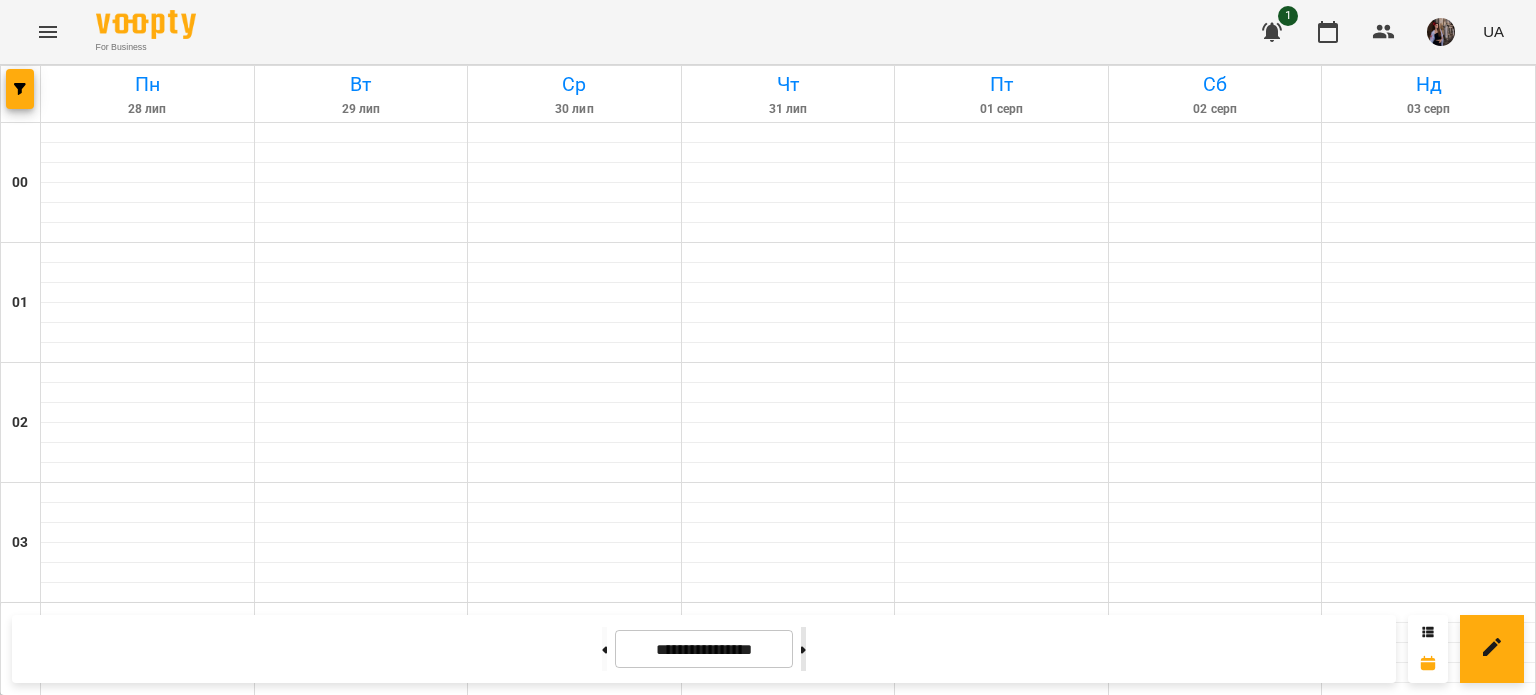 click at bounding box center (803, 649) 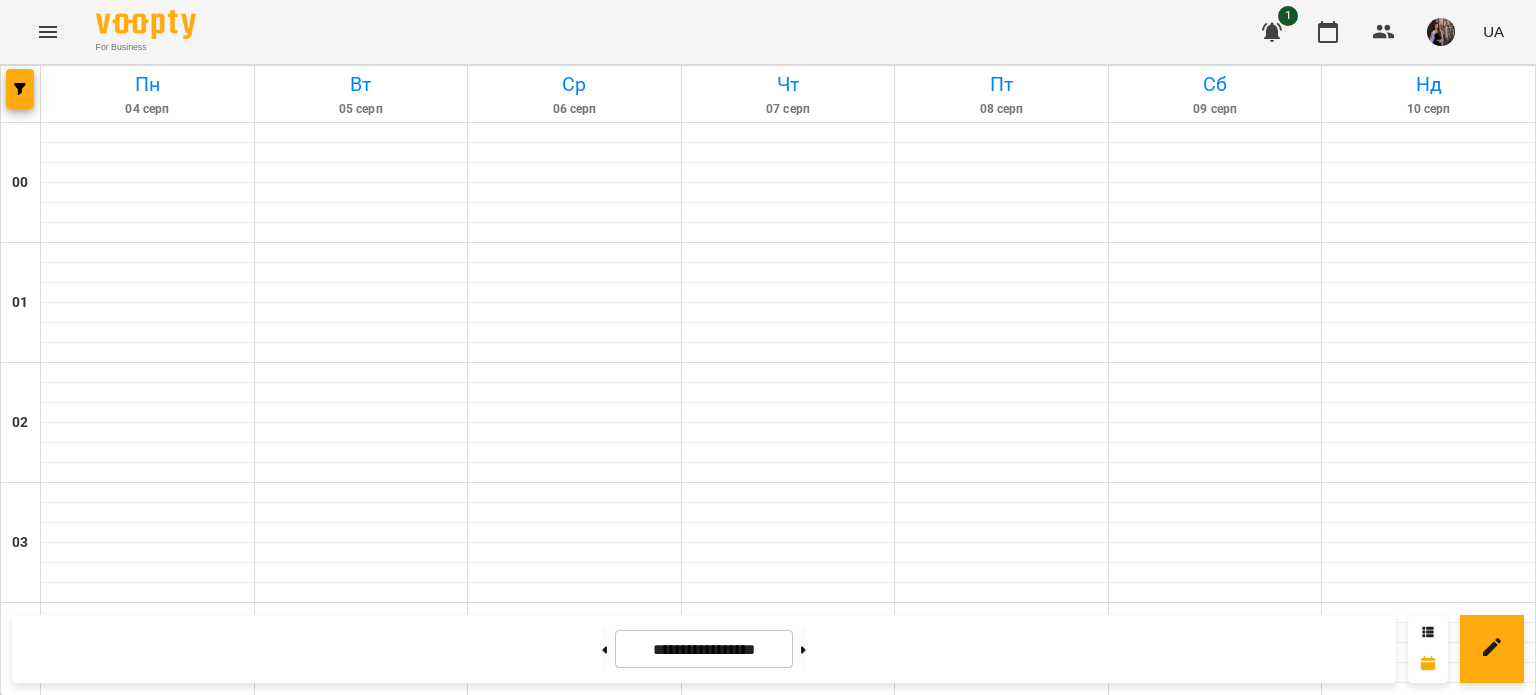scroll, scrollTop: 1145, scrollLeft: 0, axis: vertical 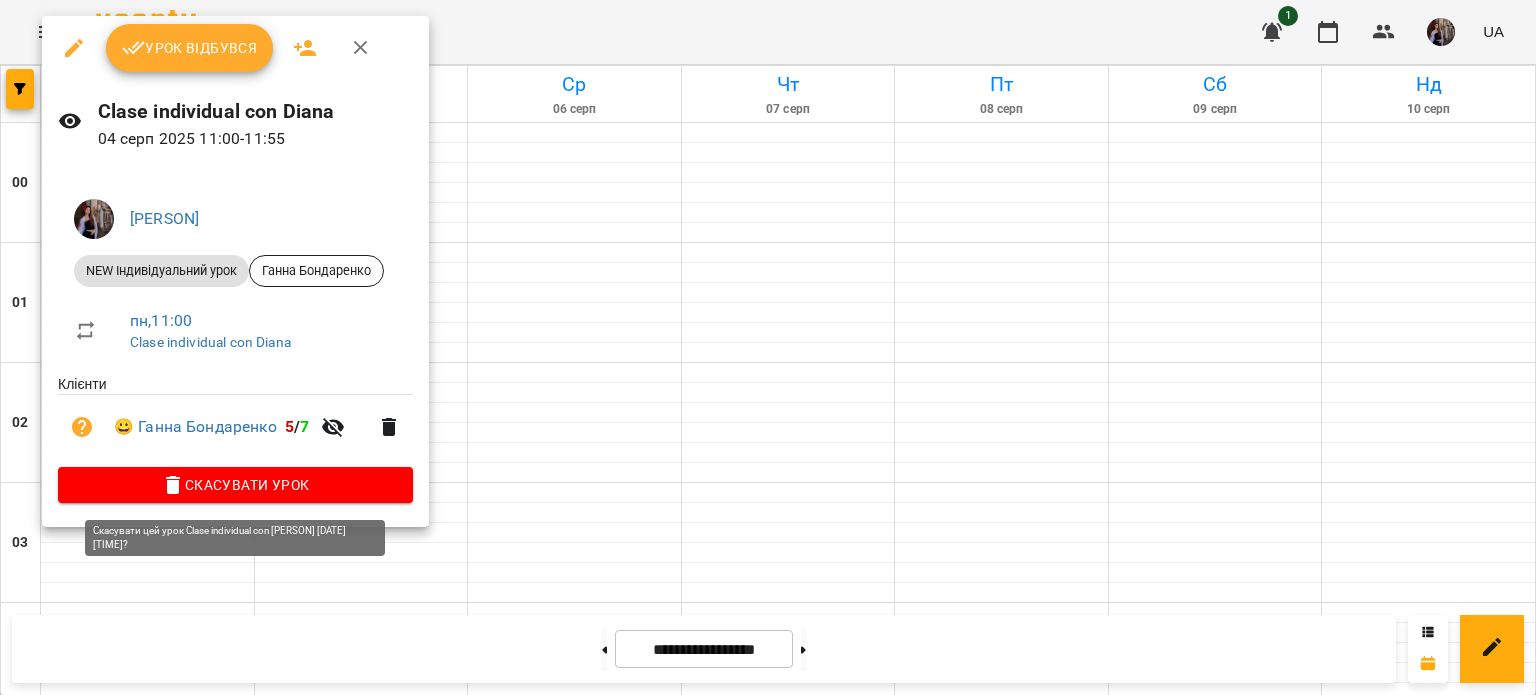 click on "Скасувати Урок" at bounding box center (235, 485) 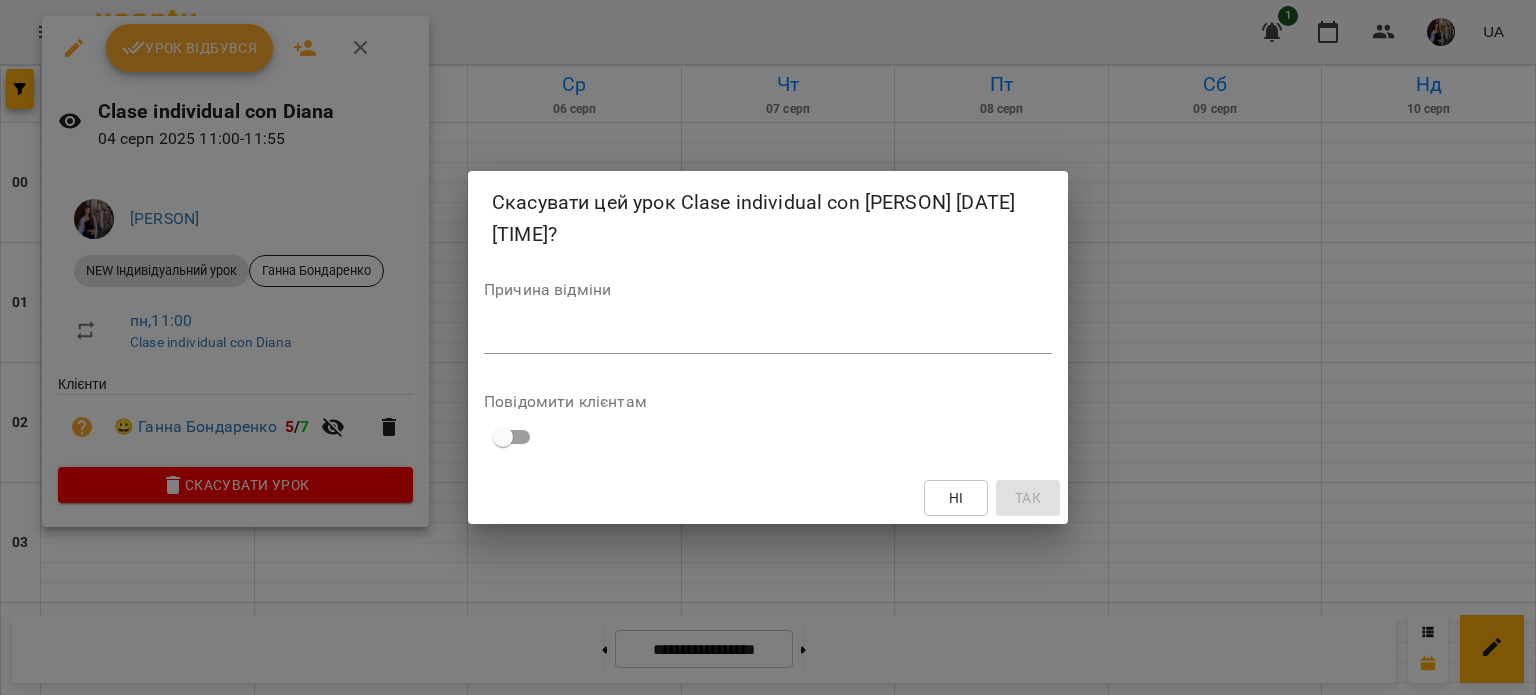 click on "*" at bounding box center (768, 338) 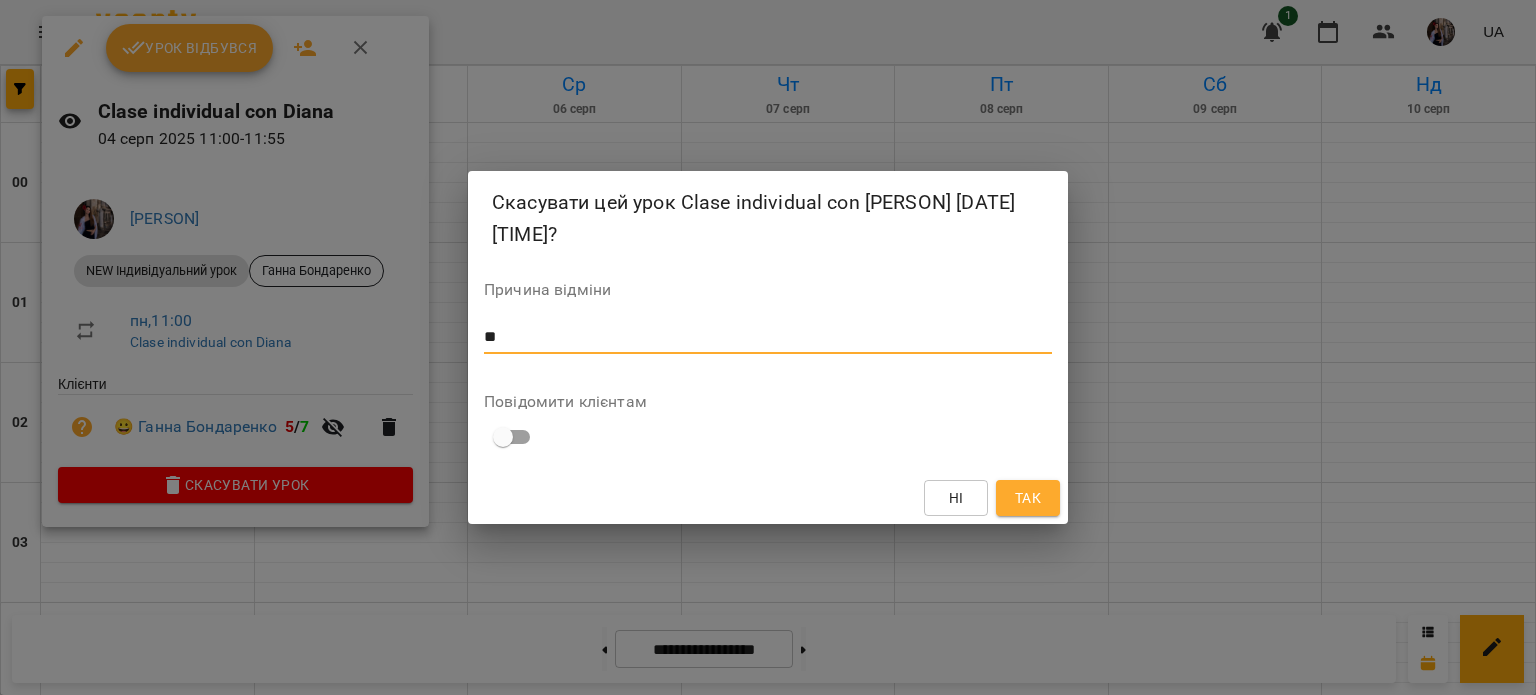 type on "**" 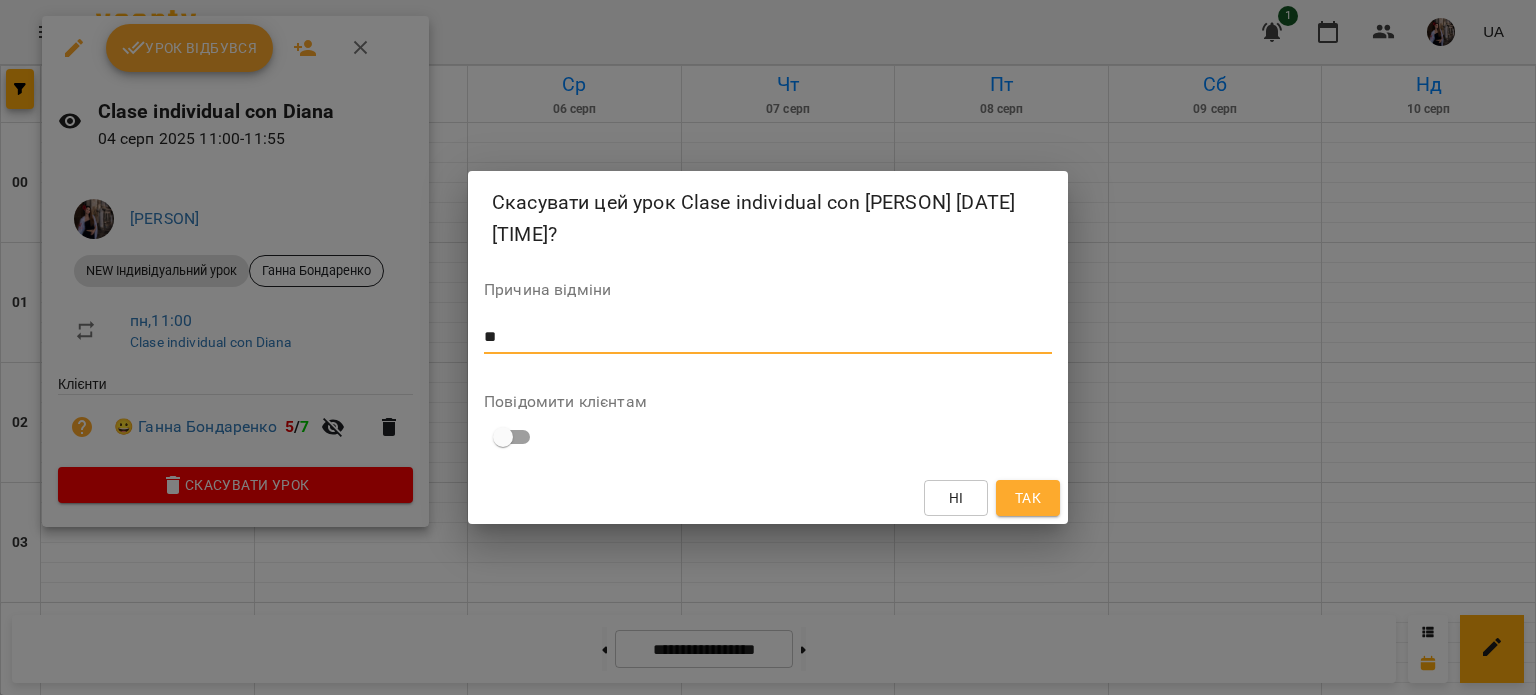 click on "Так" at bounding box center (1028, 498) 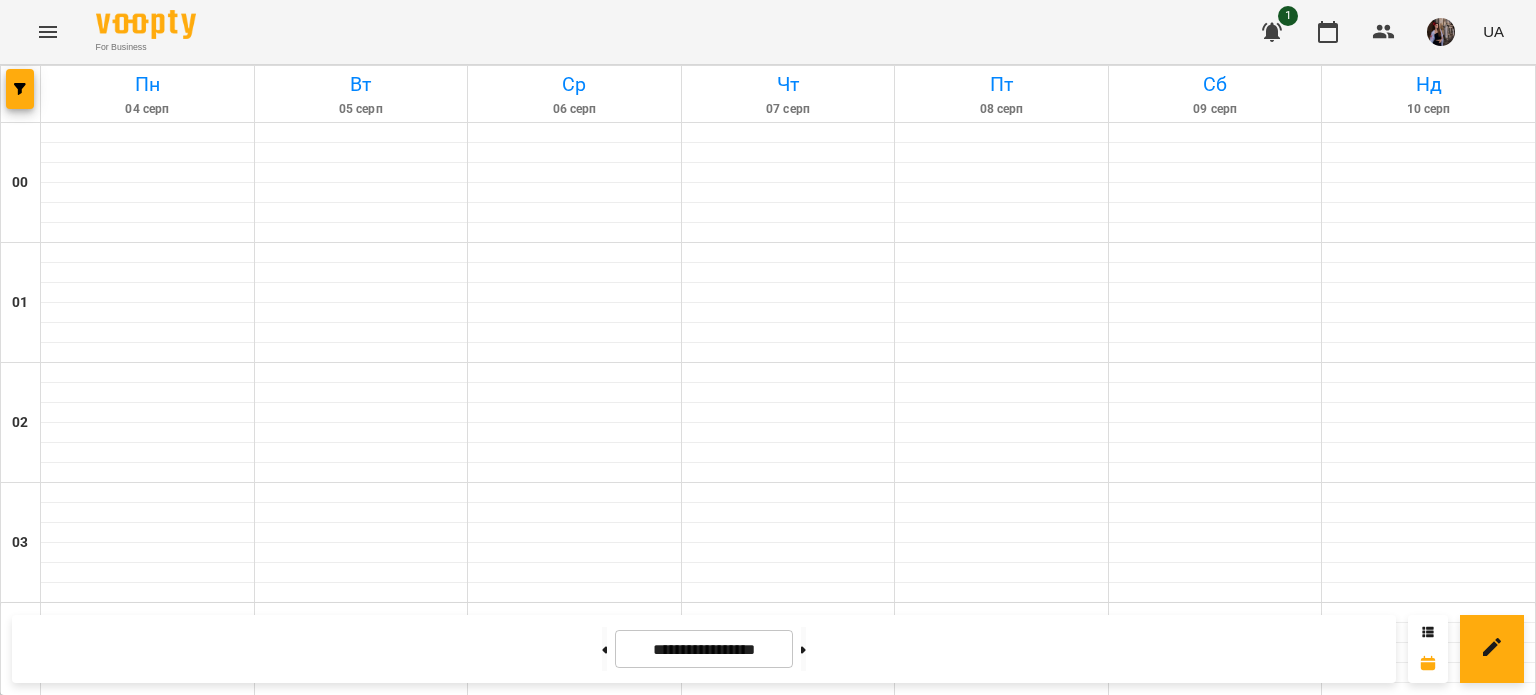 scroll, scrollTop: 2336, scrollLeft: 0, axis: vertical 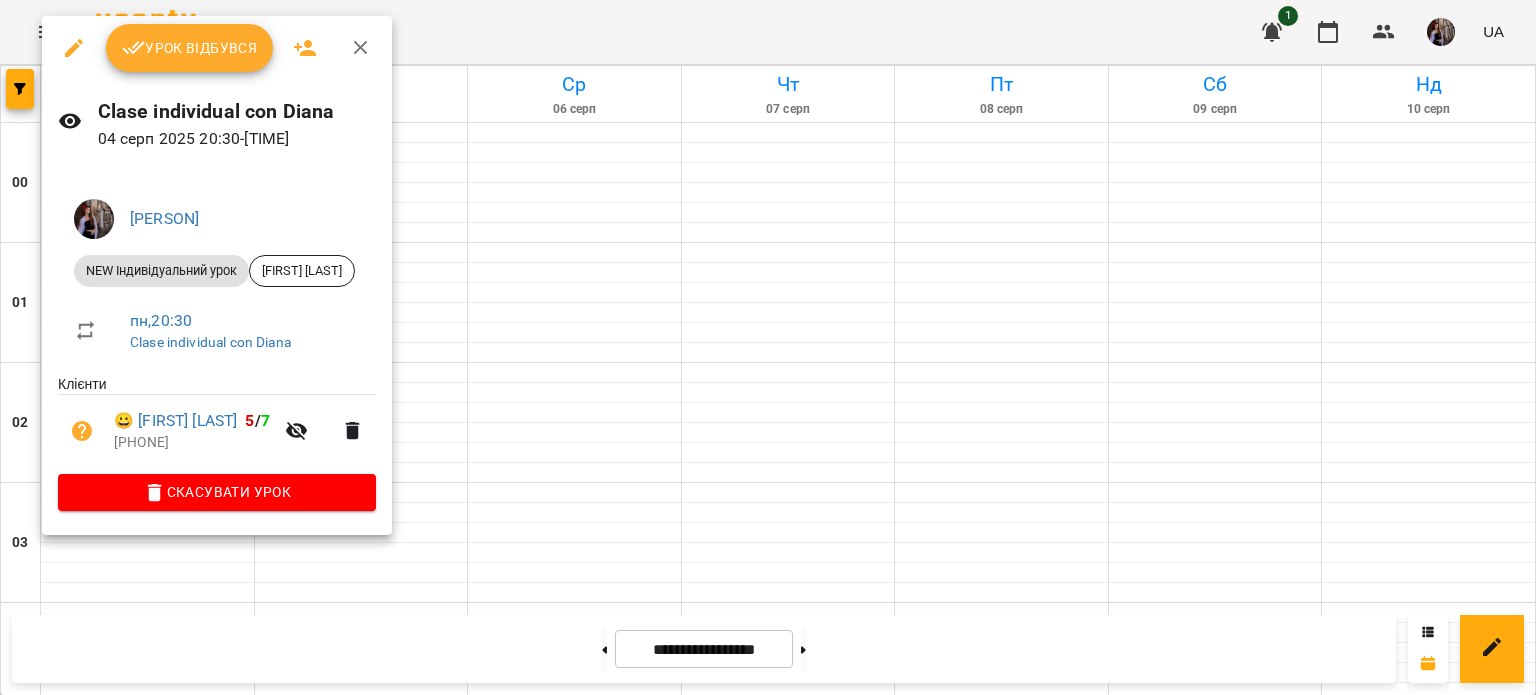 click on "Урок відбувся" at bounding box center (190, 48) 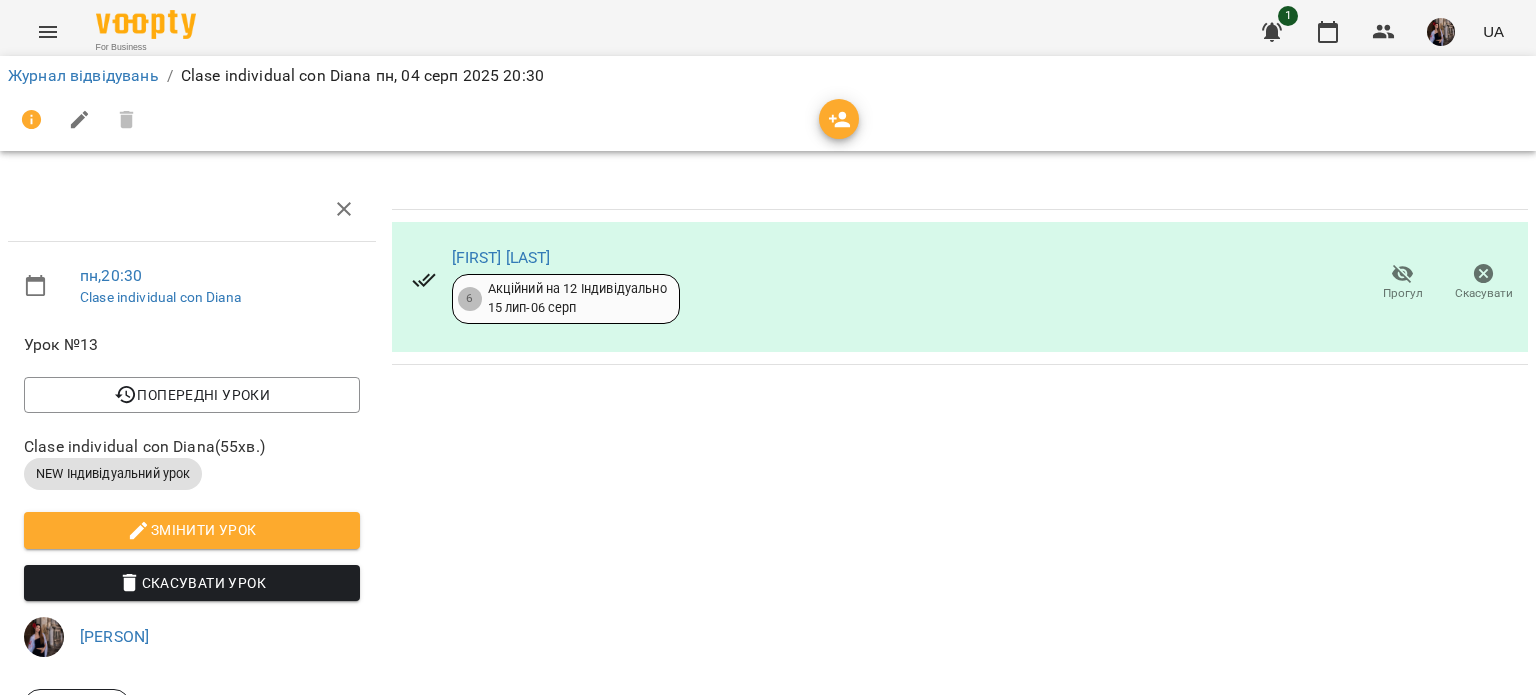 click 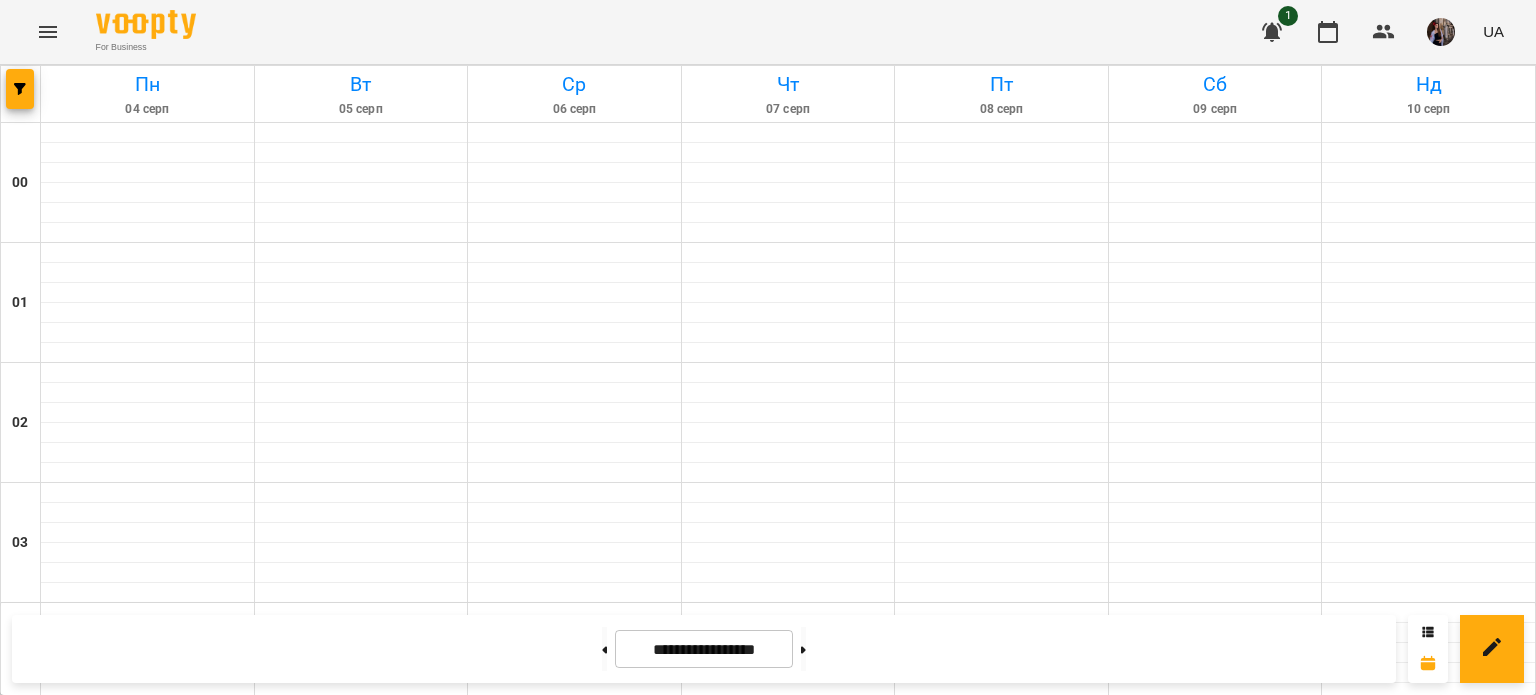 scroll, scrollTop: 1257, scrollLeft: 0, axis: vertical 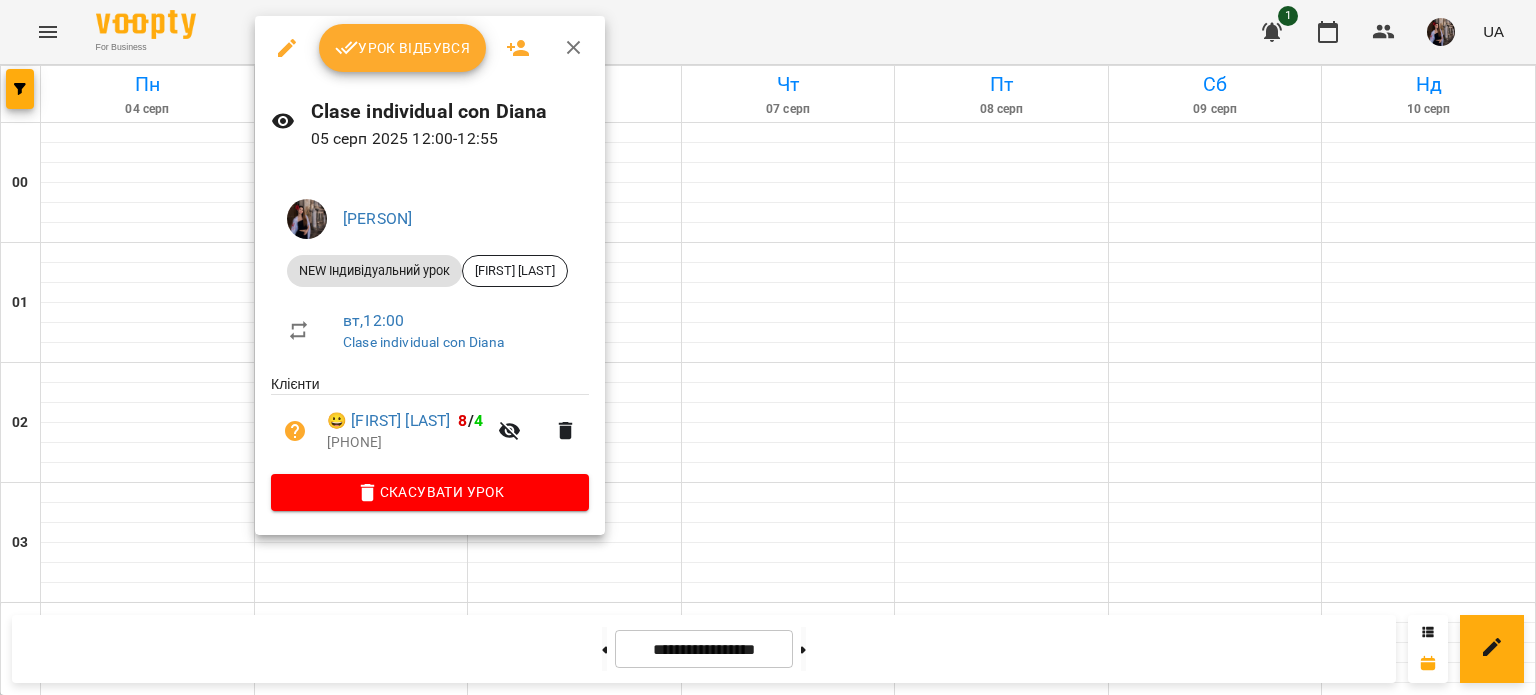 click on "Урок відбувся" at bounding box center (403, 48) 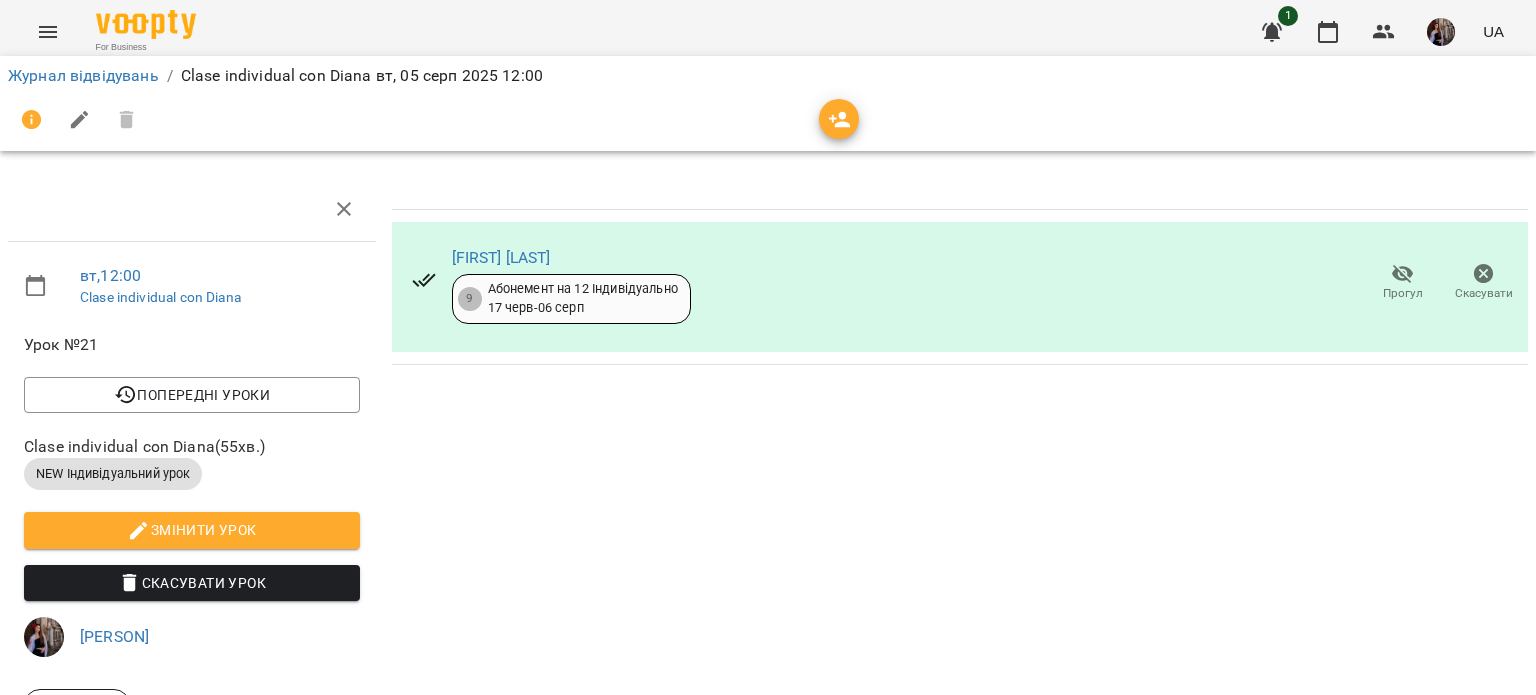click 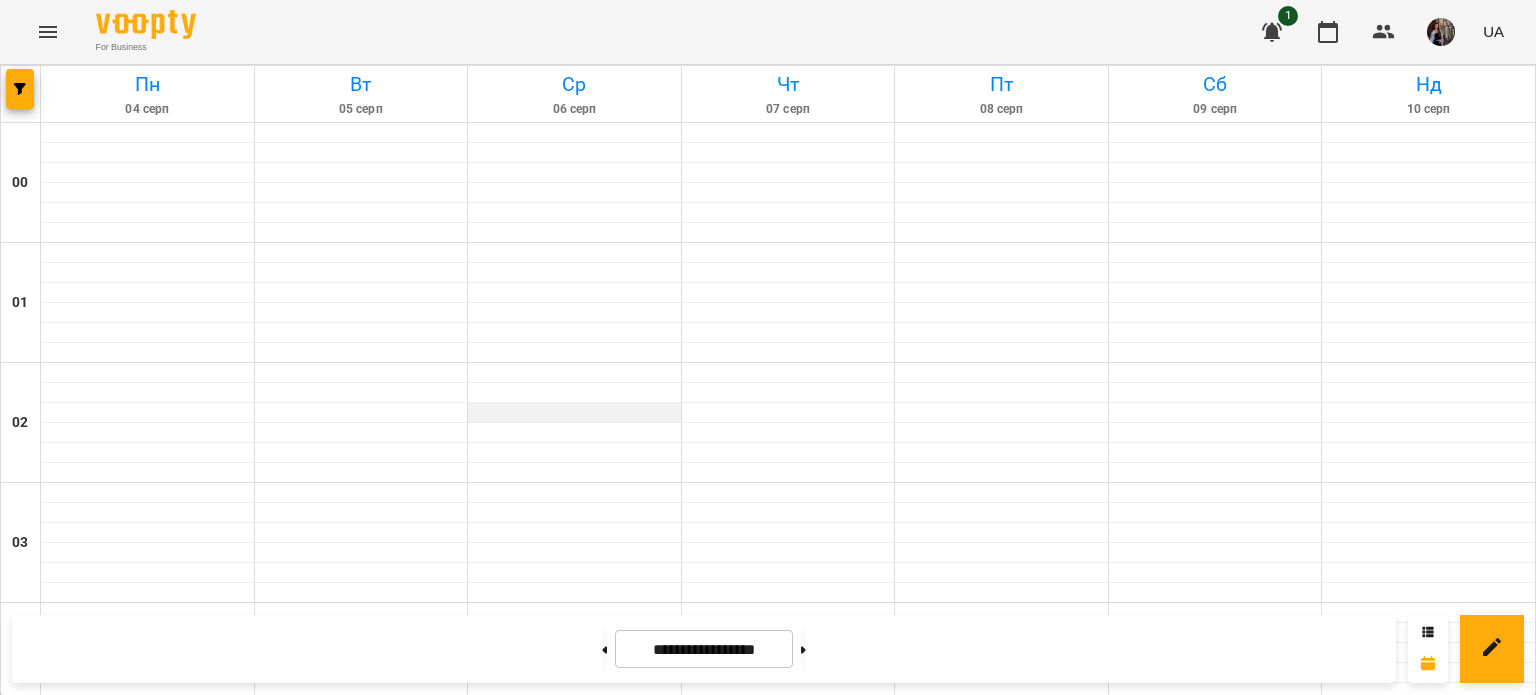 scroll, scrollTop: 1268, scrollLeft: 0, axis: vertical 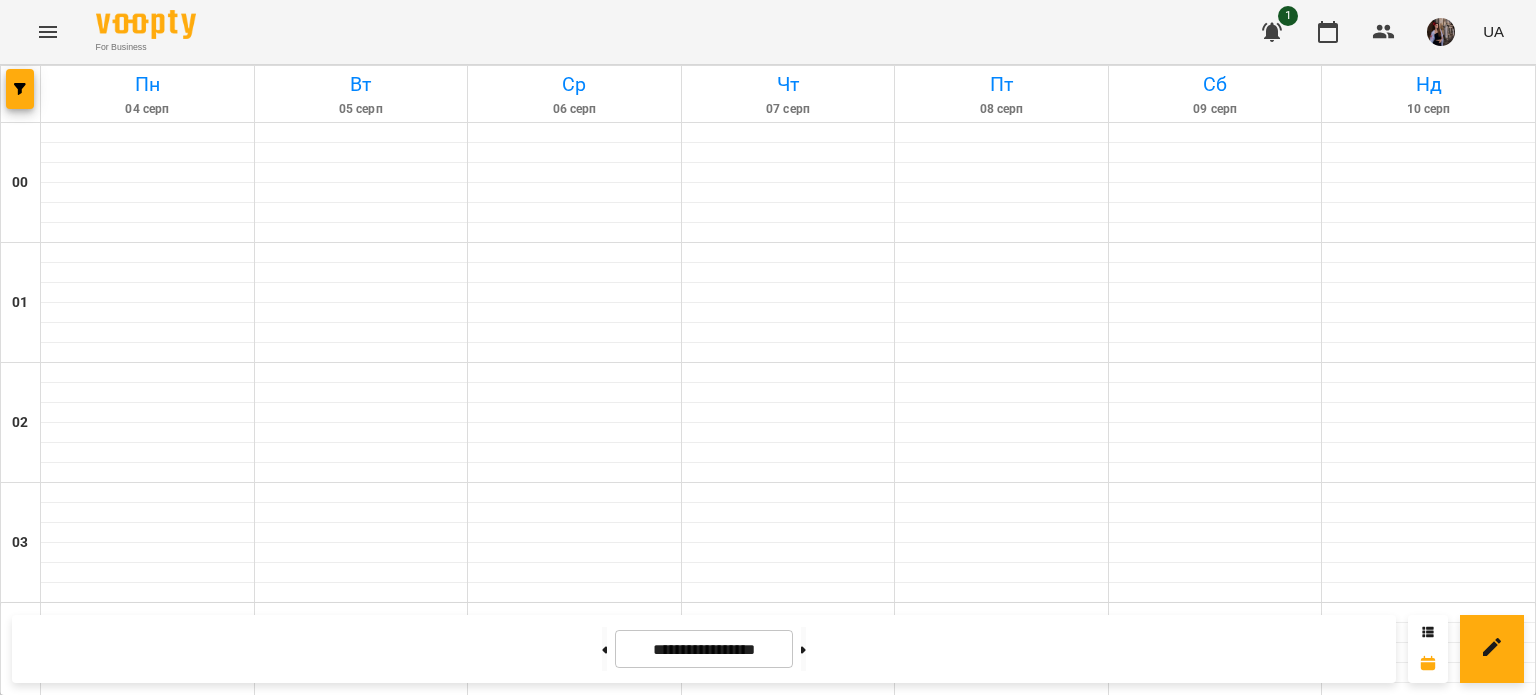 click on "NEW Індивідуальний урок" at bounding box center (361, 1781) 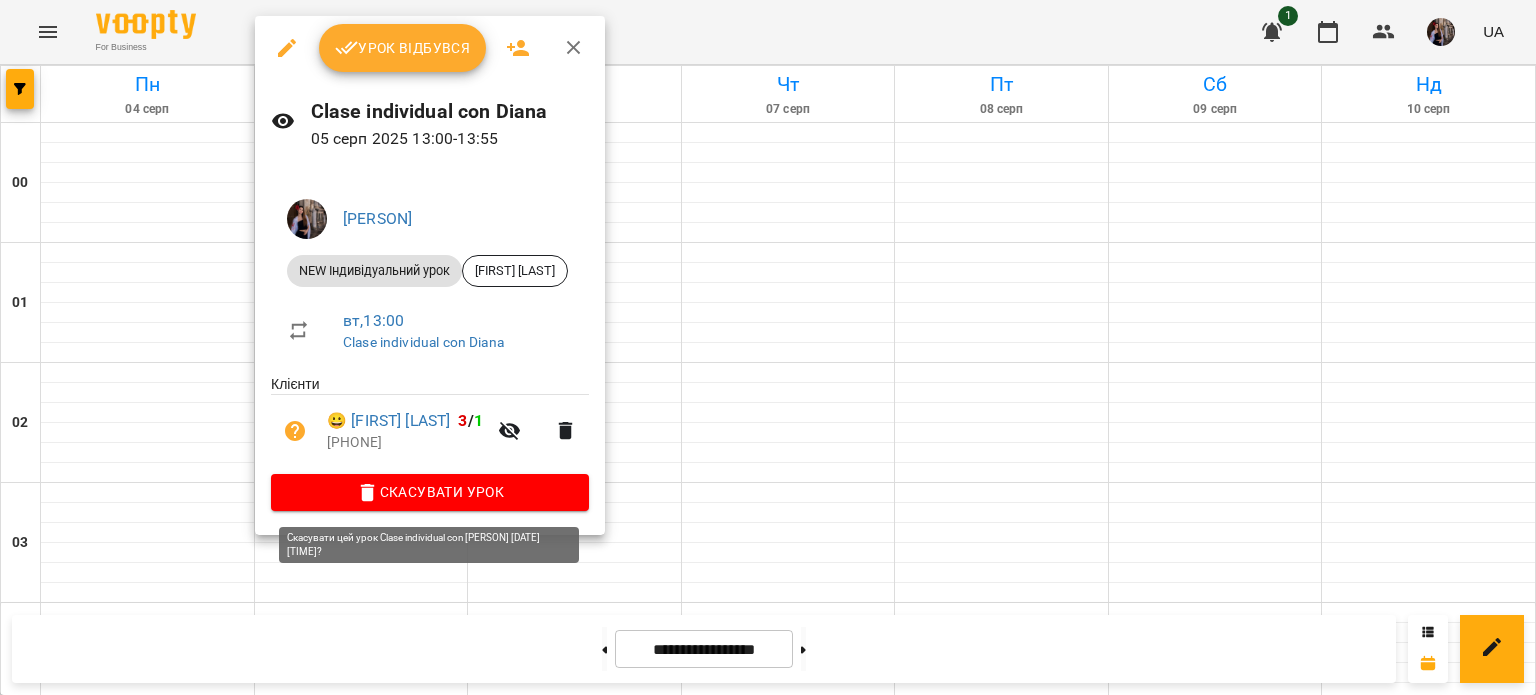 click on "Скасувати Урок" at bounding box center [430, 492] 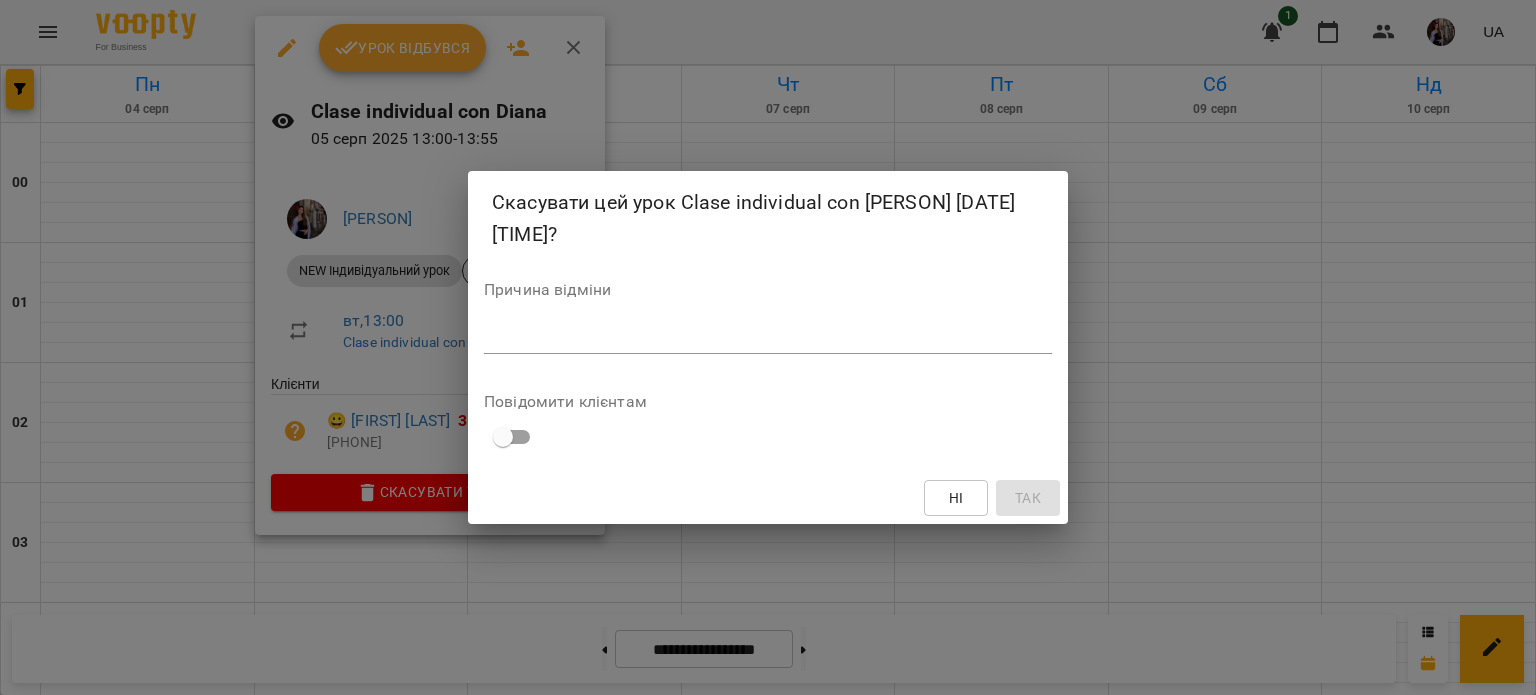 click at bounding box center (768, 337) 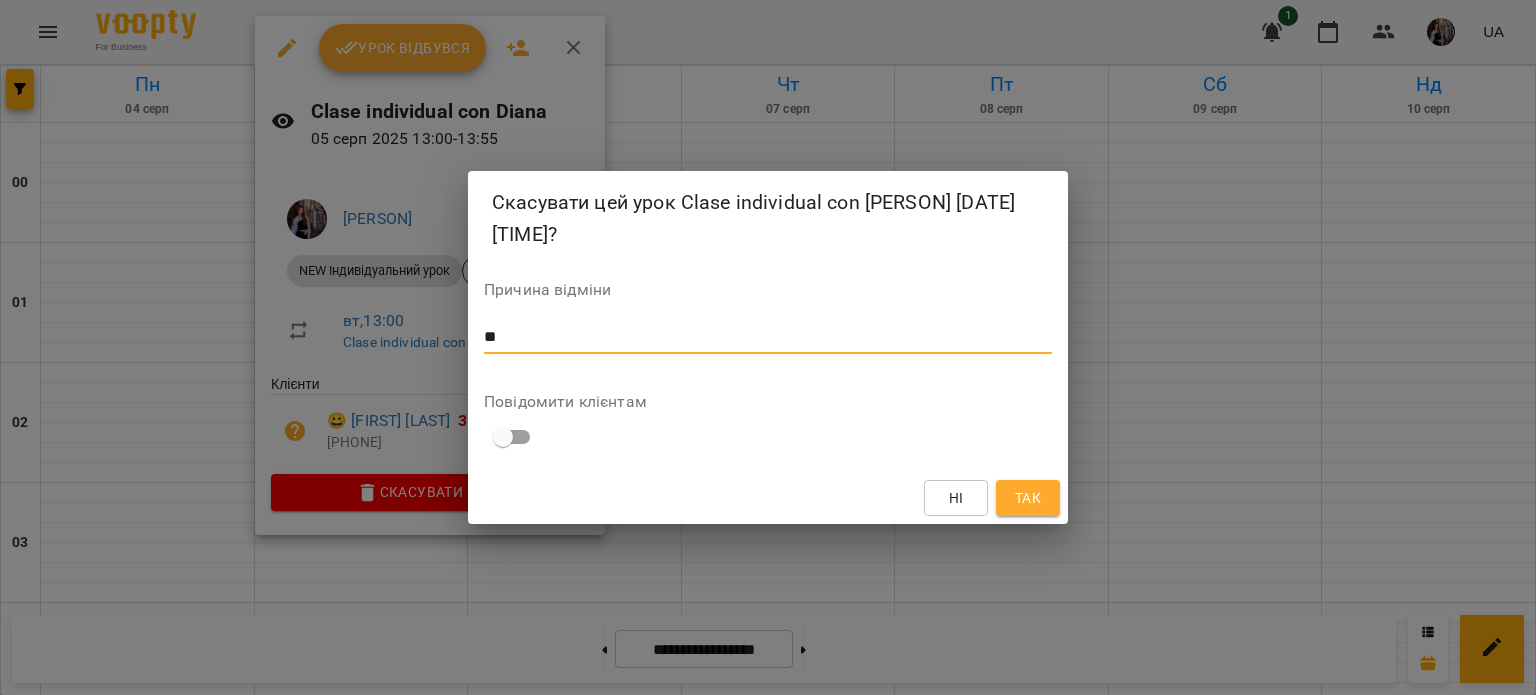 type on "**" 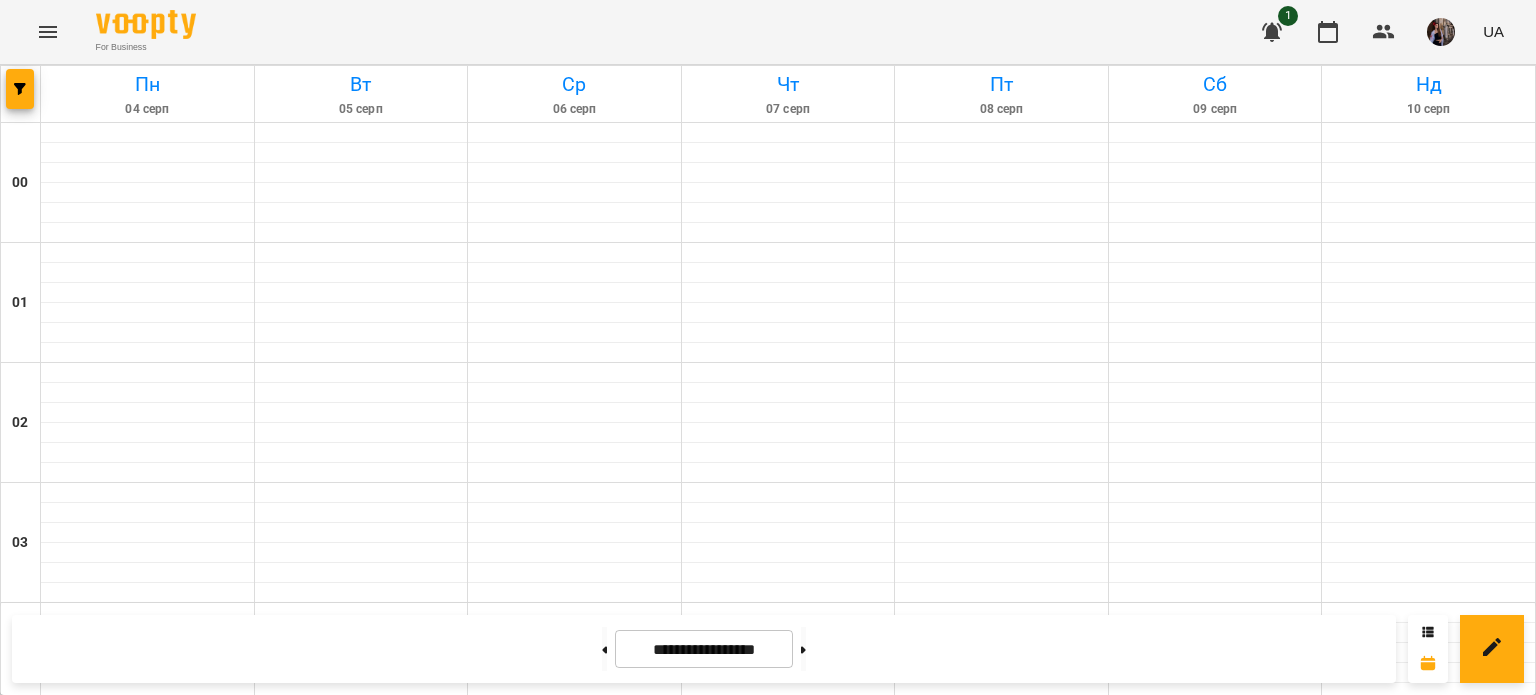 scroll, scrollTop: 1441, scrollLeft: 0, axis: vertical 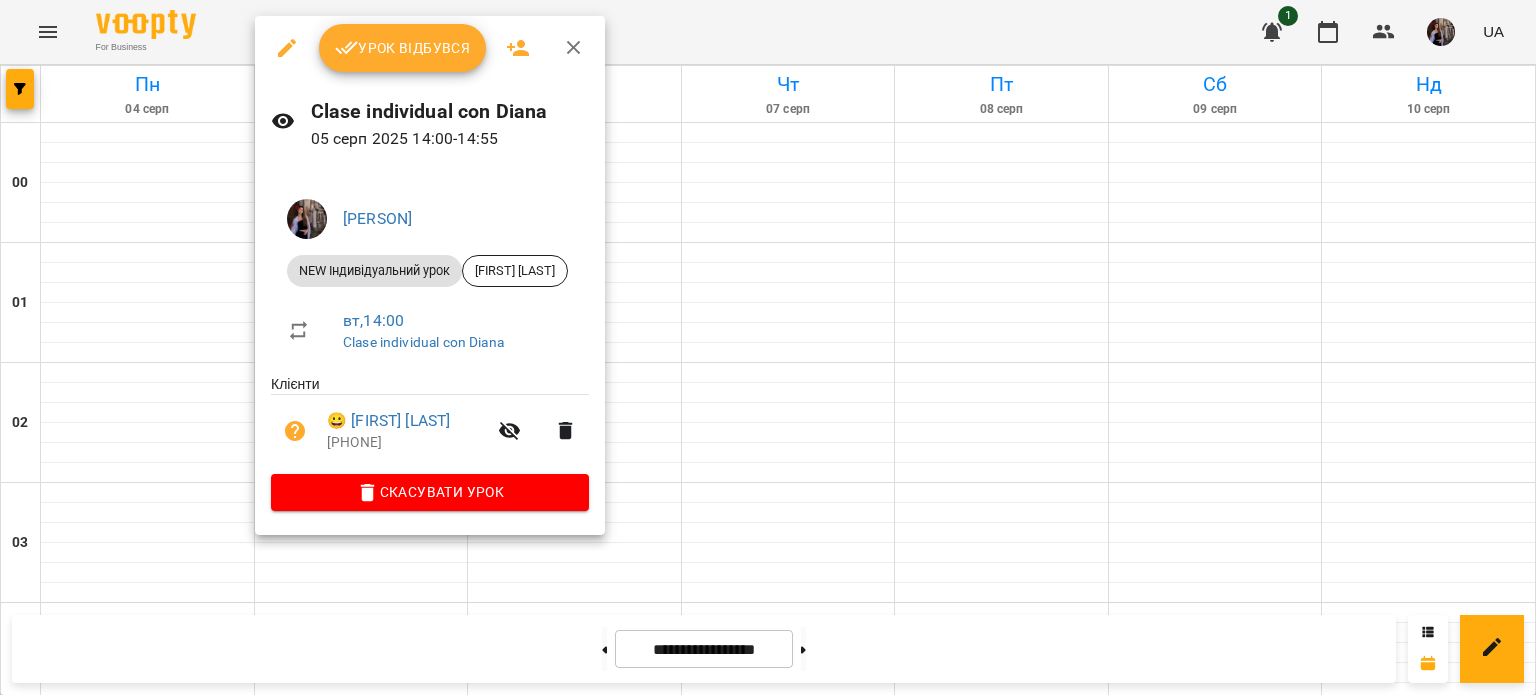 click on "Урок відбувся" at bounding box center [403, 48] 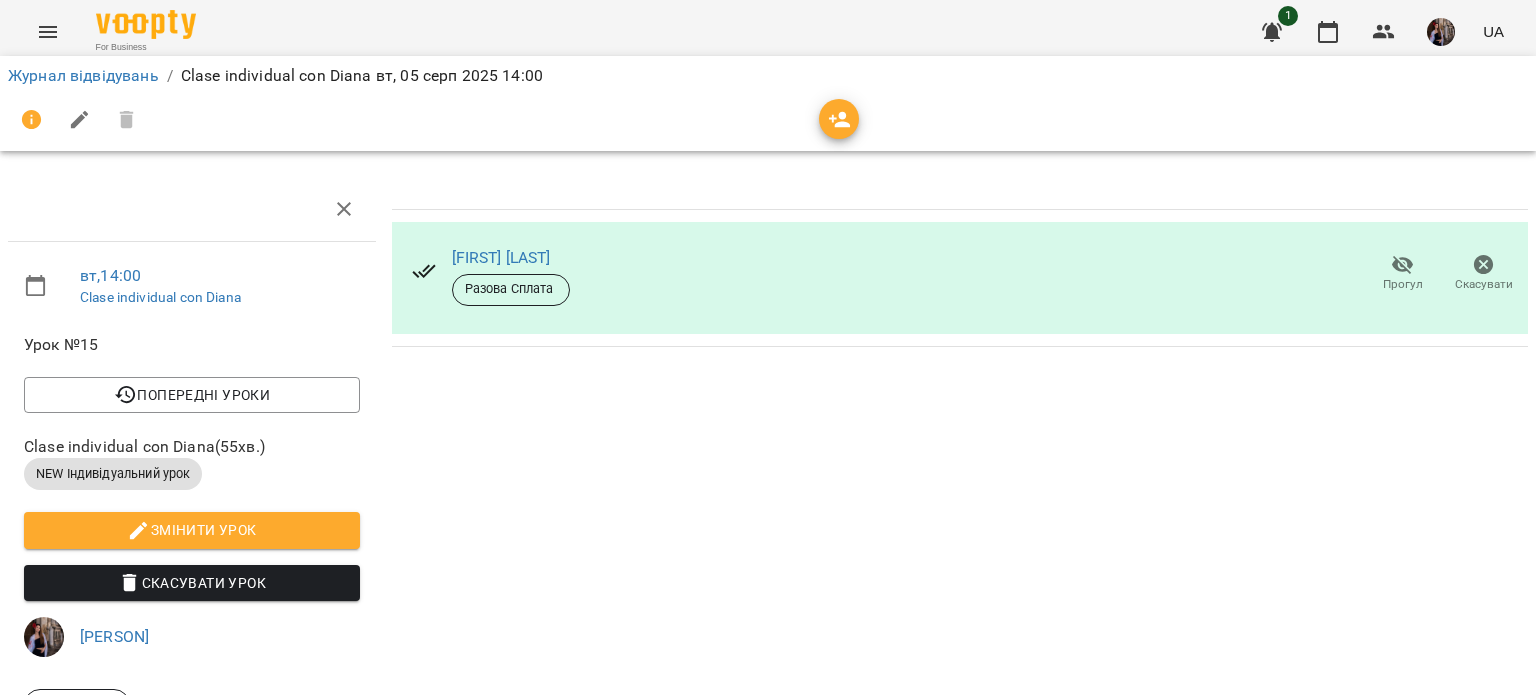click 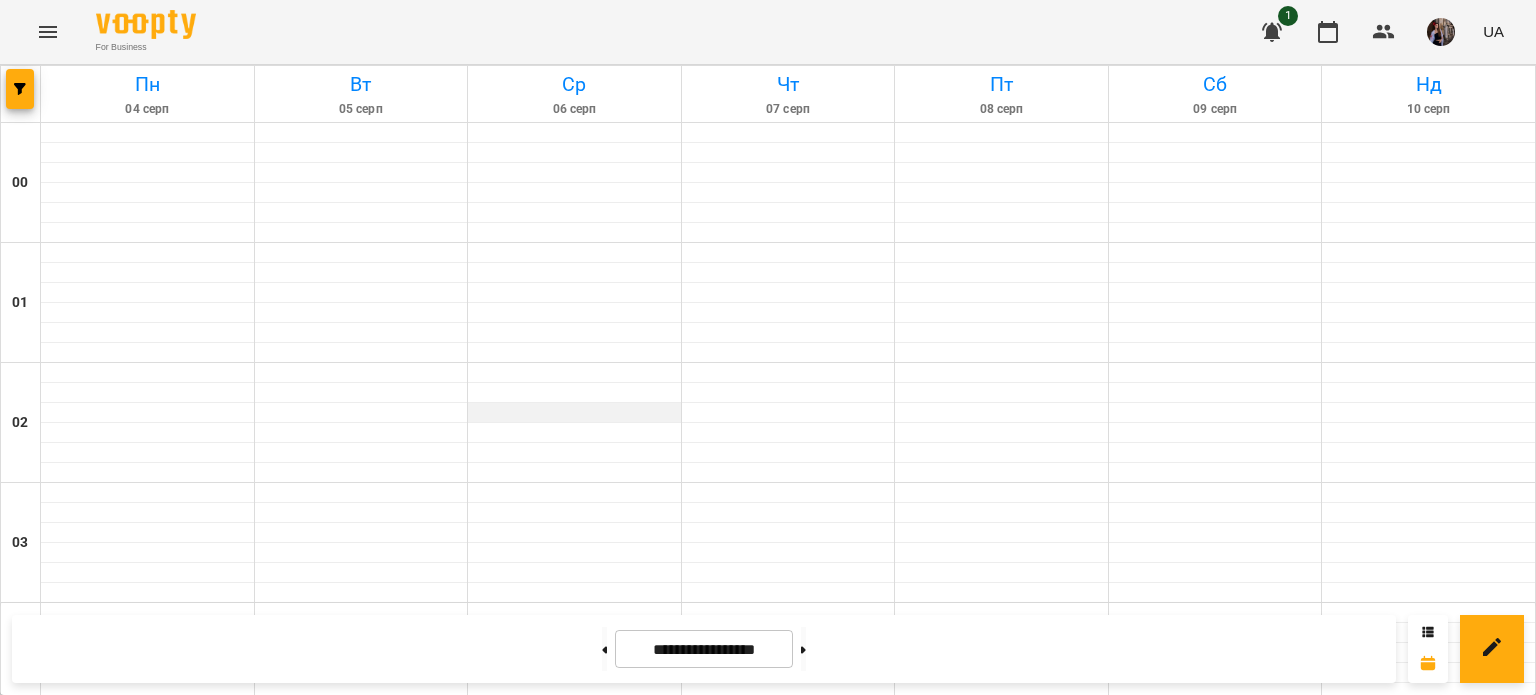 scroll, scrollTop: 1672, scrollLeft: 0, axis: vertical 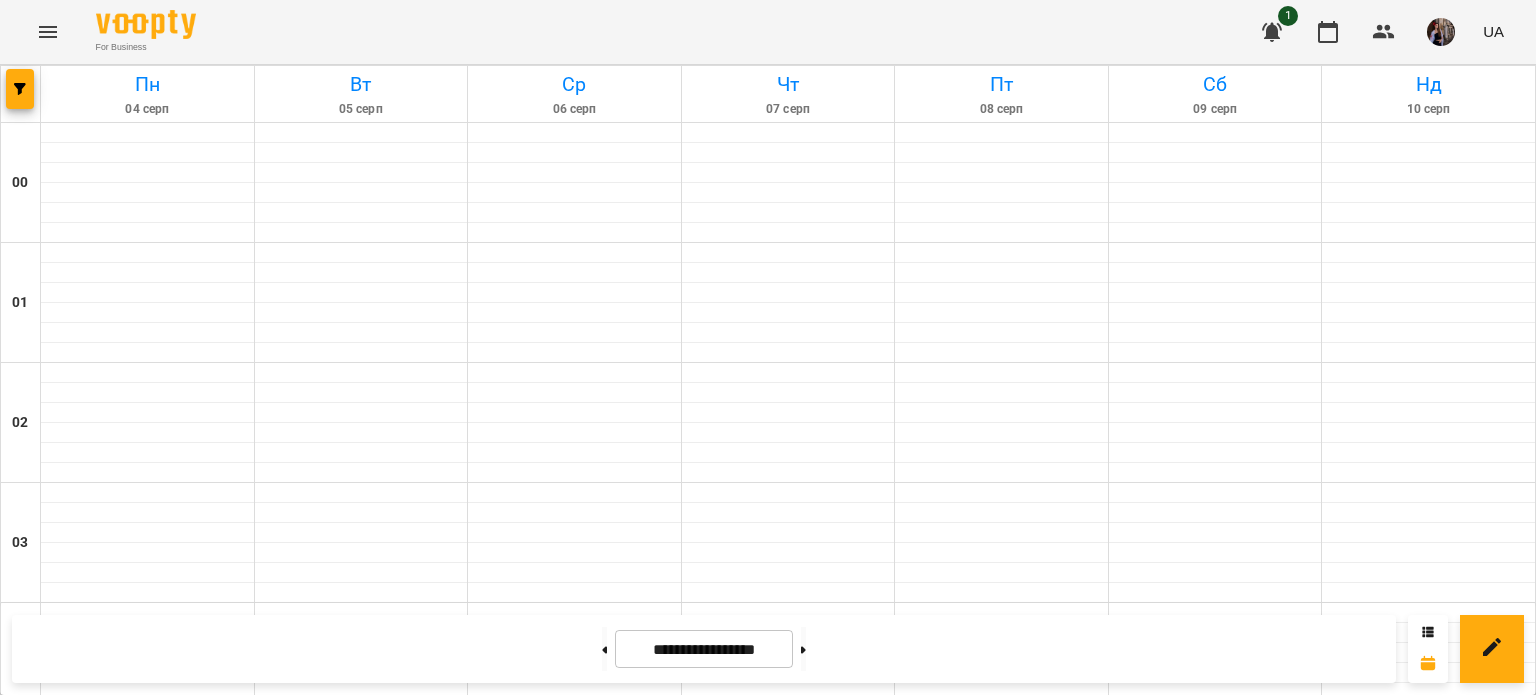 click on "NEW Індивідуальний урок" at bounding box center [361, 2021] 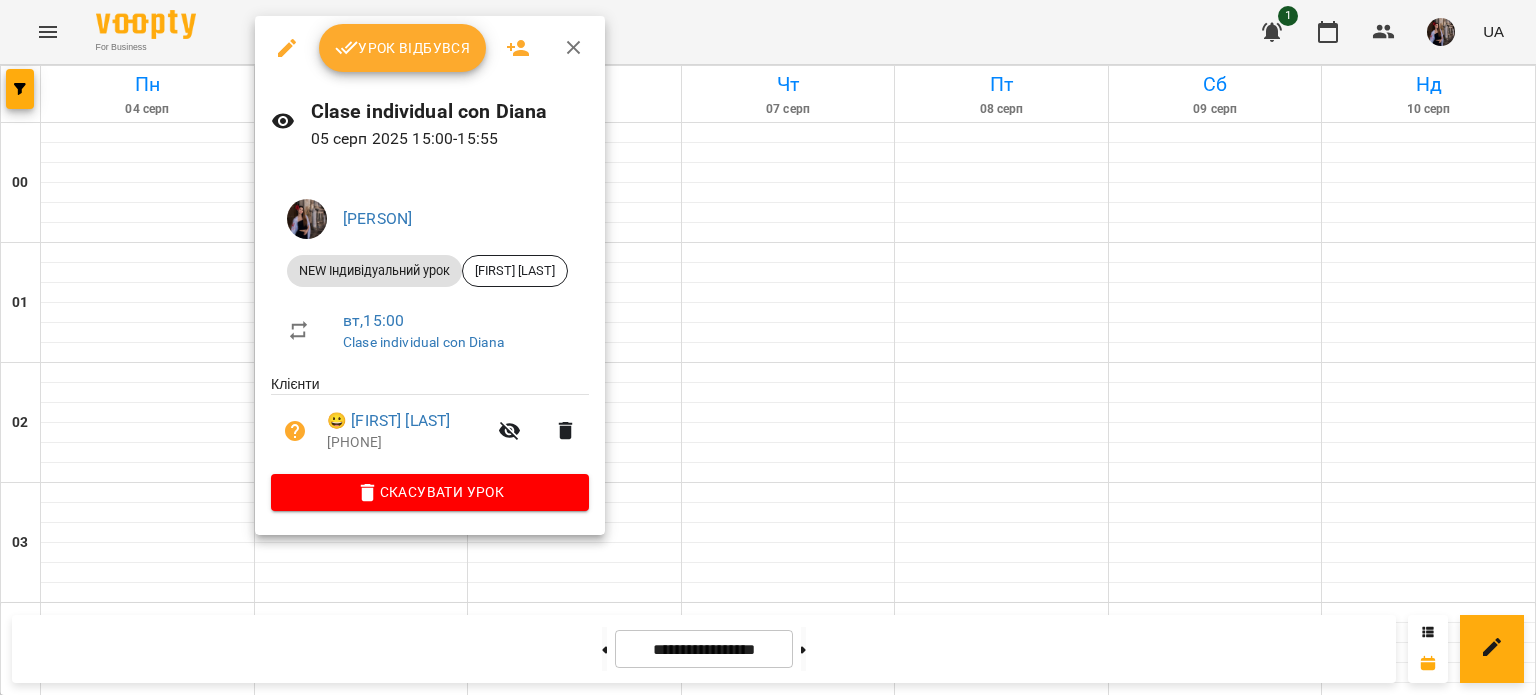 click on "Урок відбувся" at bounding box center [403, 48] 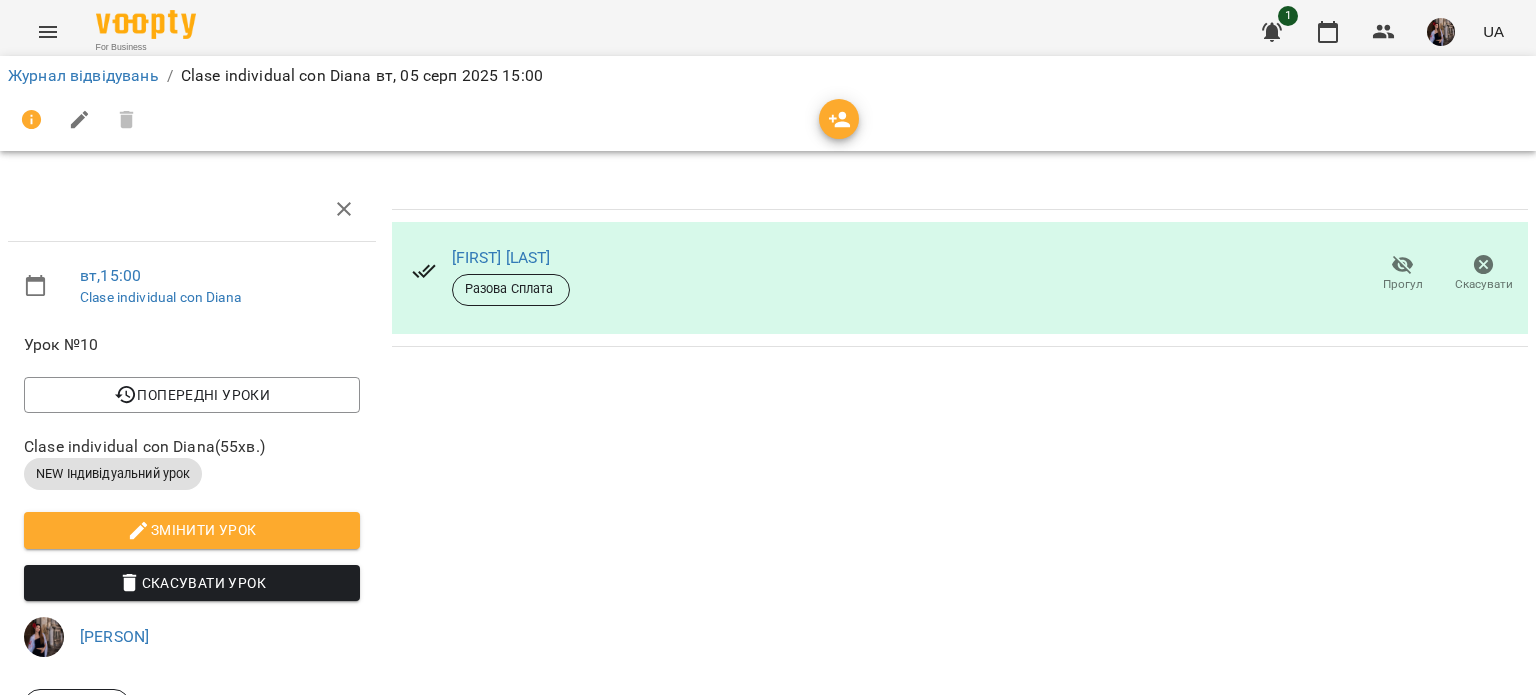 click 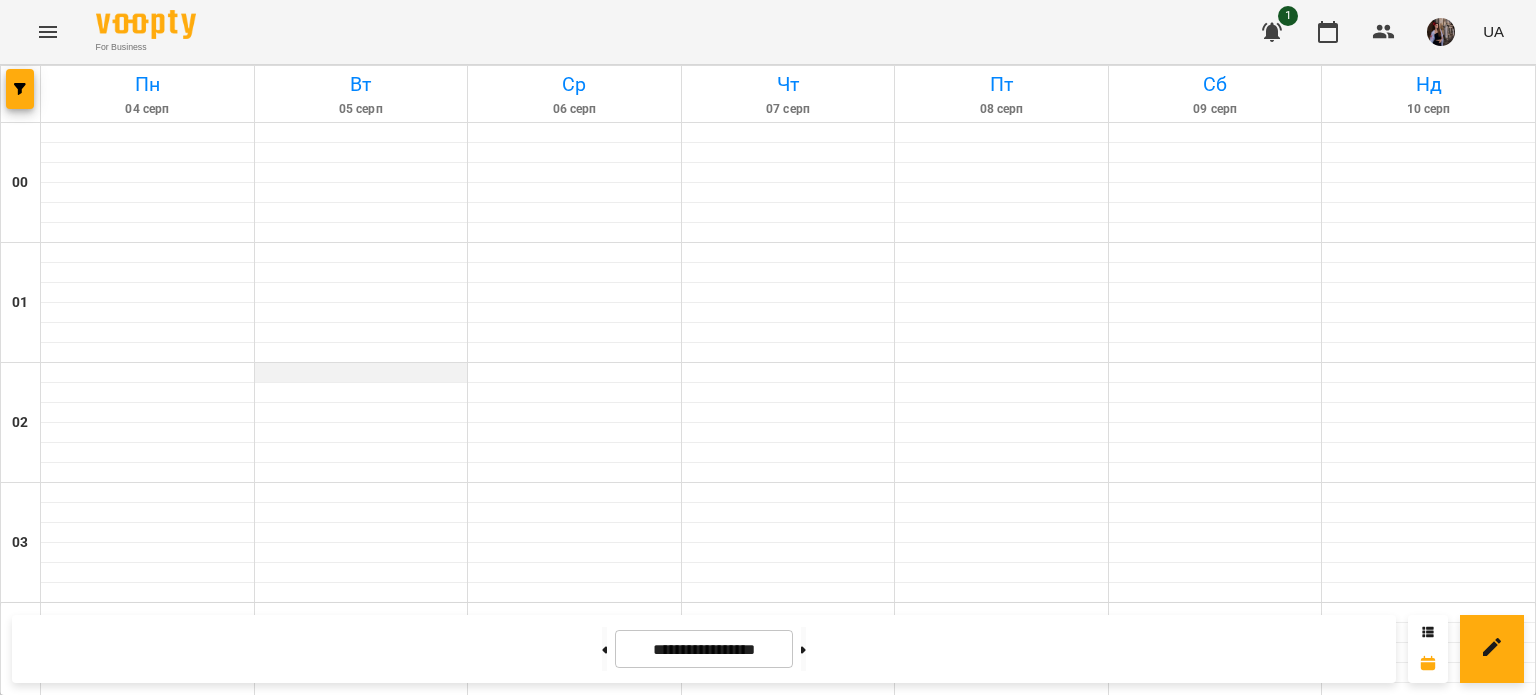 scroll, scrollTop: 1828, scrollLeft: 0, axis: vertical 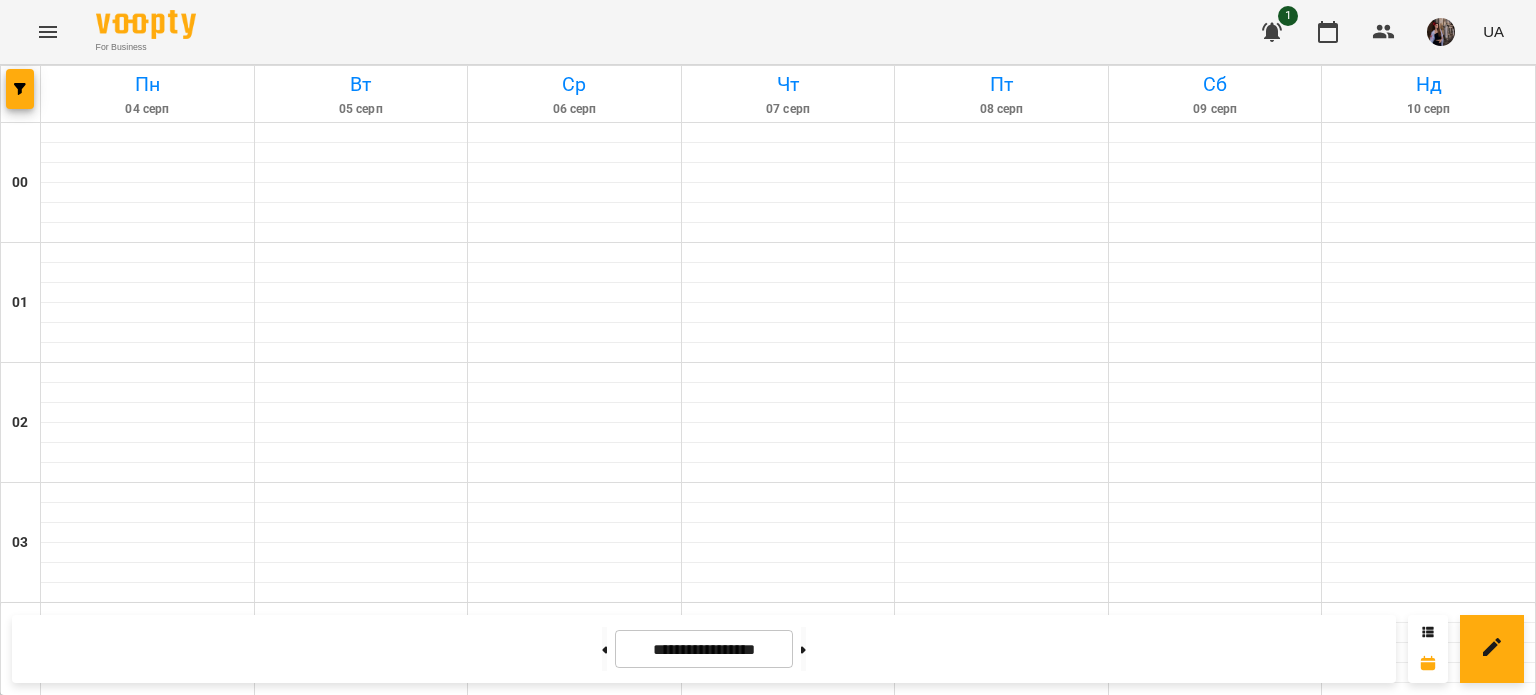 click on "17:00" at bounding box center [361, 2191] 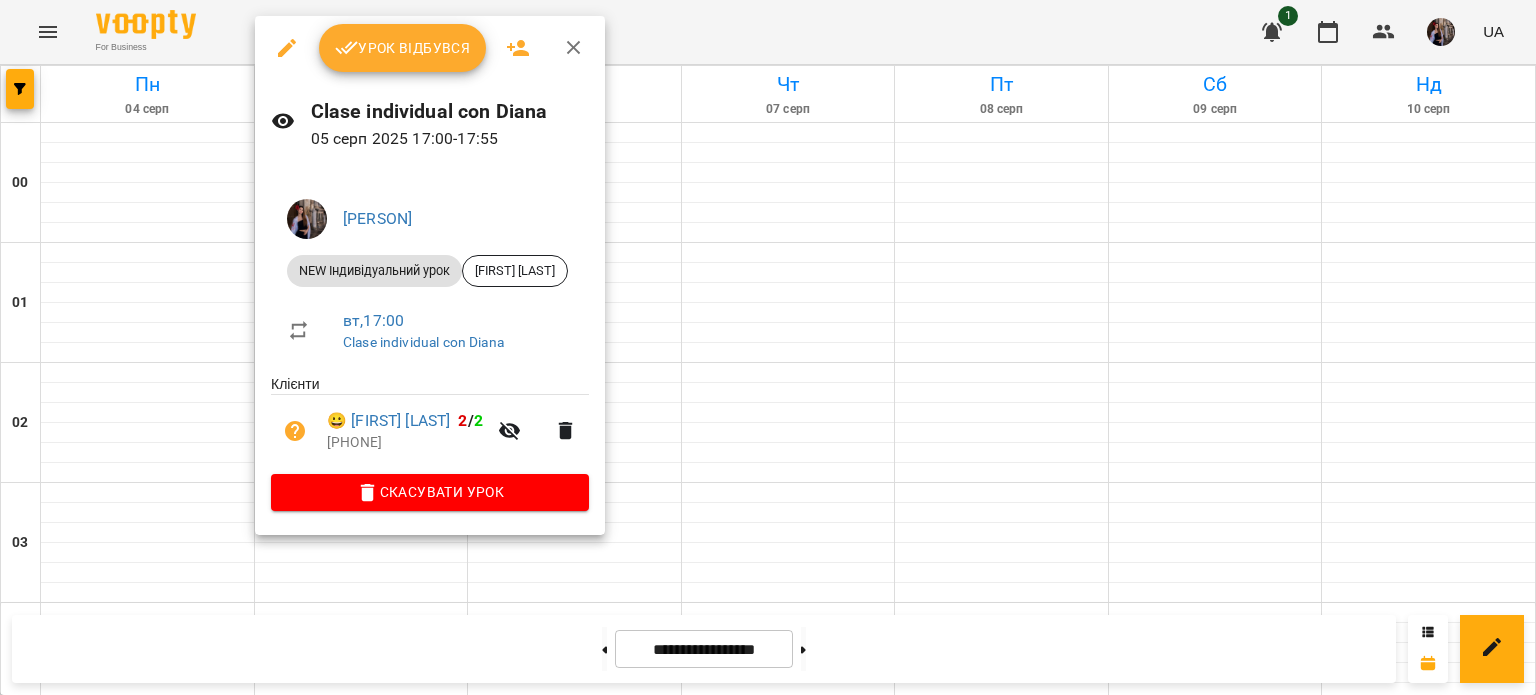click on "Урок відбувся" at bounding box center [403, 48] 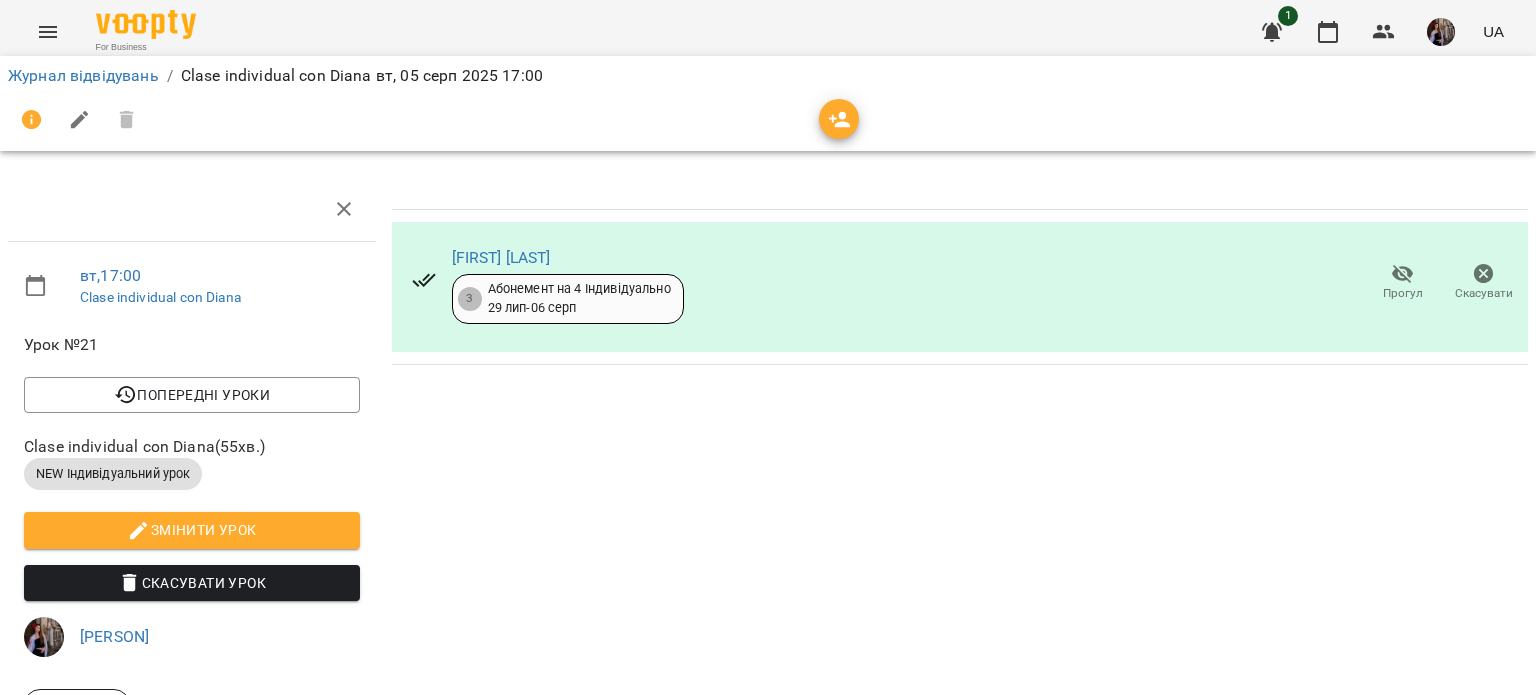 click 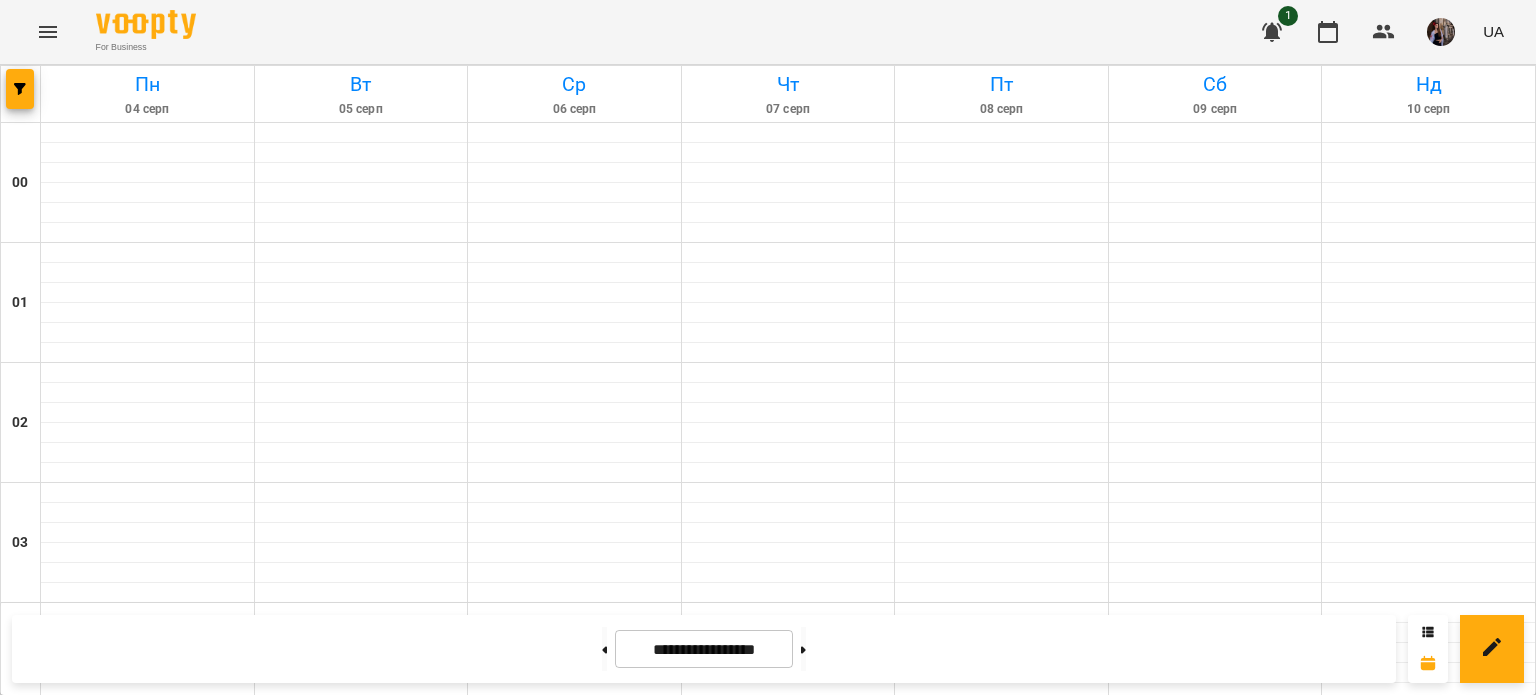 scroll, scrollTop: 2251, scrollLeft: 0, axis: vertical 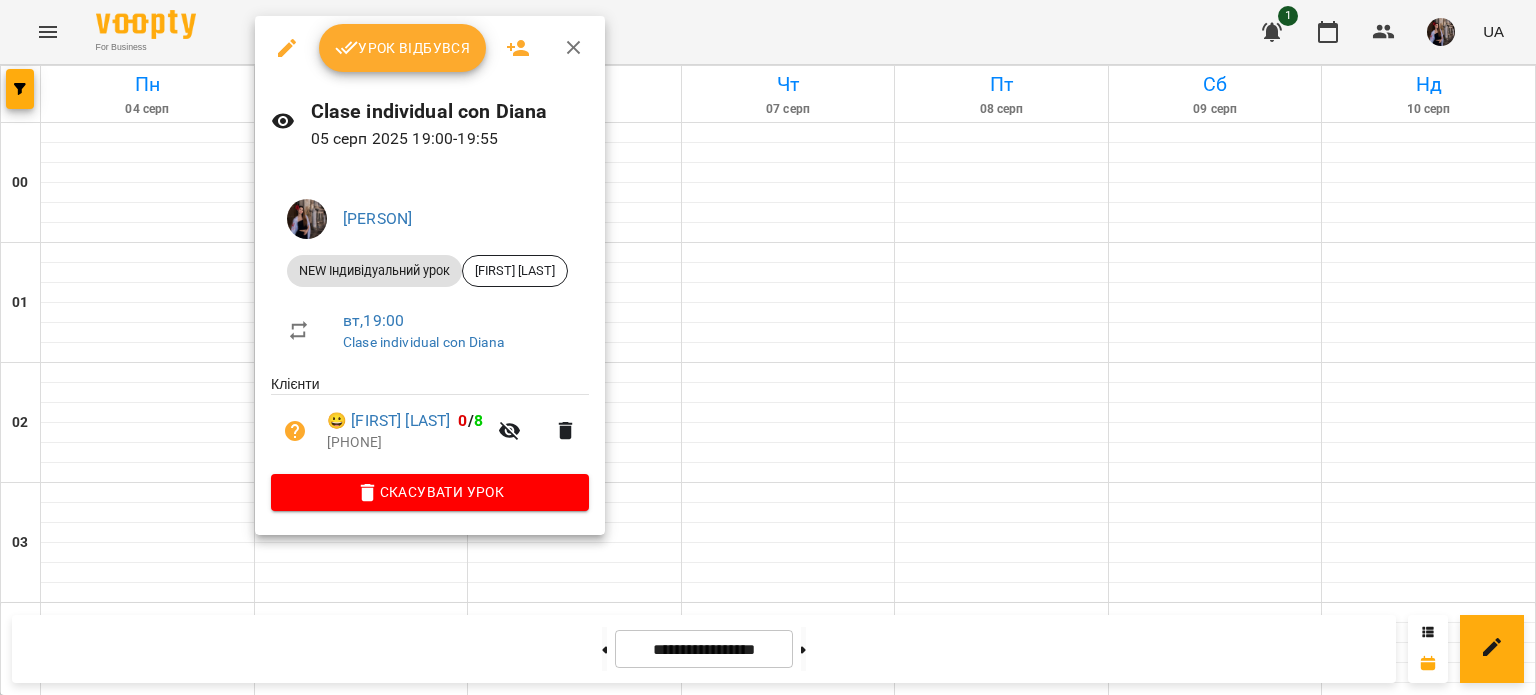click on "Урок відбувся" at bounding box center [403, 48] 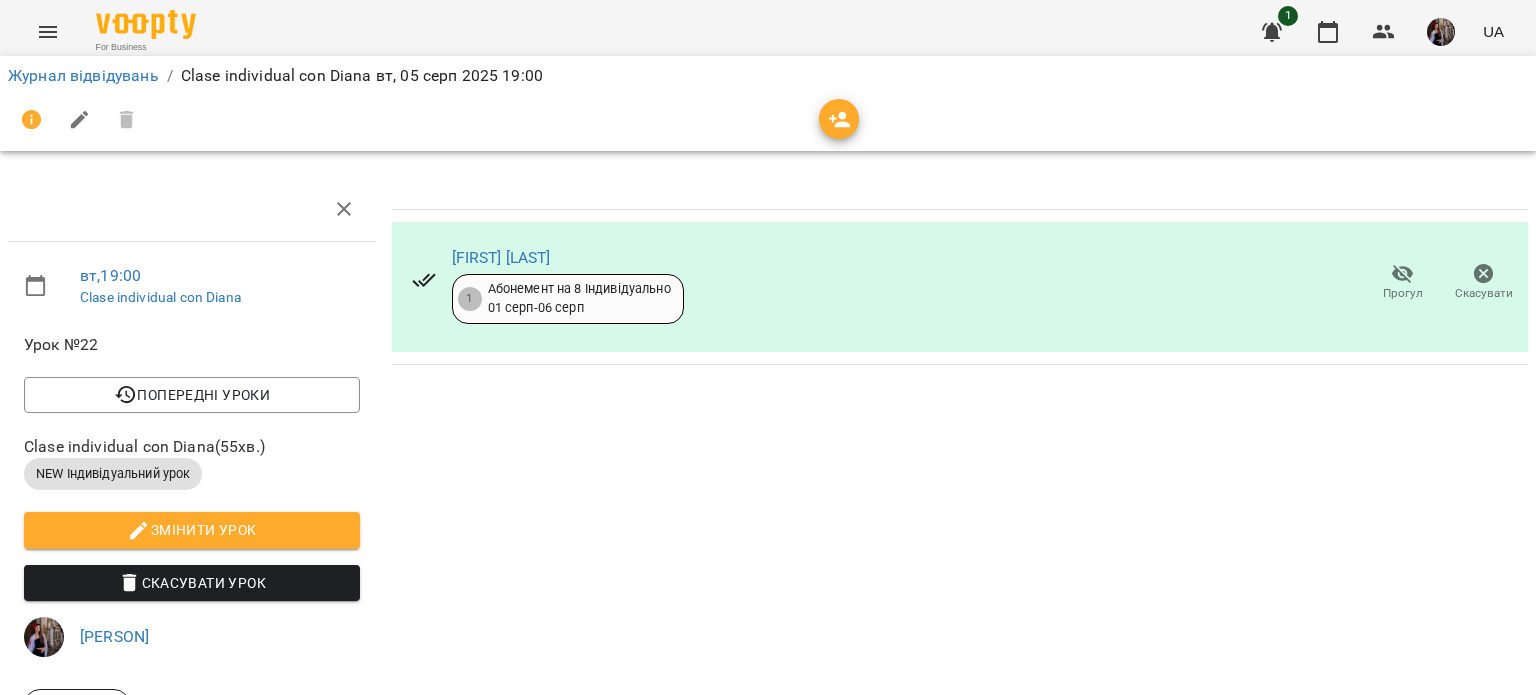 click 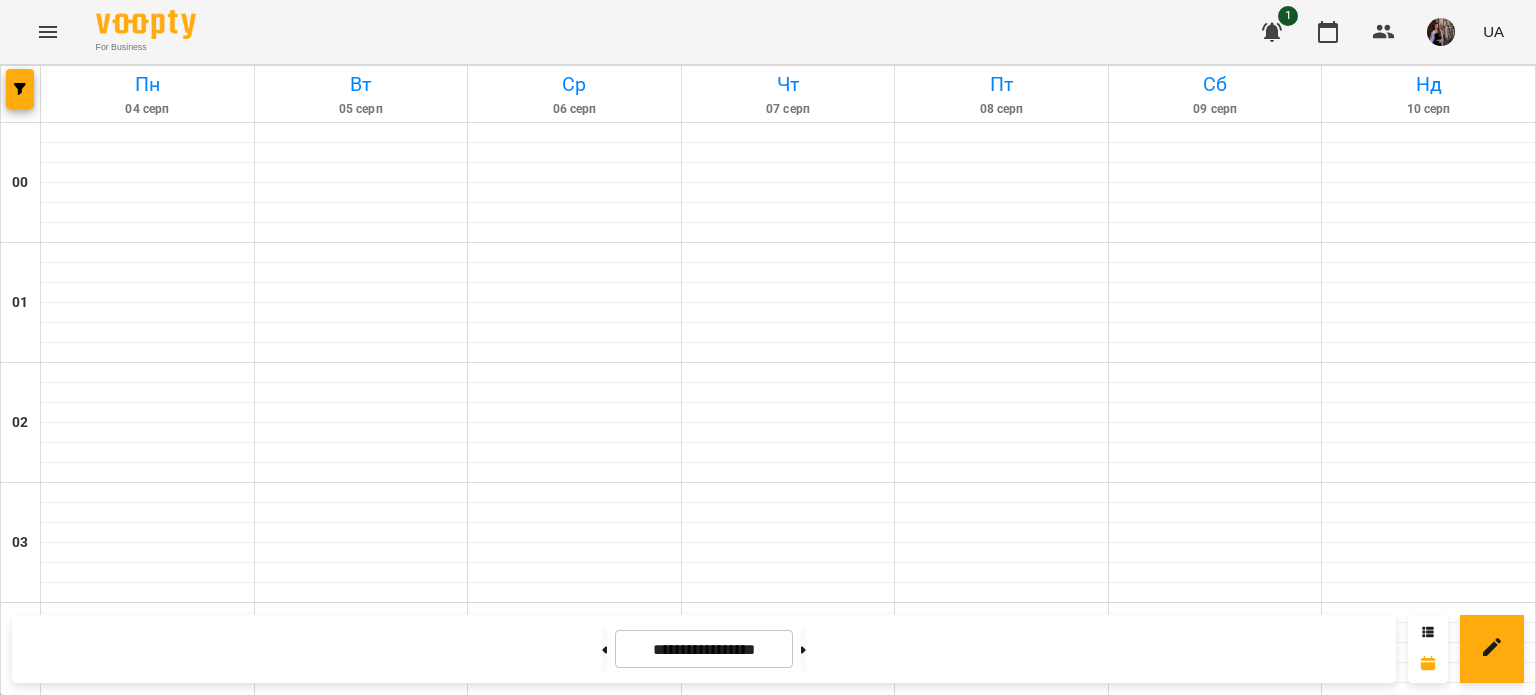scroll, scrollTop: 1605, scrollLeft: 0, axis: vertical 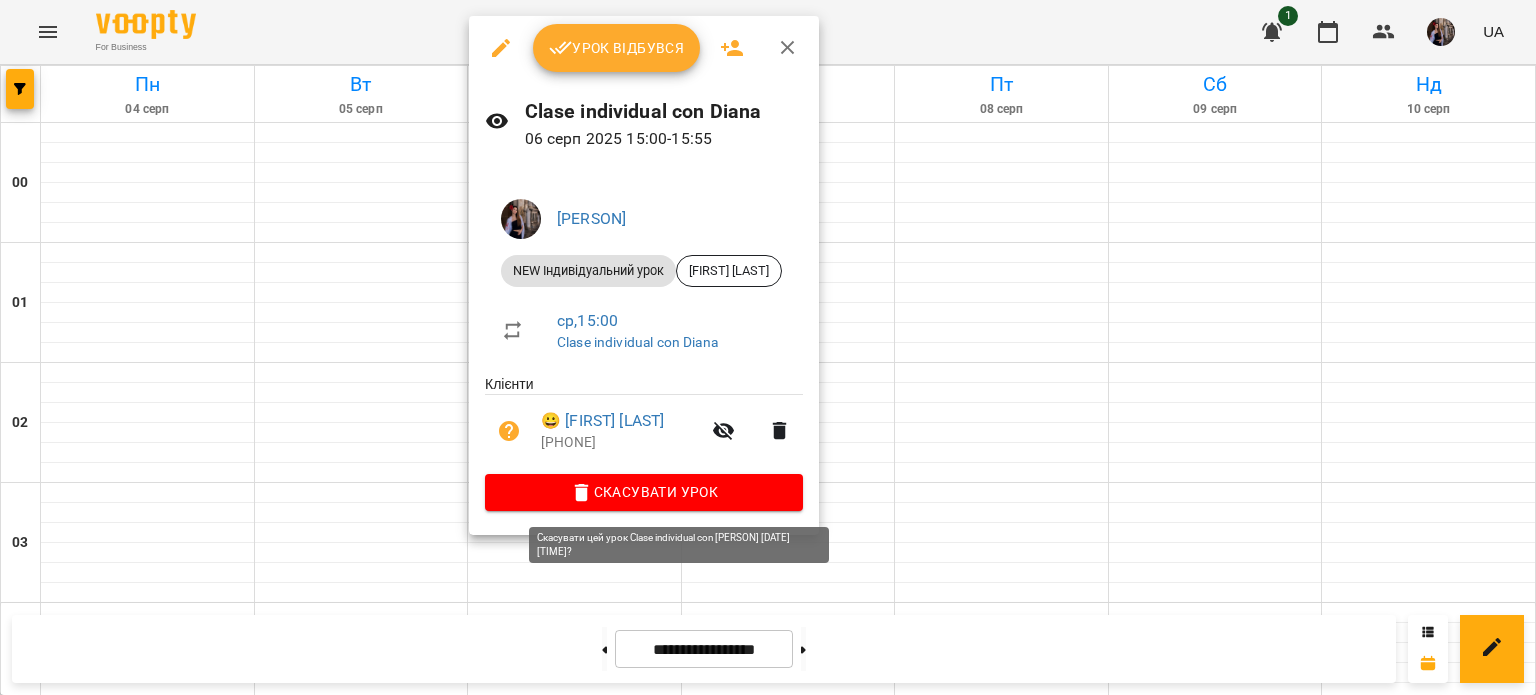click on "Скасувати Урок" at bounding box center (644, 492) 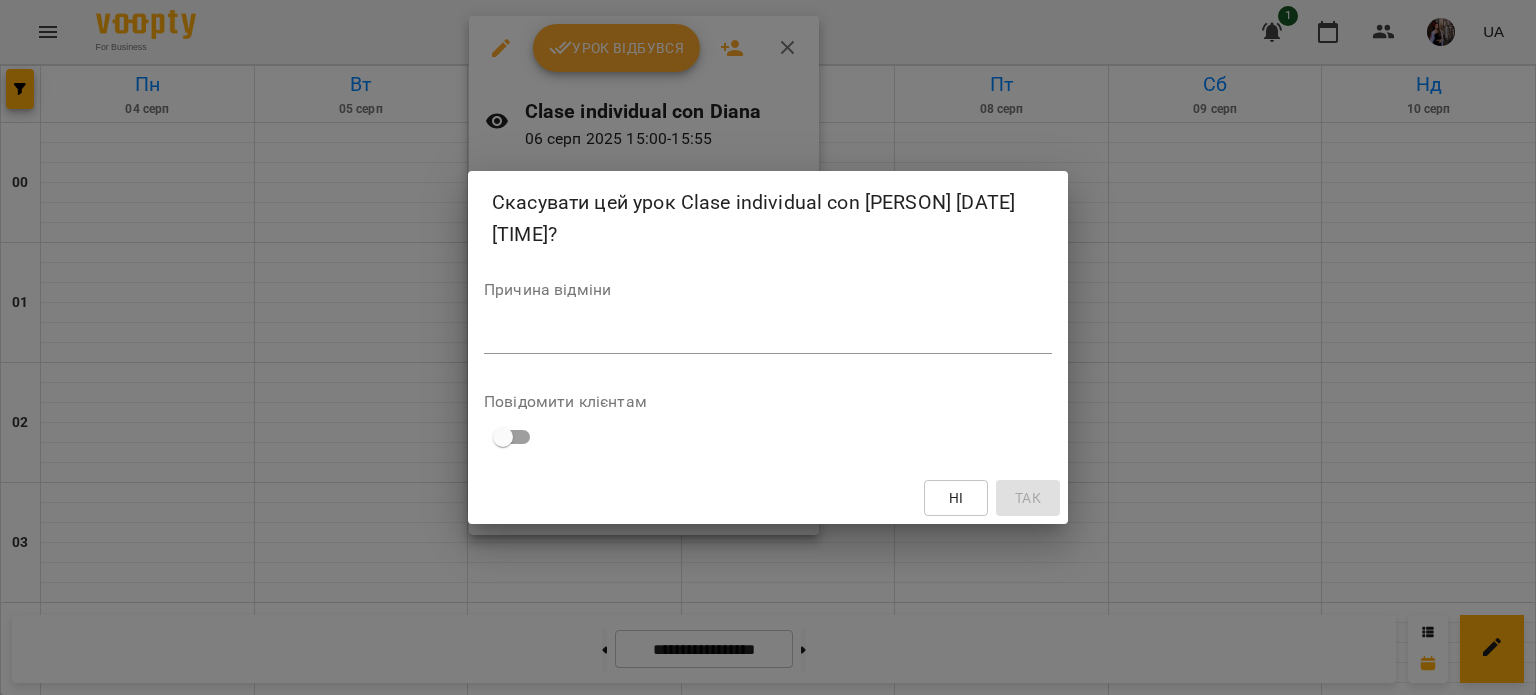 click at bounding box center (768, 337) 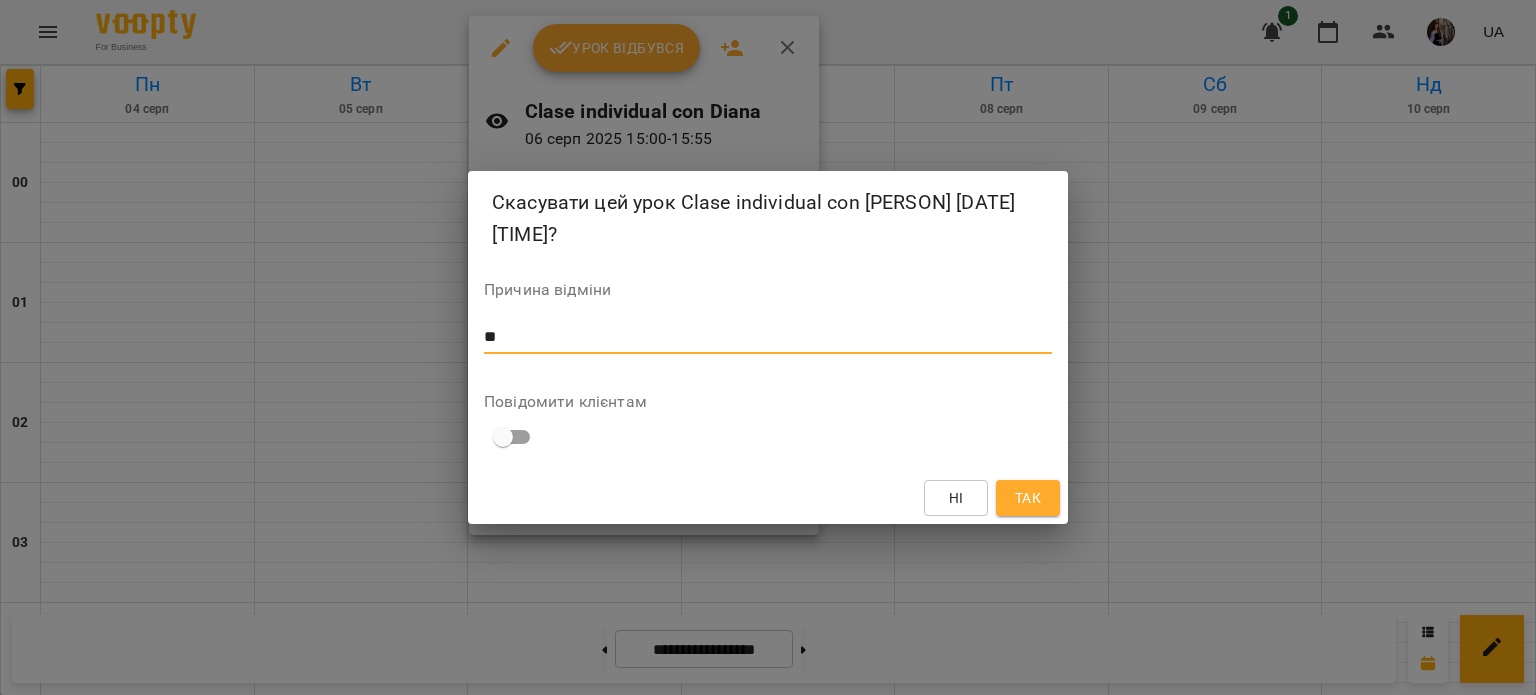 type on "**" 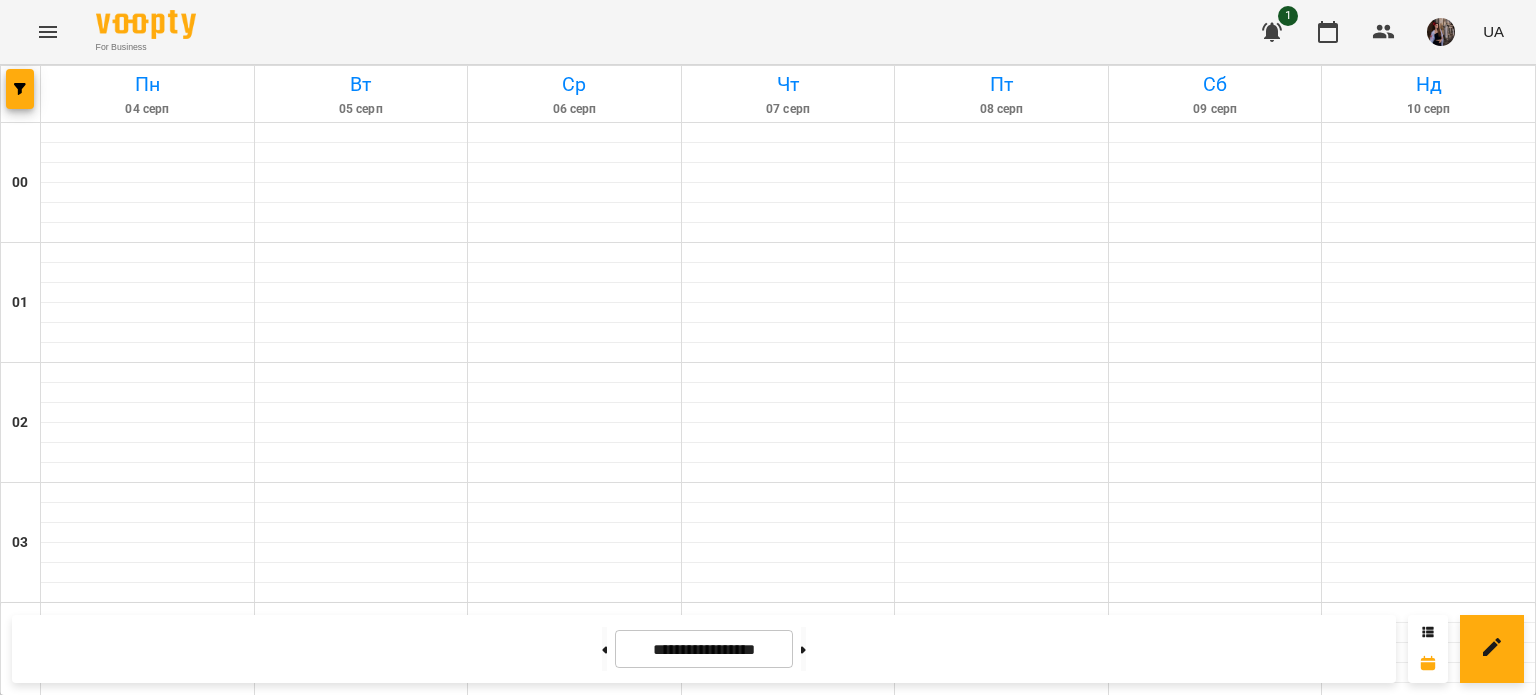 scroll, scrollTop: 1840, scrollLeft: 0, axis: vertical 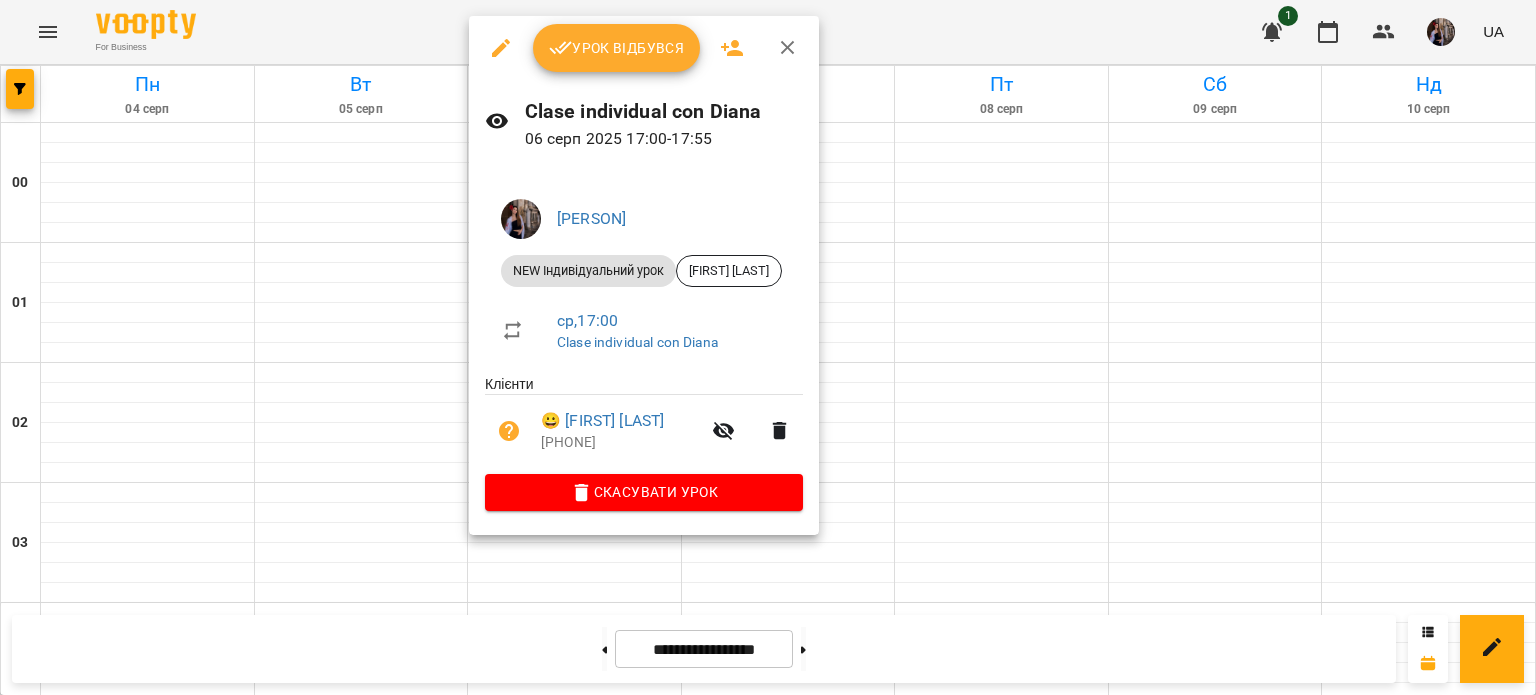 click on "Урок відбувся" at bounding box center [617, 48] 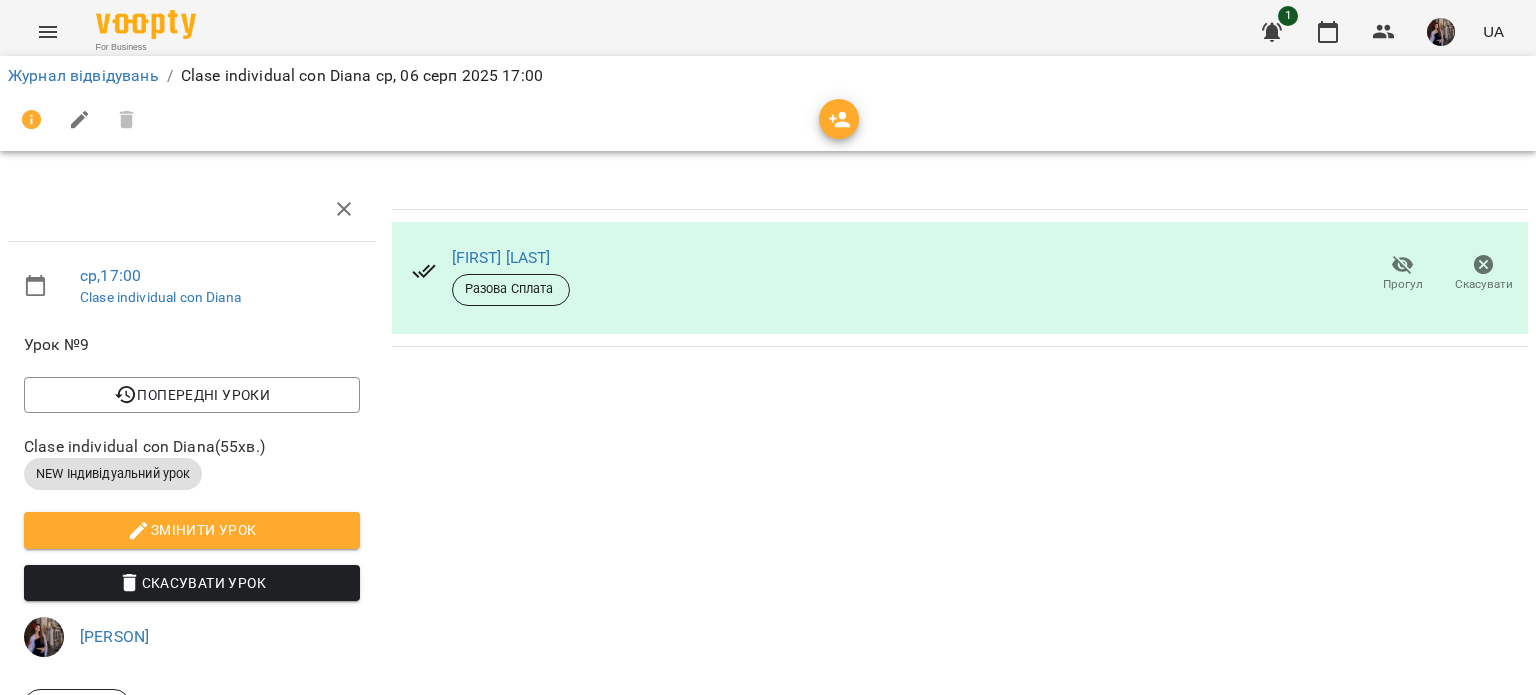 click at bounding box center (839, 120) 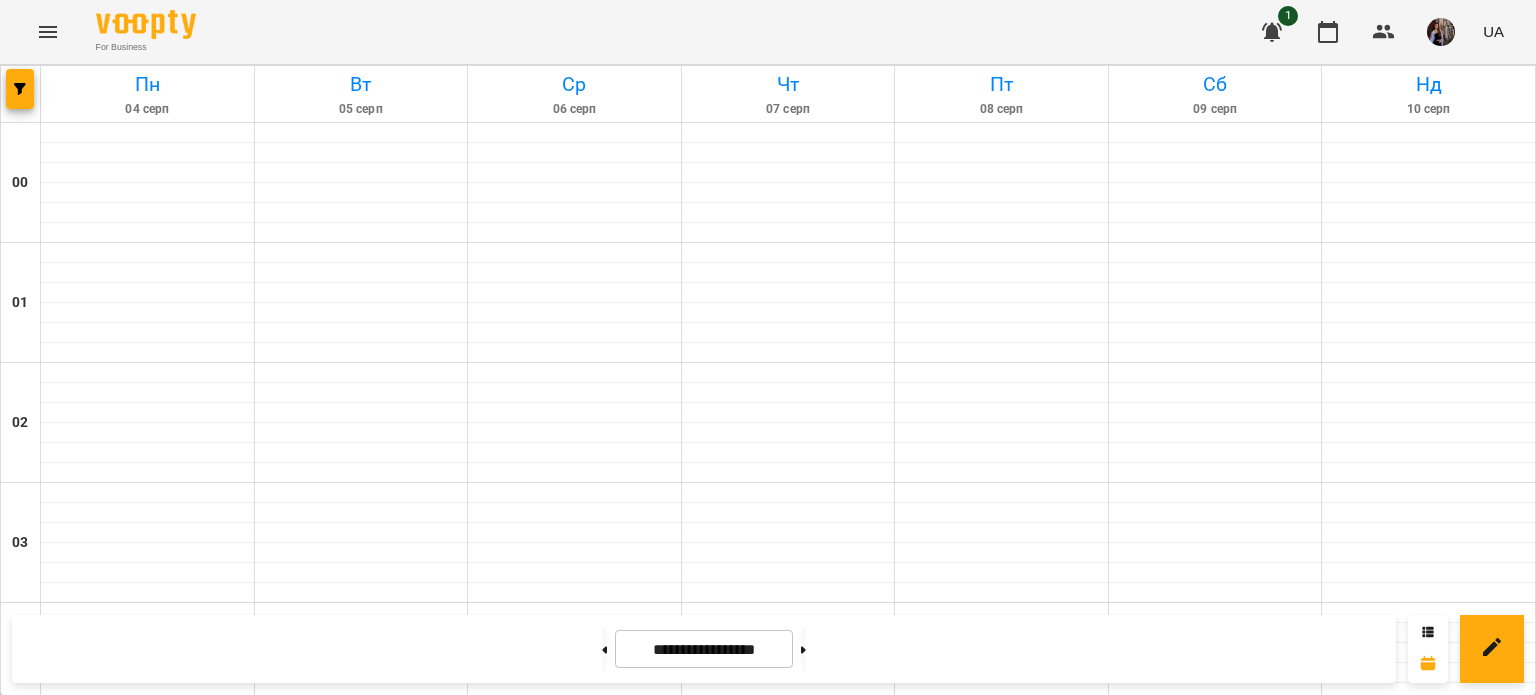 scroll, scrollTop: 1229, scrollLeft: 0, axis: vertical 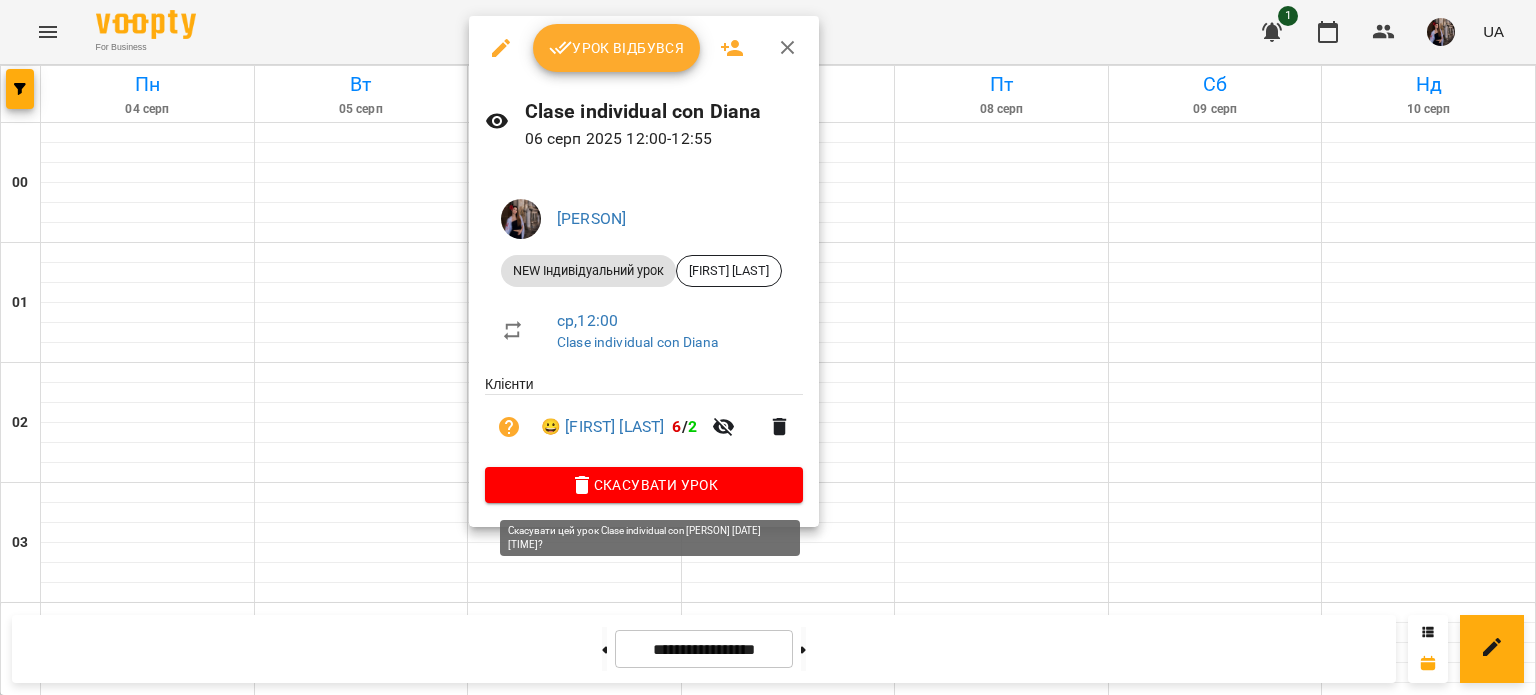 click 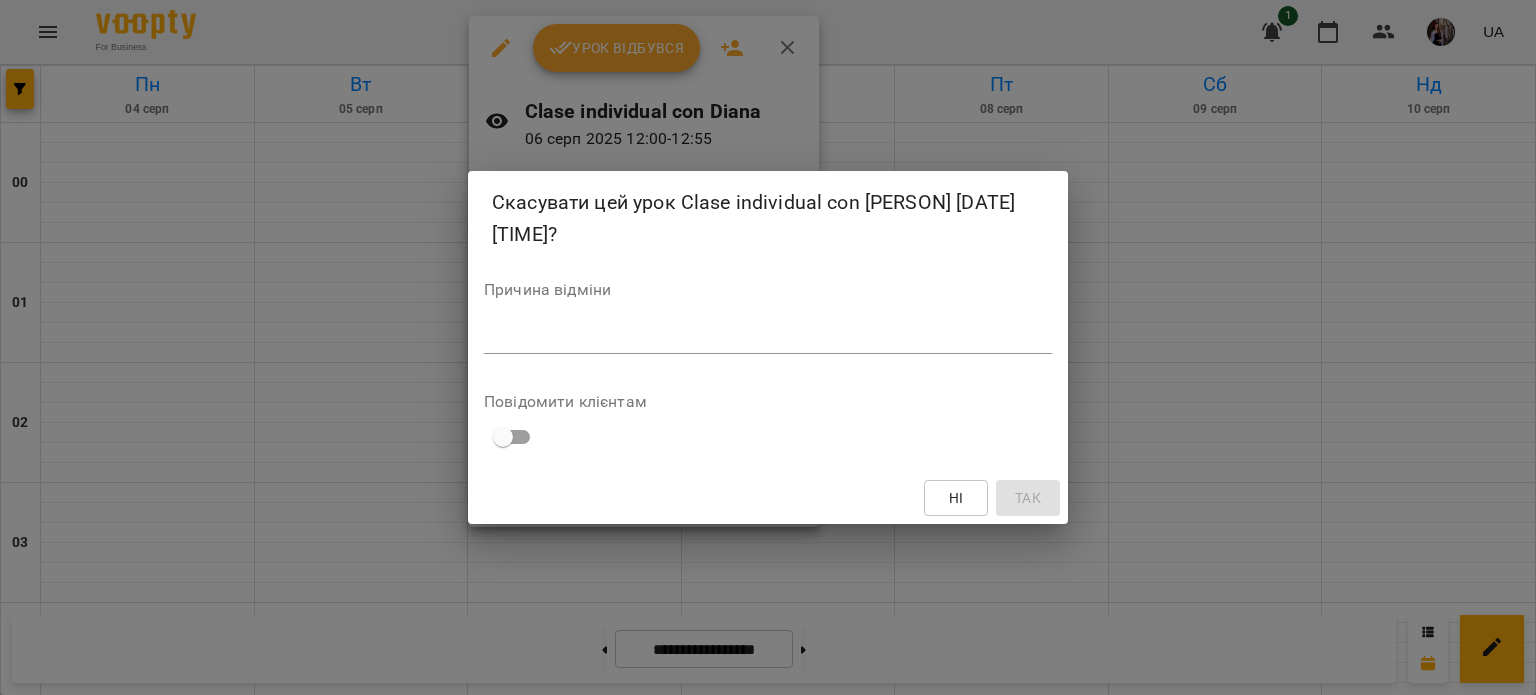 click at bounding box center [768, 337] 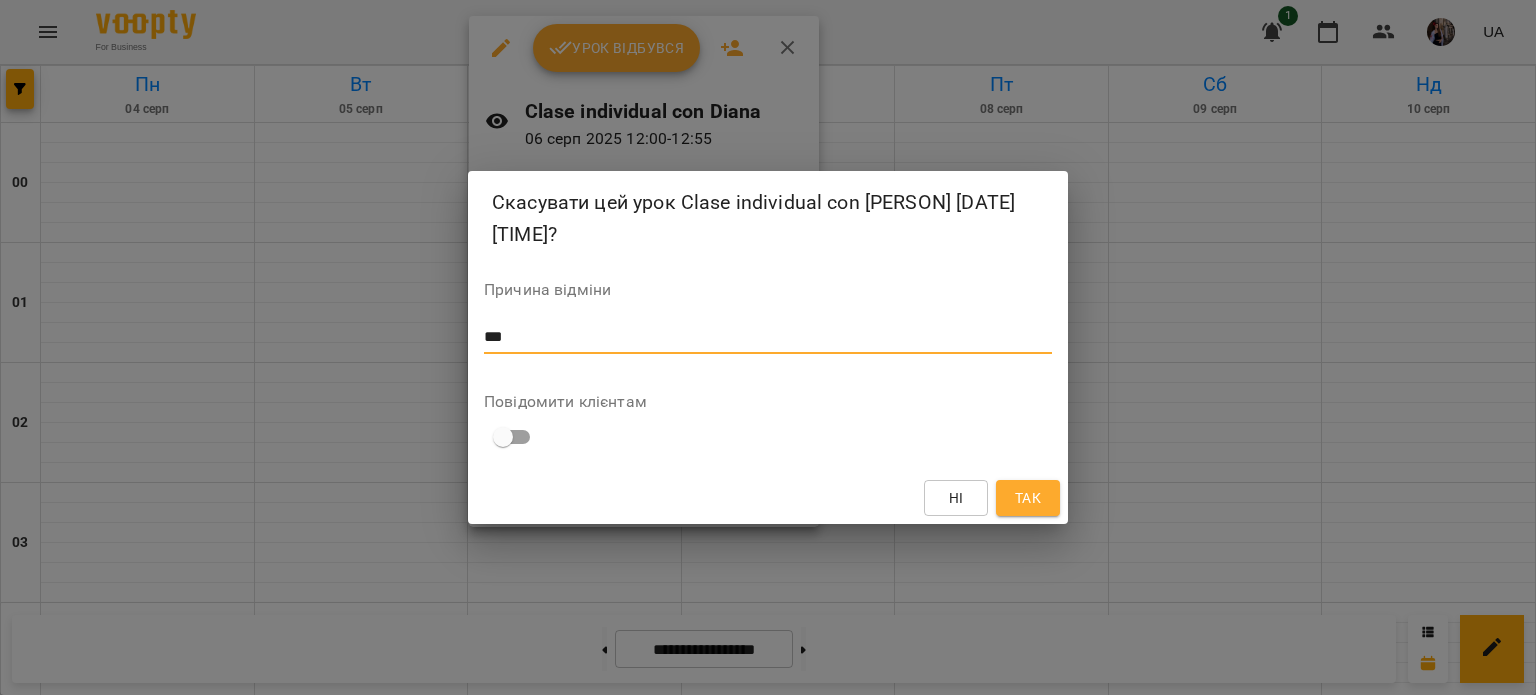 type on "***" 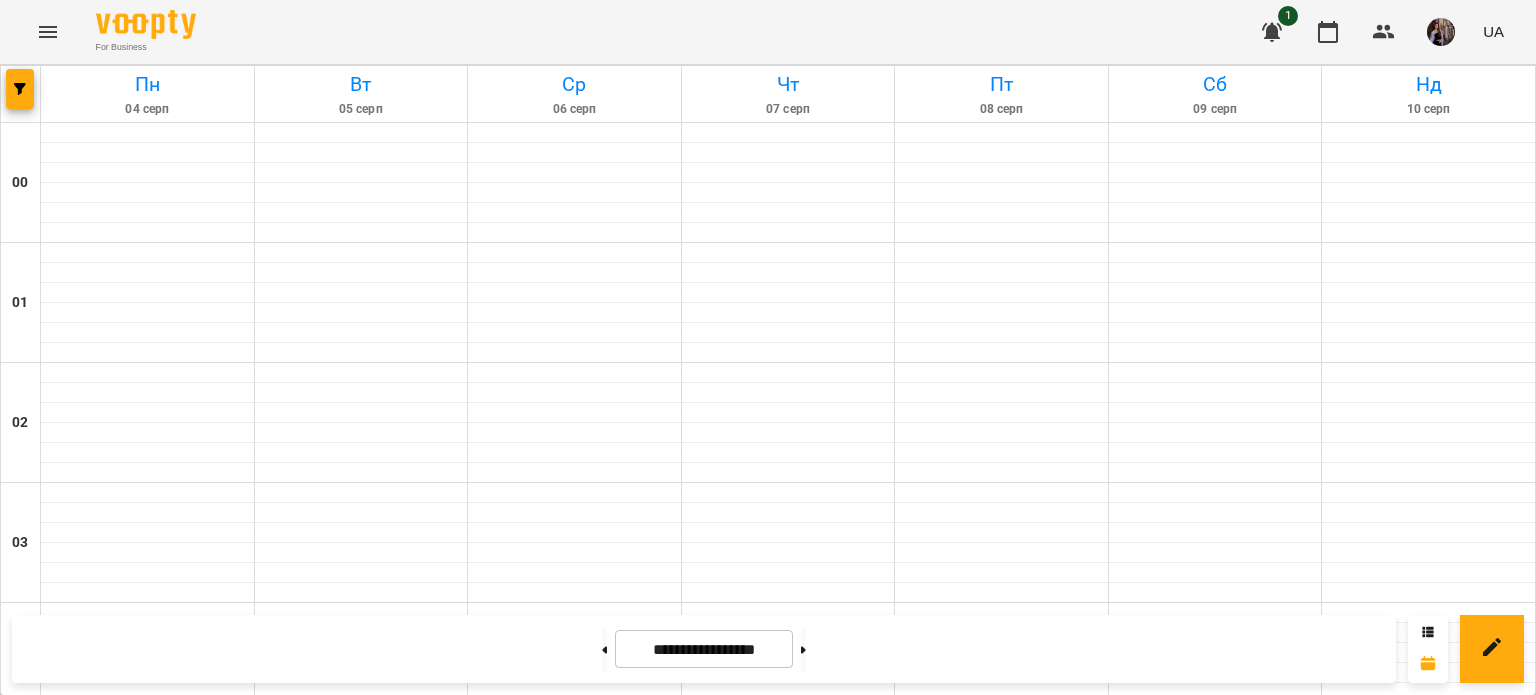 scroll, scrollTop: 2224, scrollLeft: 0, axis: vertical 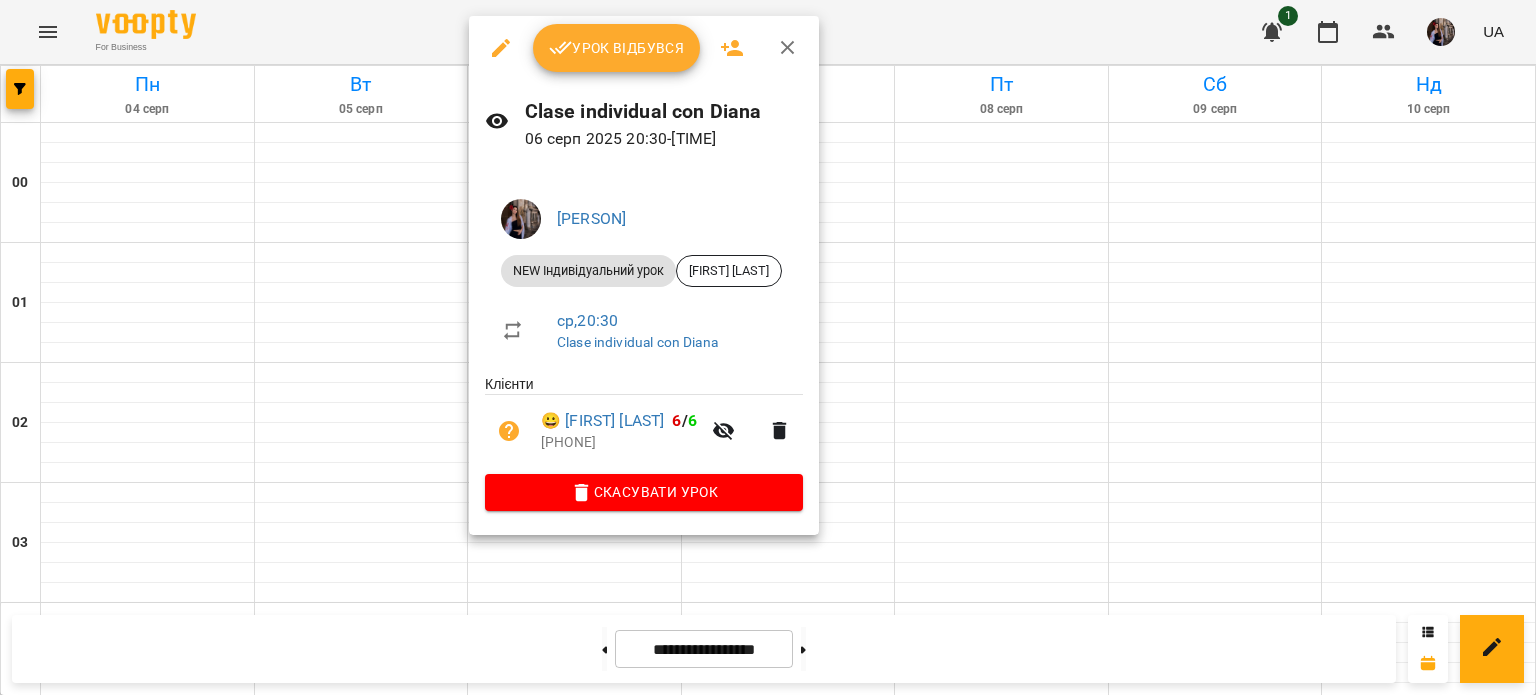 click on "Урок відбувся" at bounding box center (617, 48) 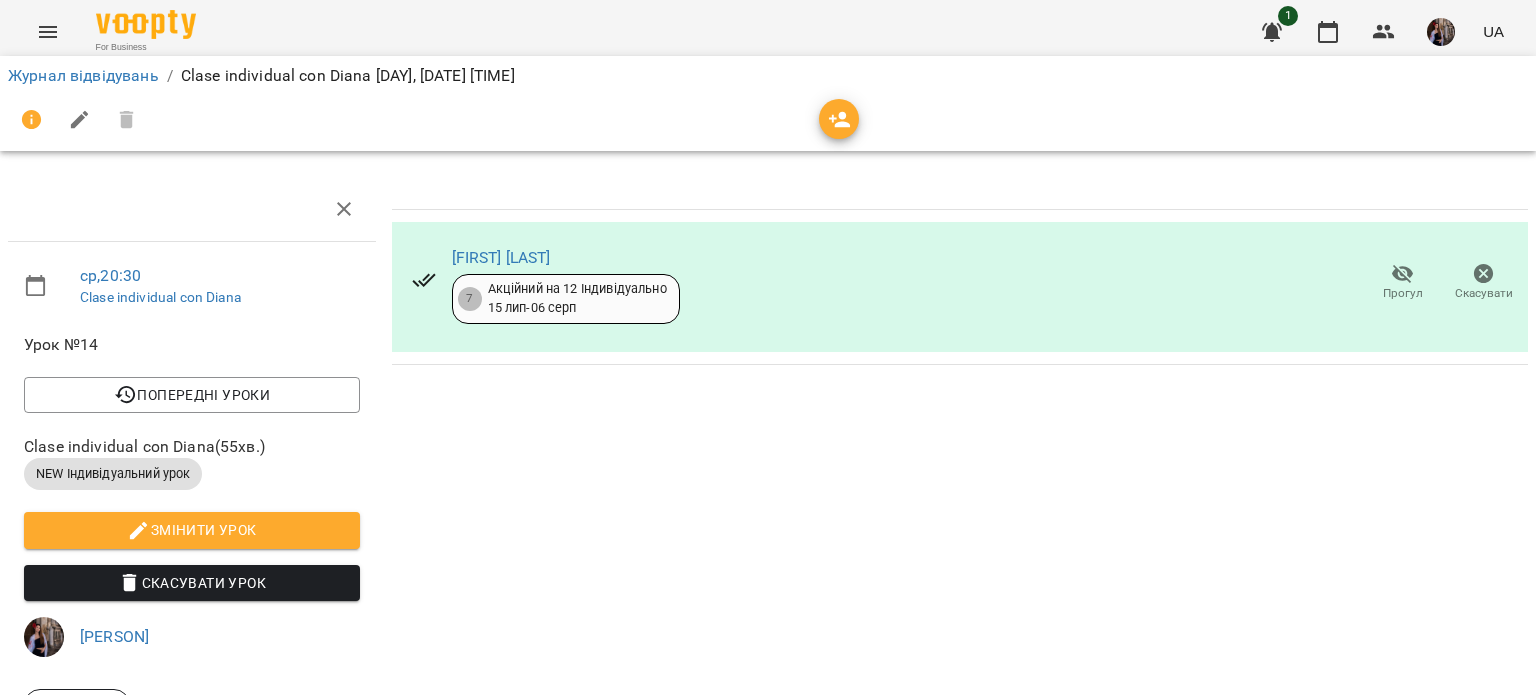 click 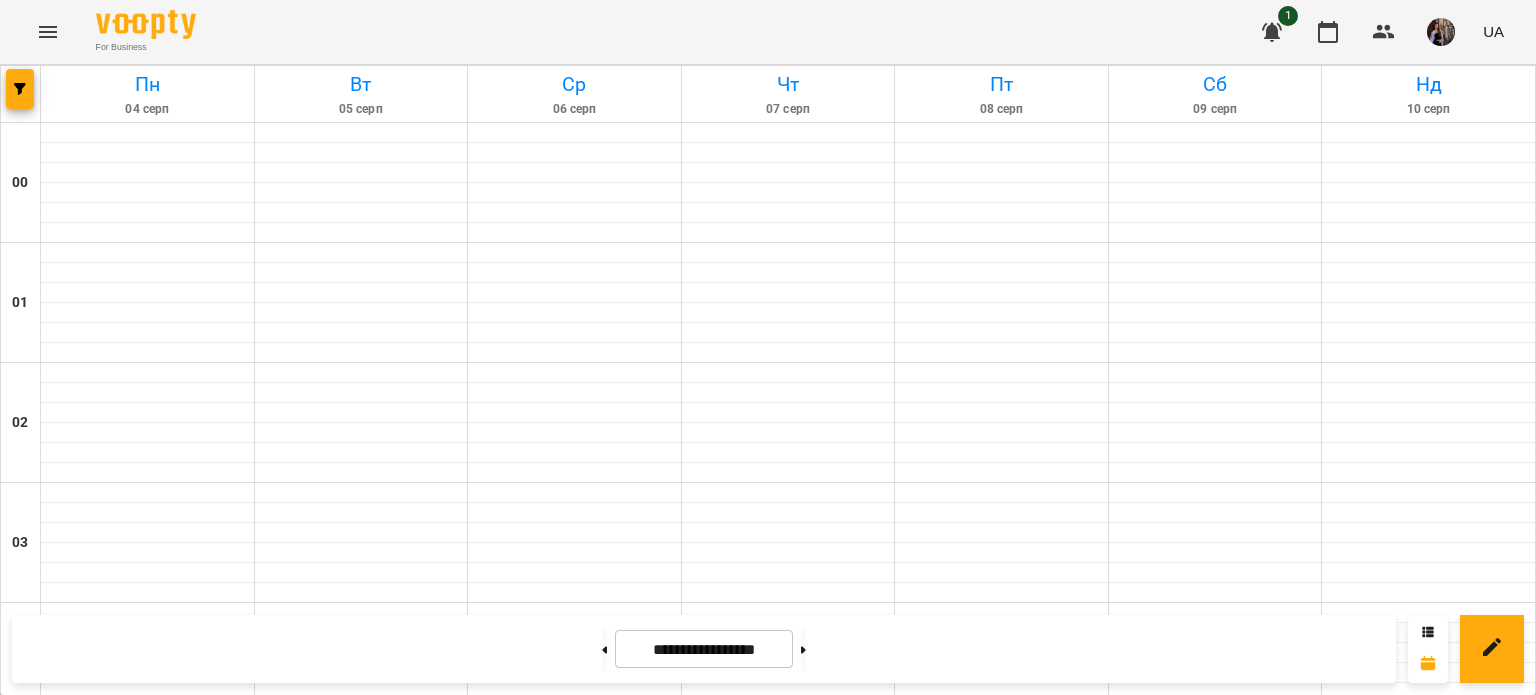 scroll, scrollTop: 1890, scrollLeft: 0, axis: vertical 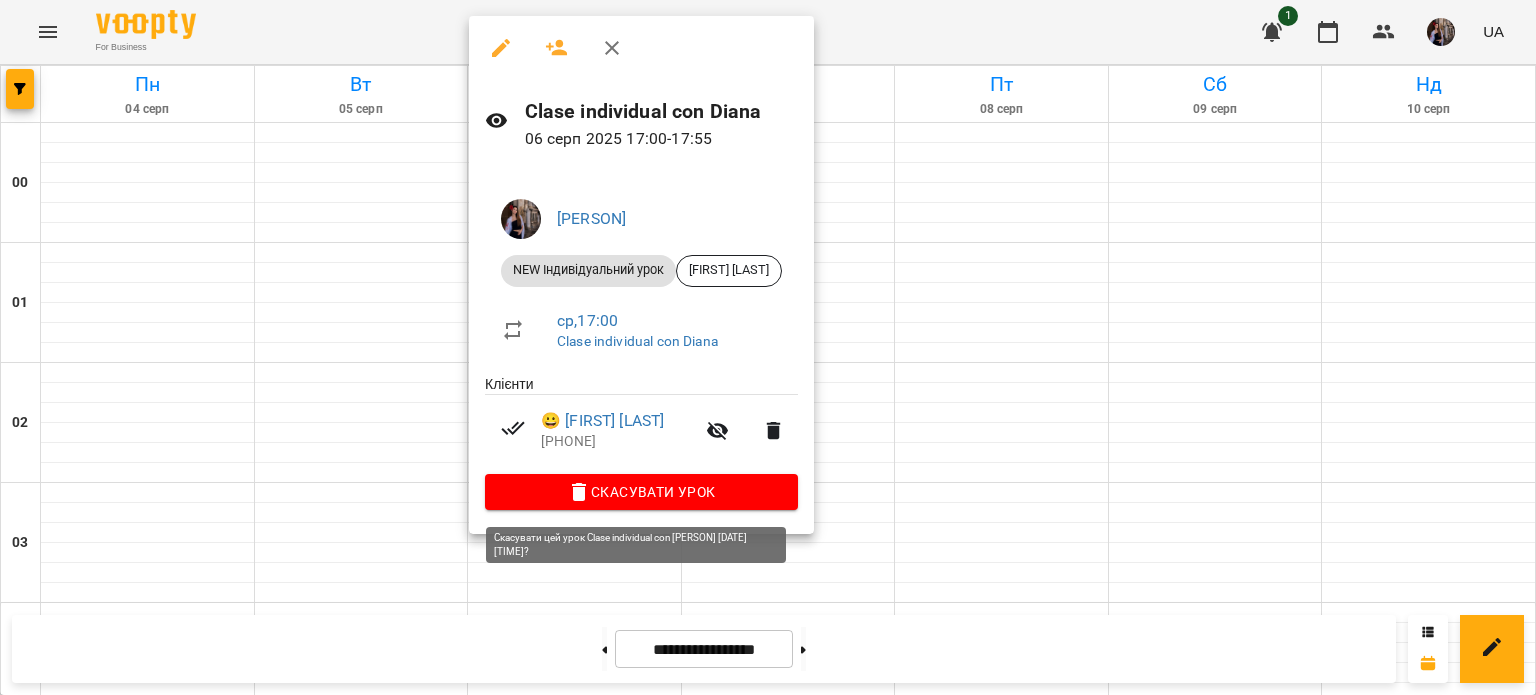 click on "Скасувати Урок" at bounding box center [641, 492] 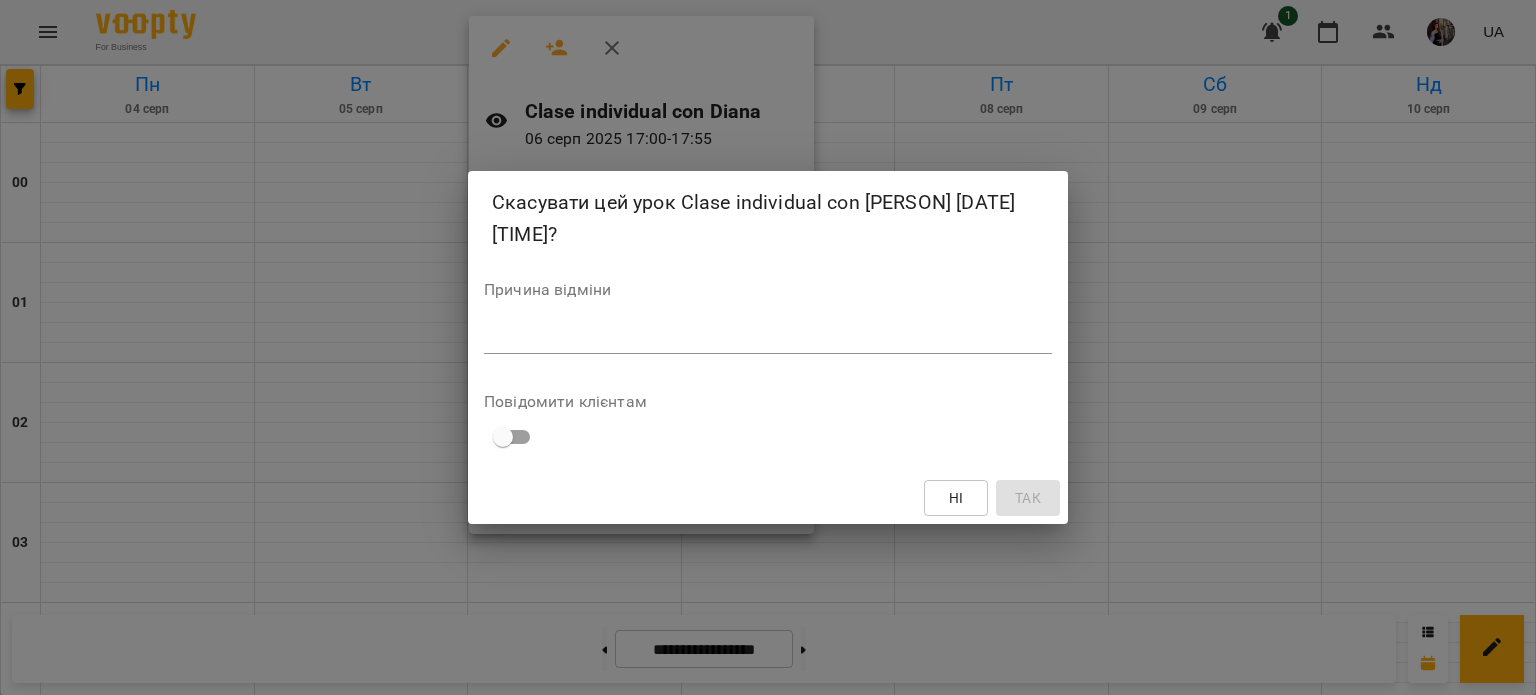 click on "Причина відміни *" at bounding box center (768, 322) 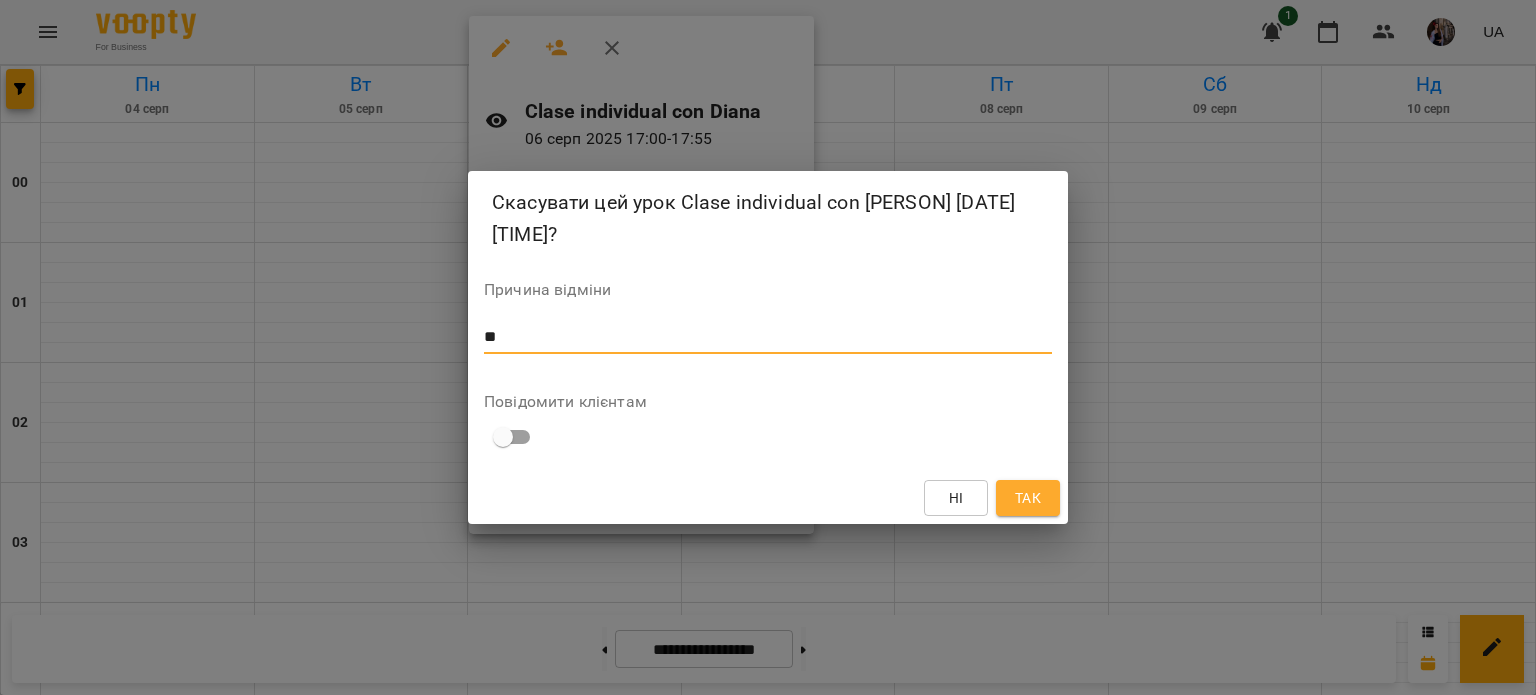 type on "**" 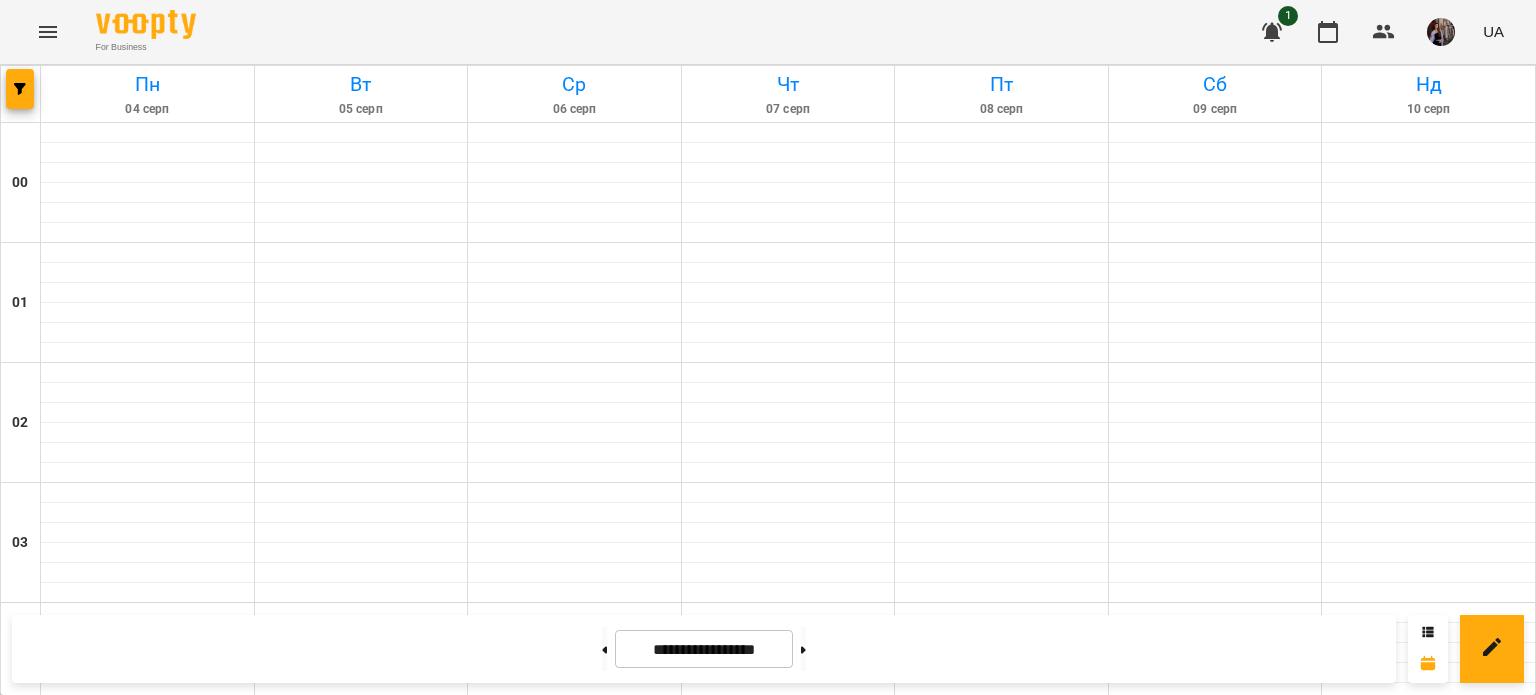 scroll, scrollTop: 1652, scrollLeft: 0, axis: vertical 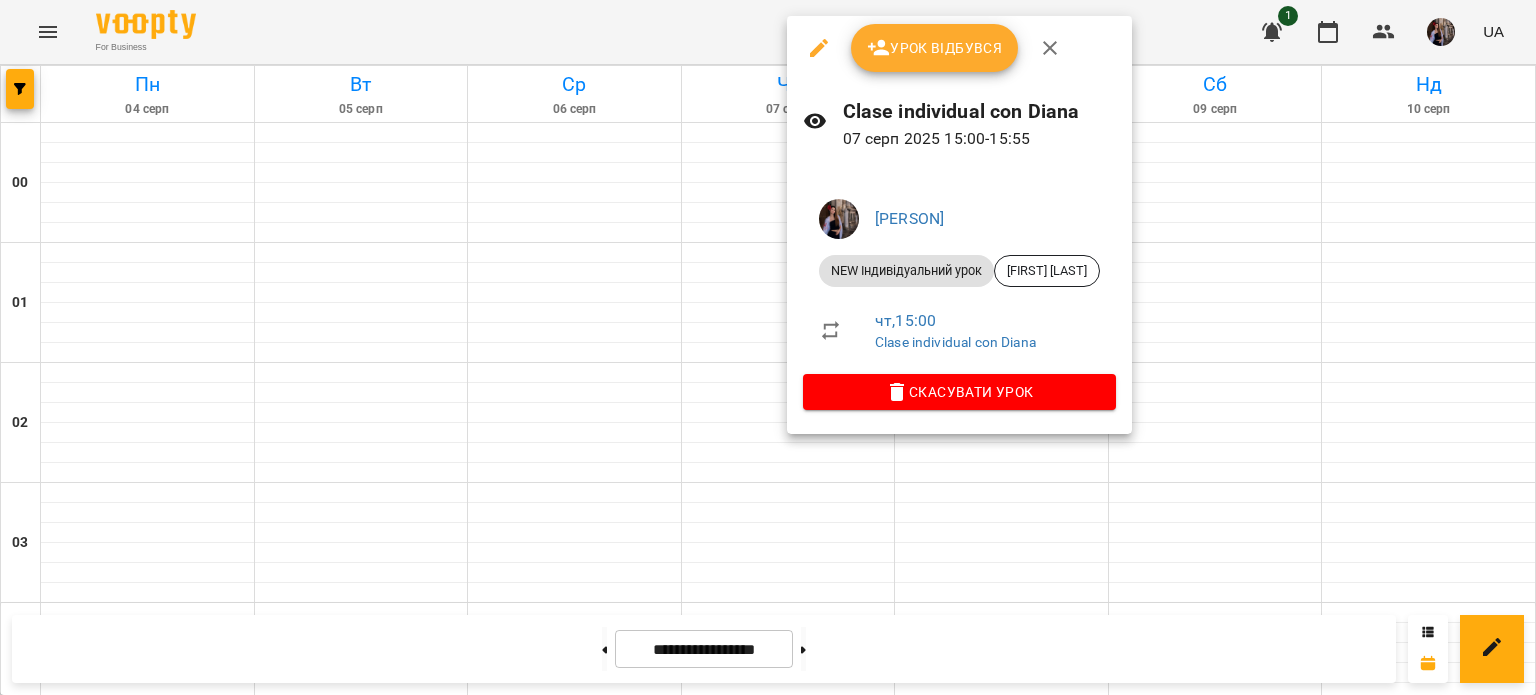 click at bounding box center [768, 347] 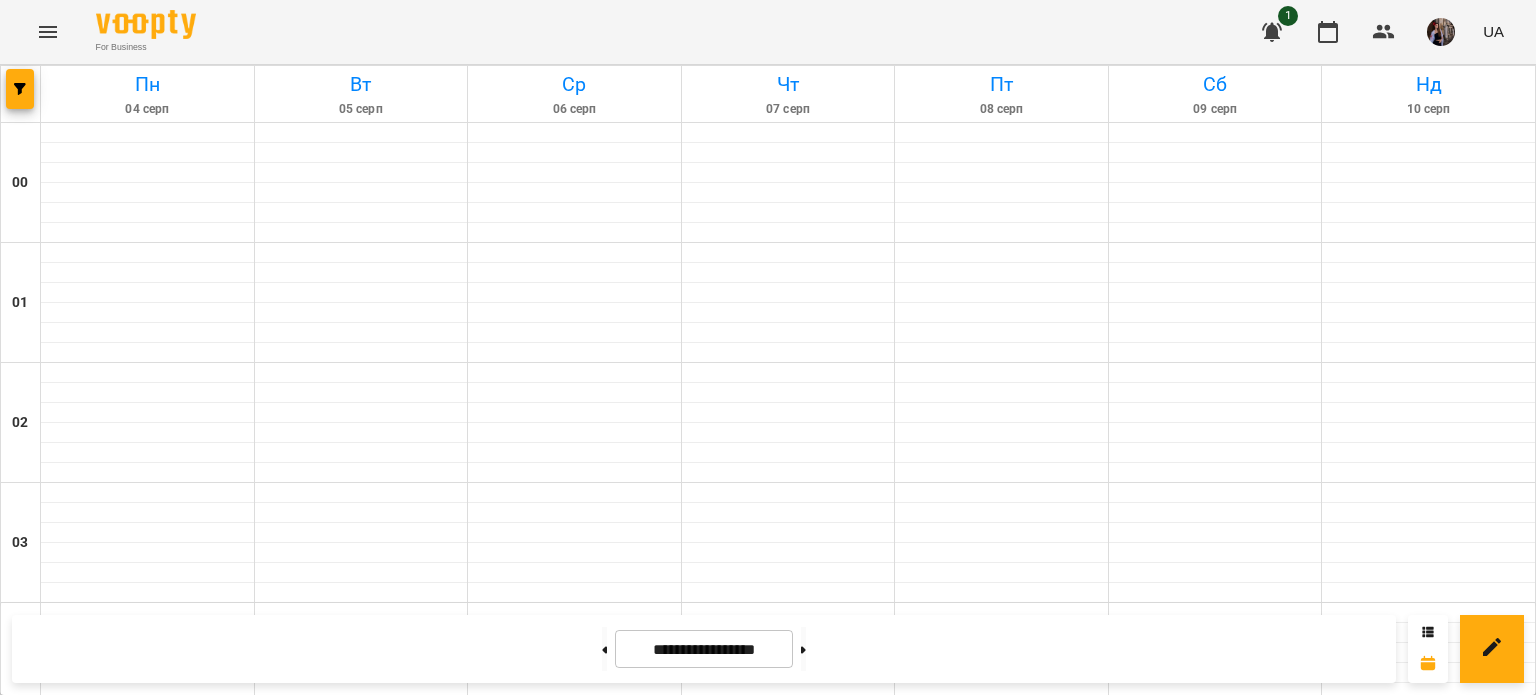 scroll, scrollTop: 1515, scrollLeft: 0, axis: vertical 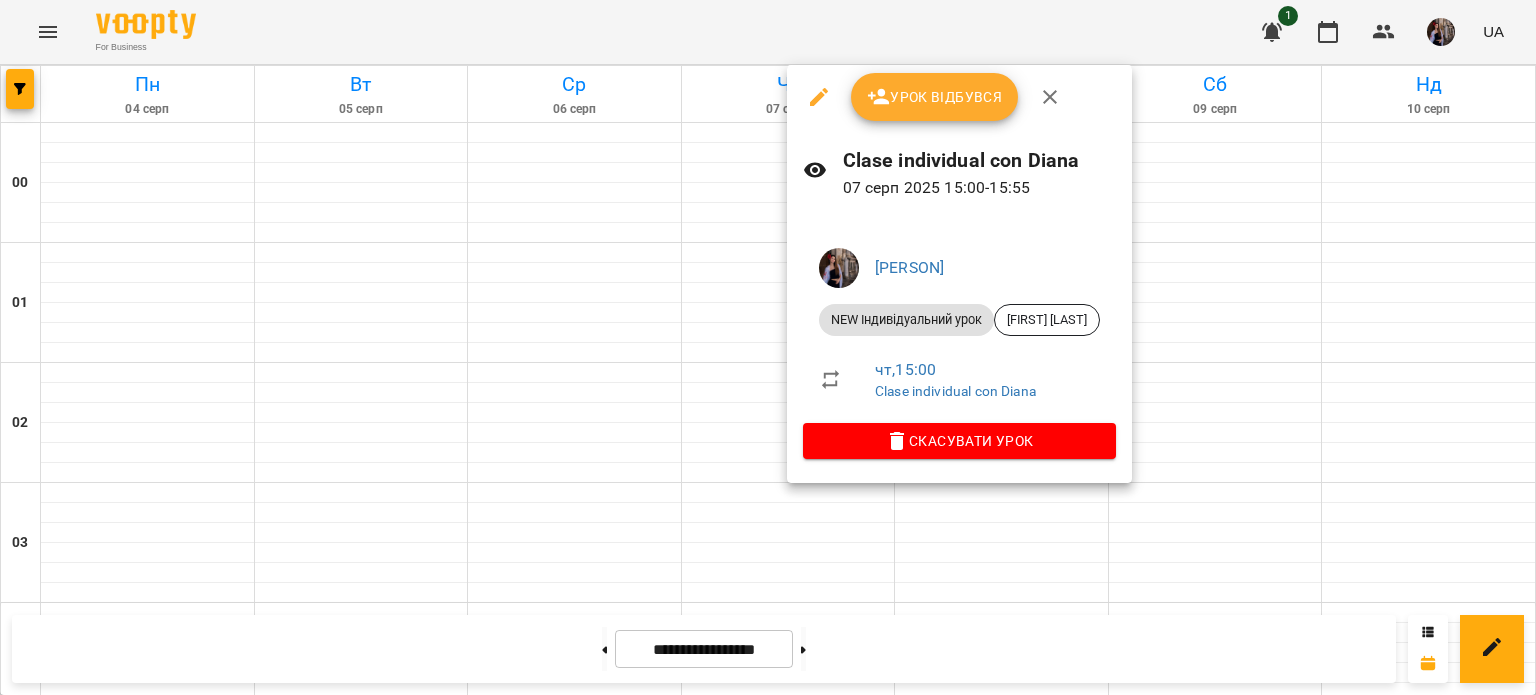 click on "Урок відбувся" at bounding box center [959, 97] 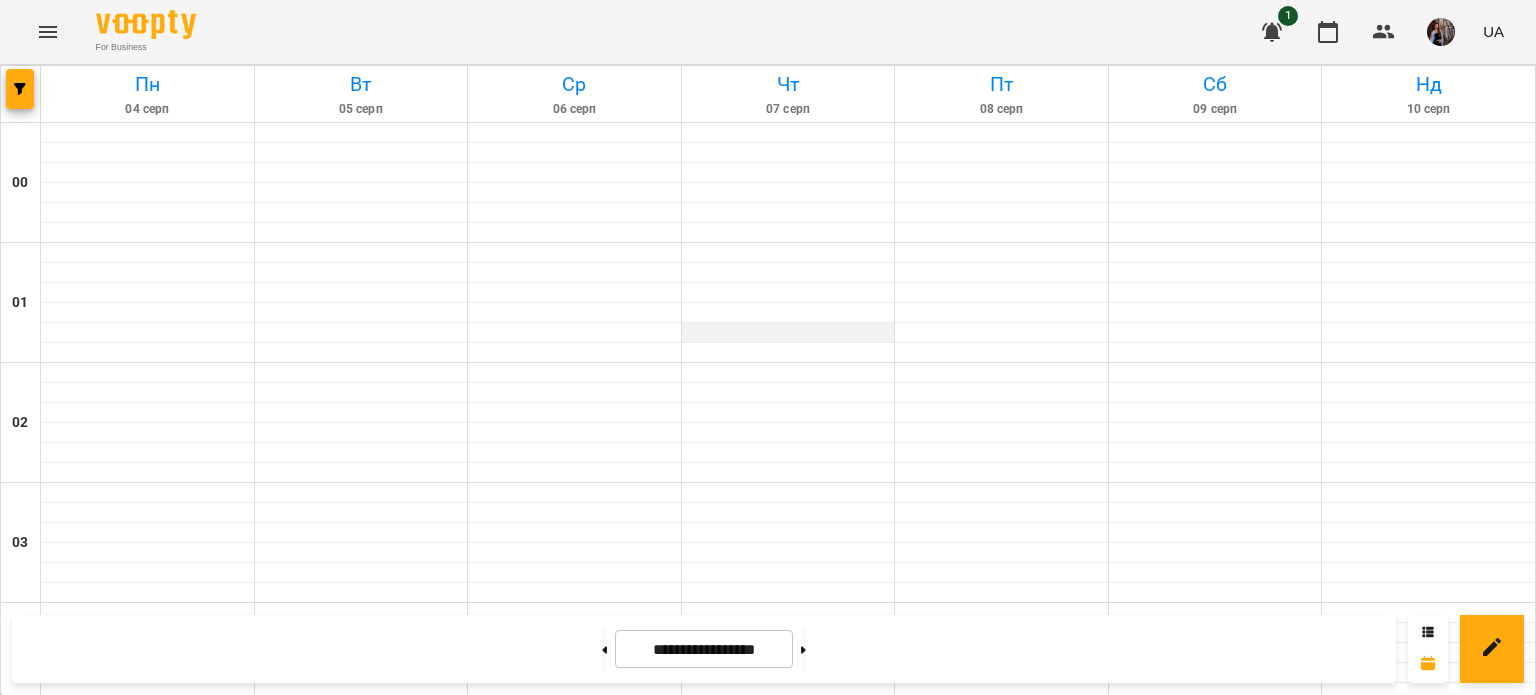 scroll, scrollTop: 1706, scrollLeft: 0, axis: vertical 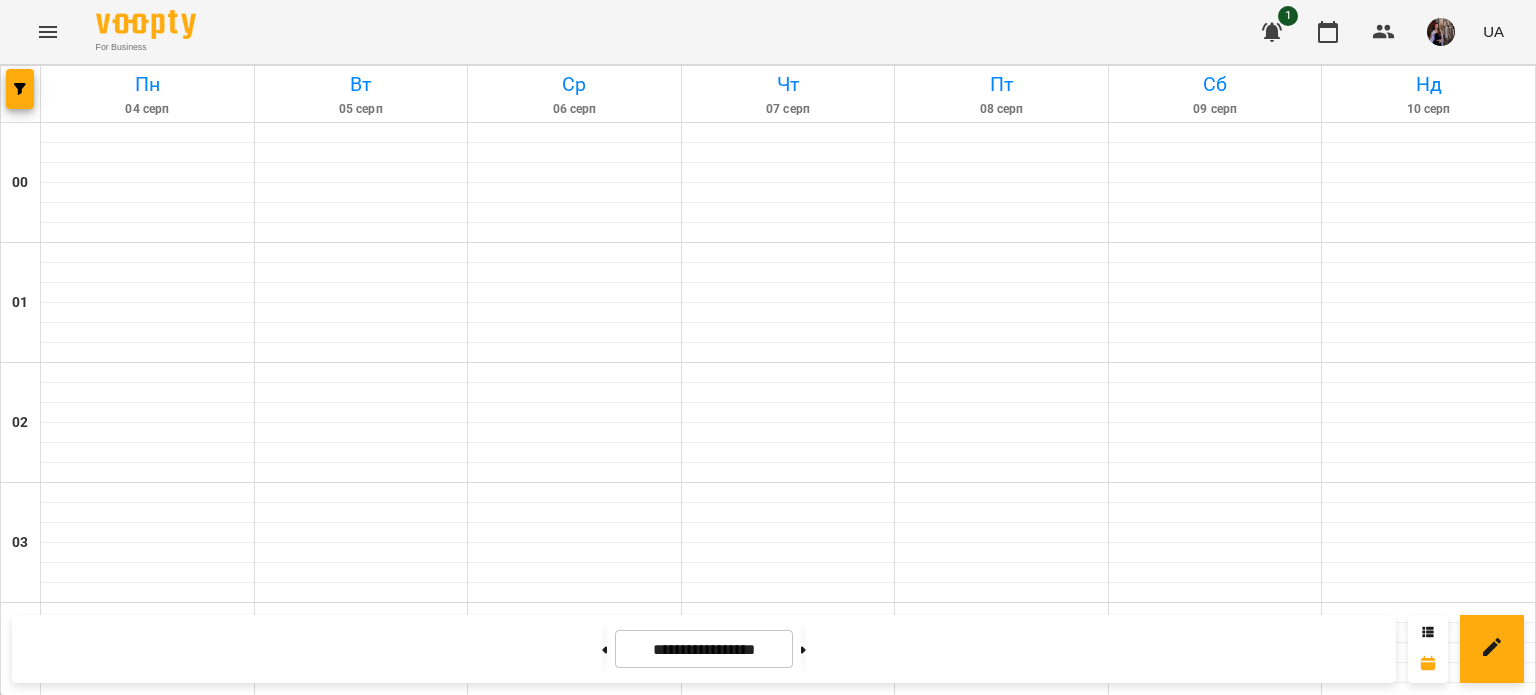 click on "[FIRST] [LAST]" at bounding box center (734, 1997) 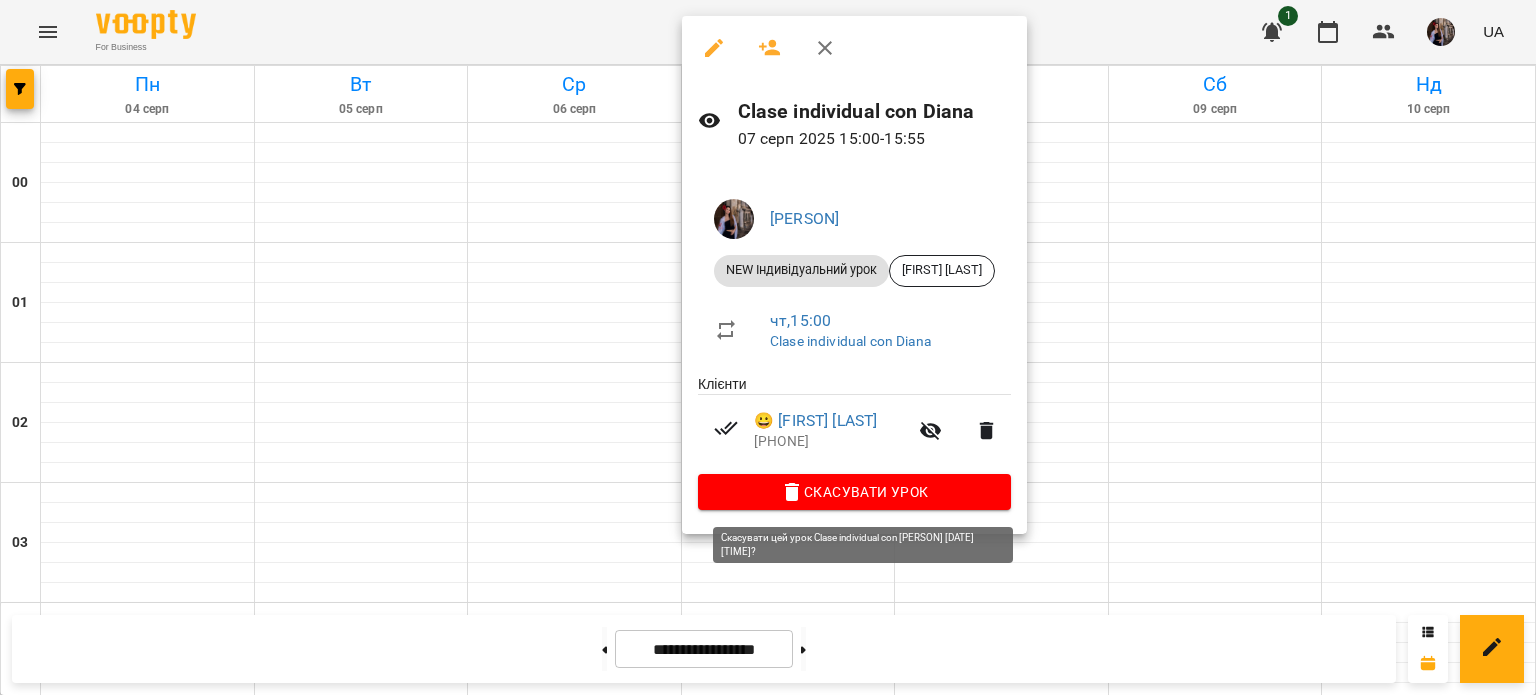 click on "Скасувати Урок" at bounding box center [854, 492] 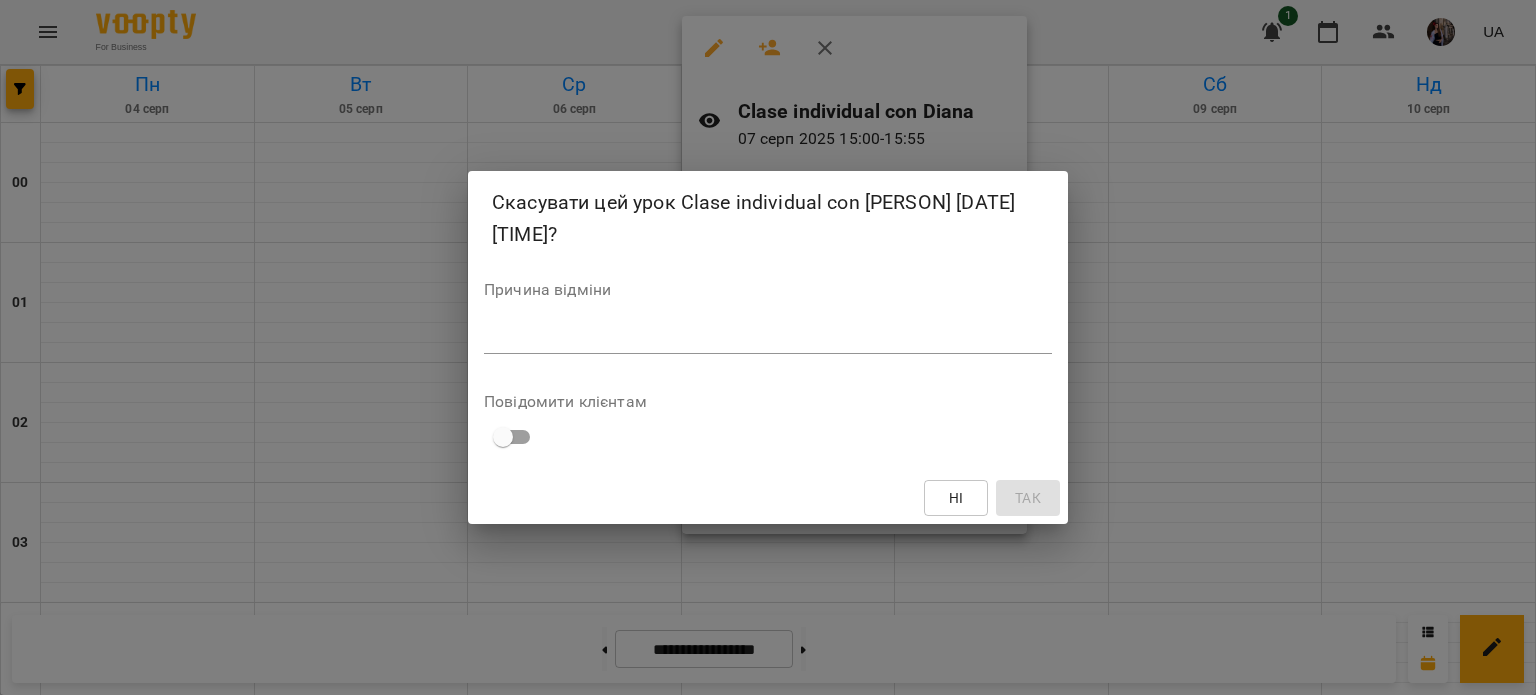 click at bounding box center [768, 337] 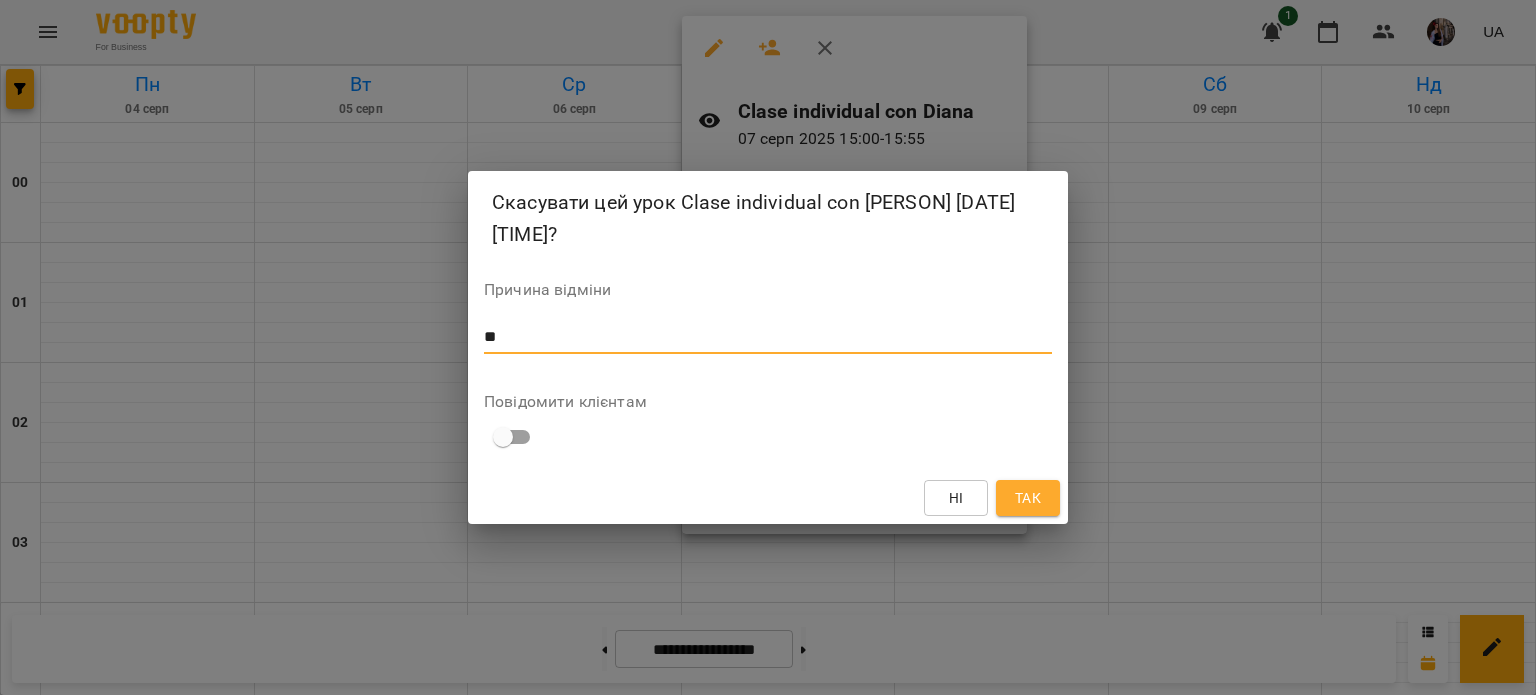 type on "**" 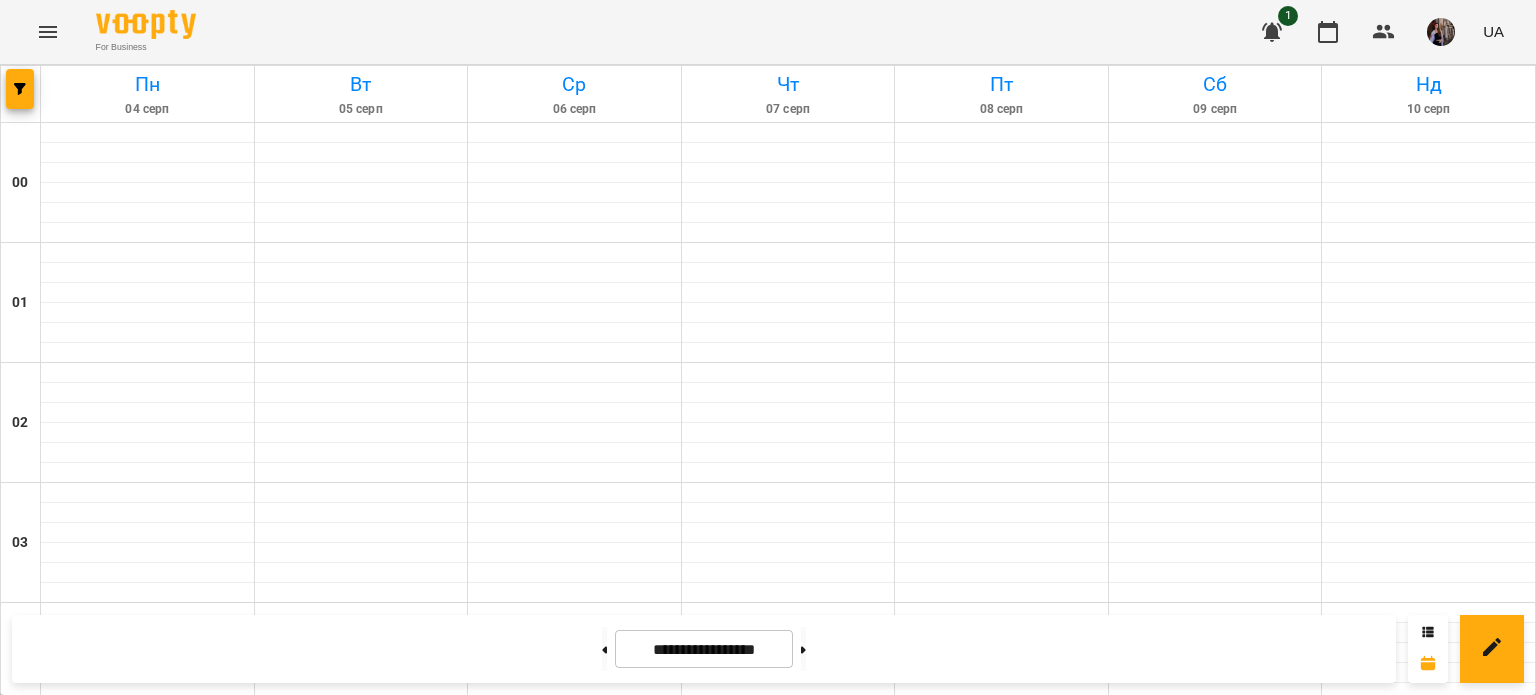 scroll, scrollTop: 2139, scrollLeft: 0, axis: vertical 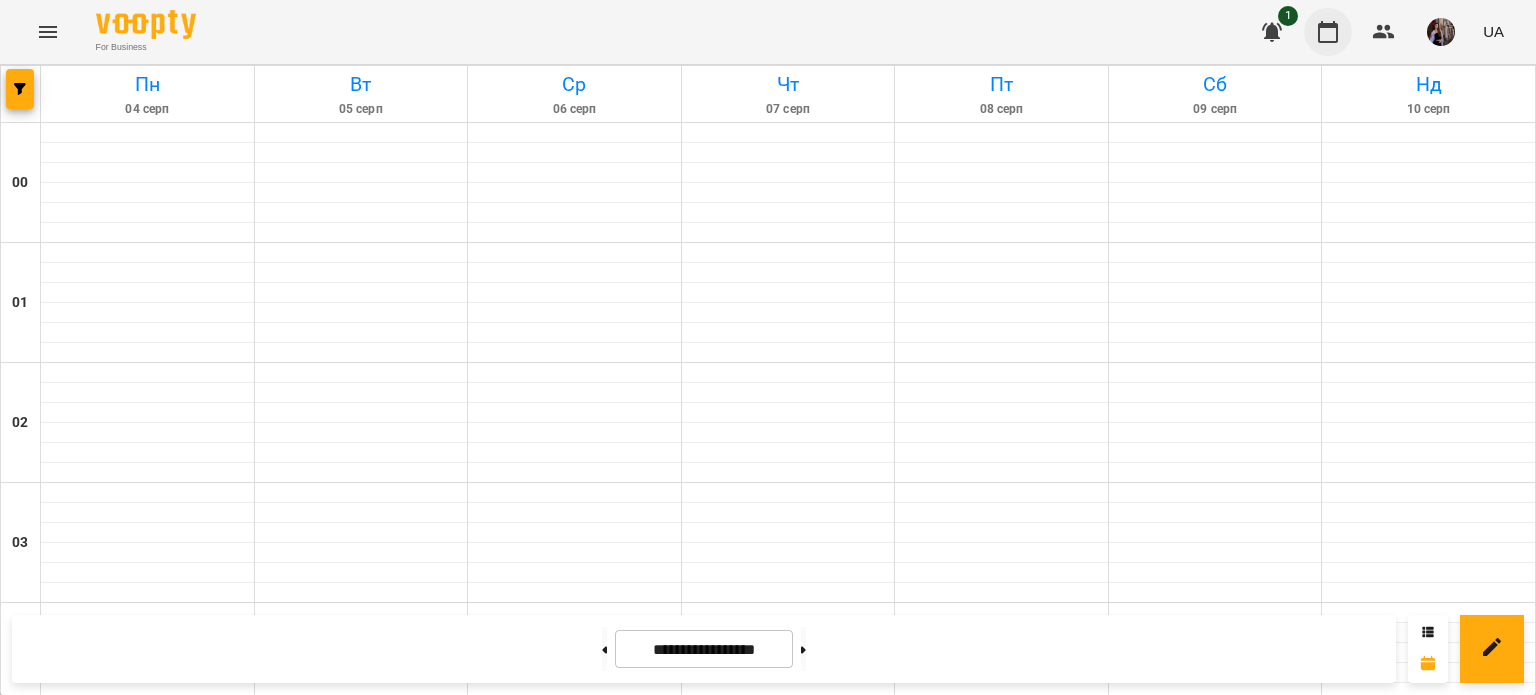 click 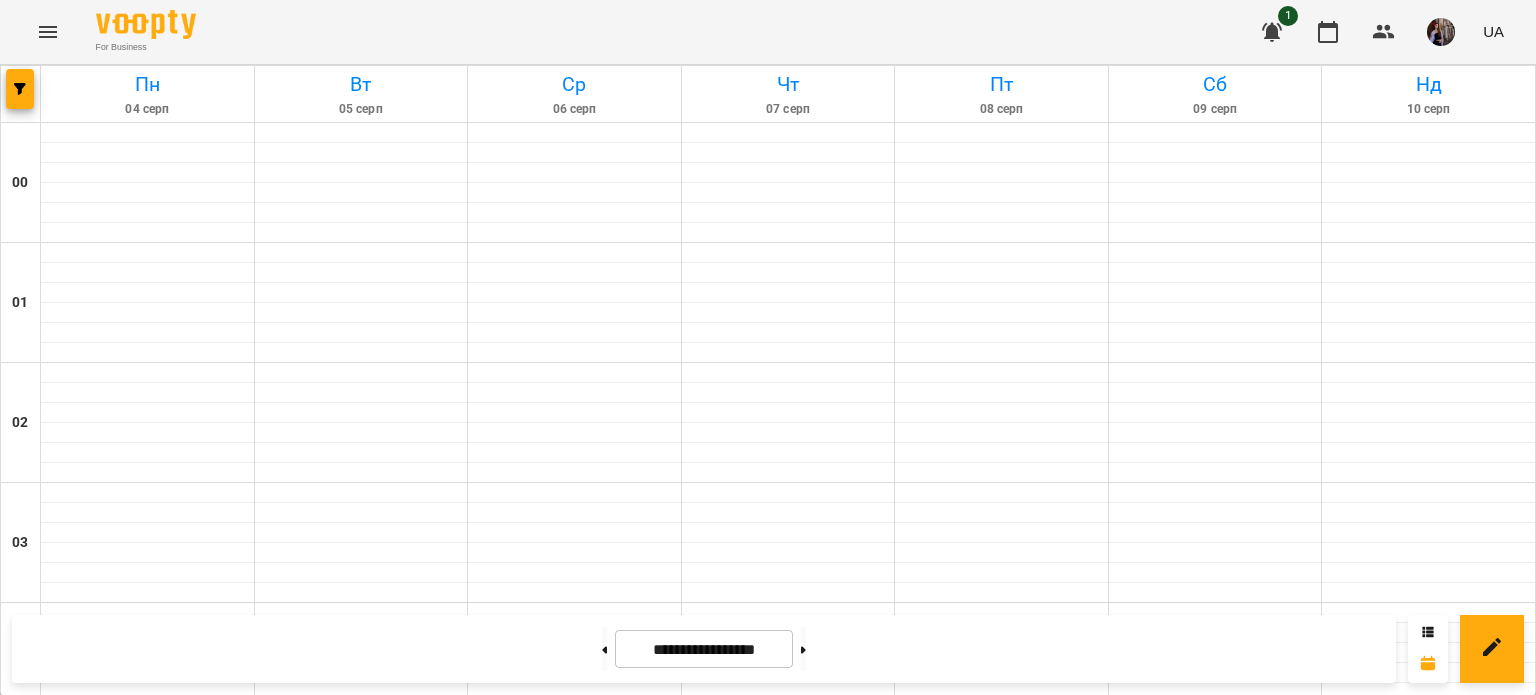 click at bounding box center (1441, 32) 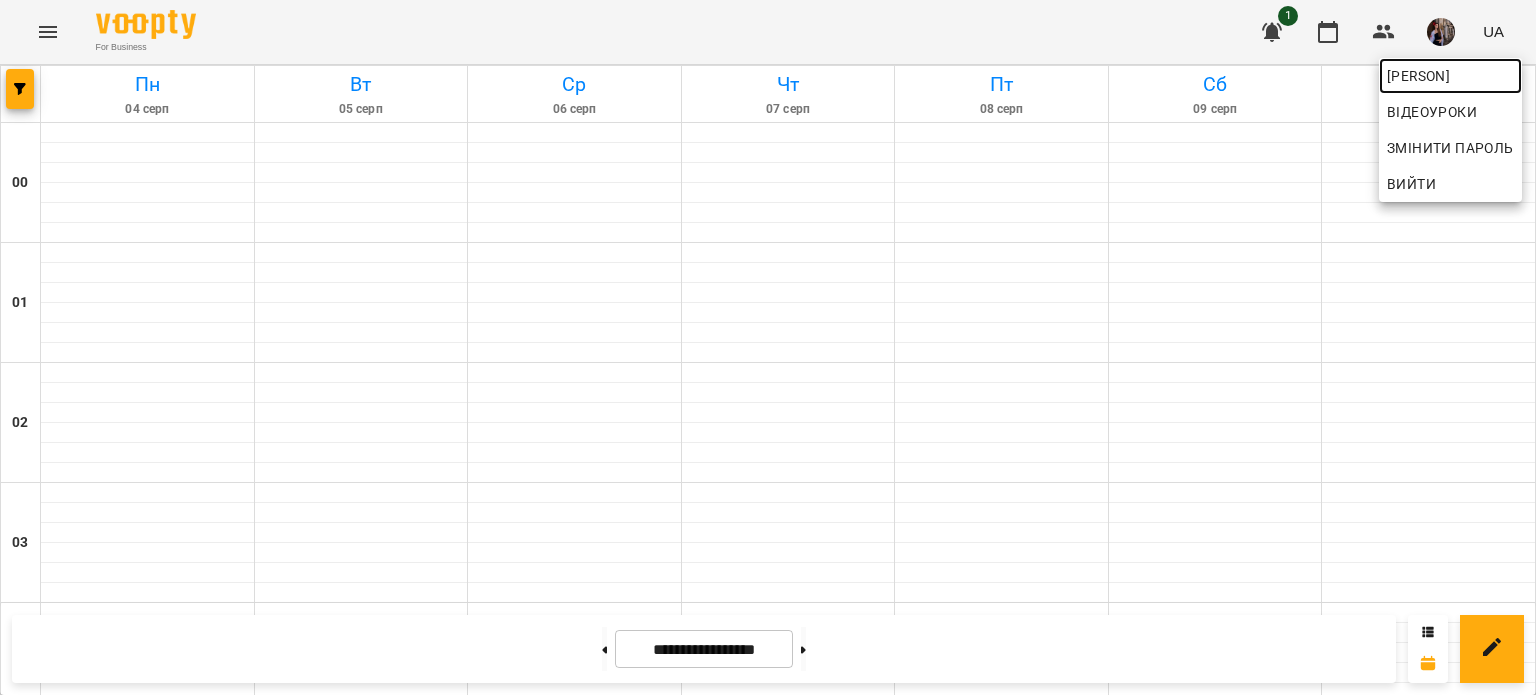 click on "[PERSON]" at bounding box center [1450, 76] 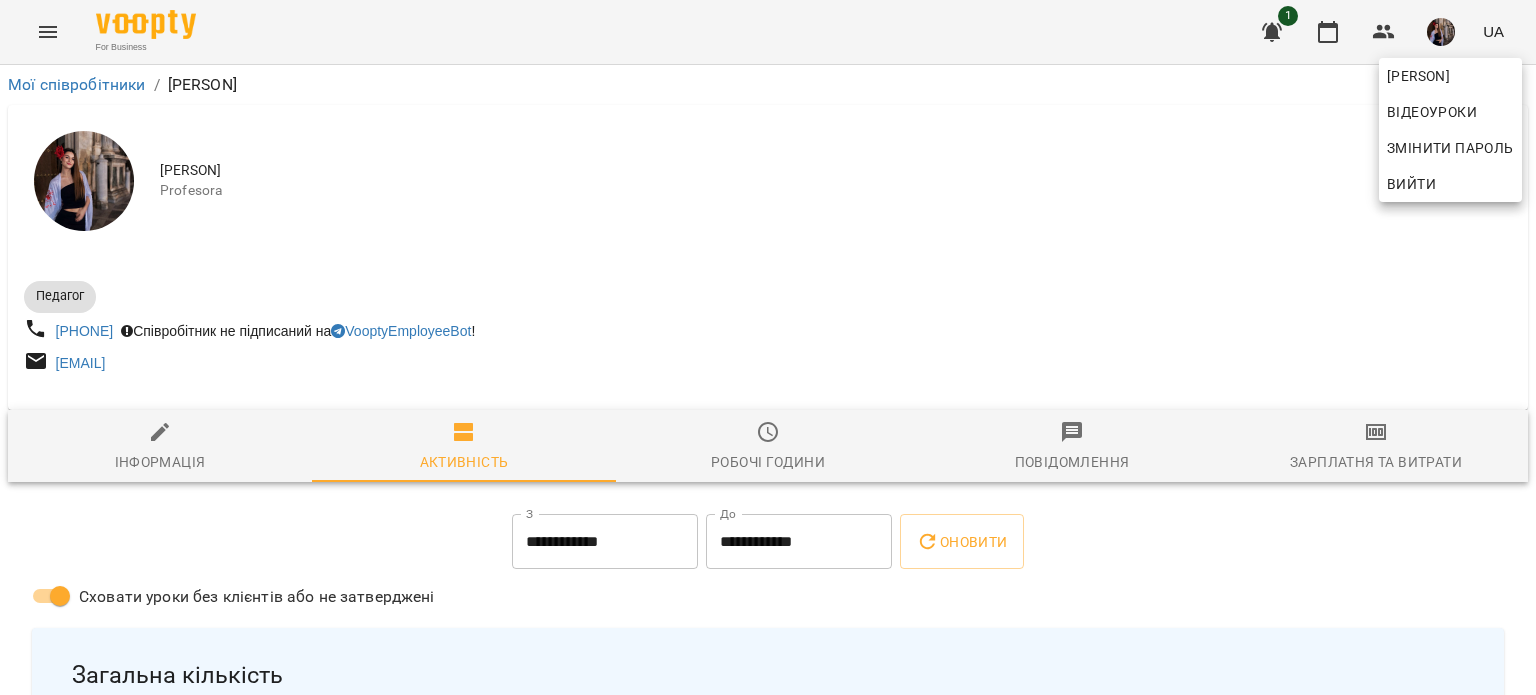 click at bounding box center [768, 347] 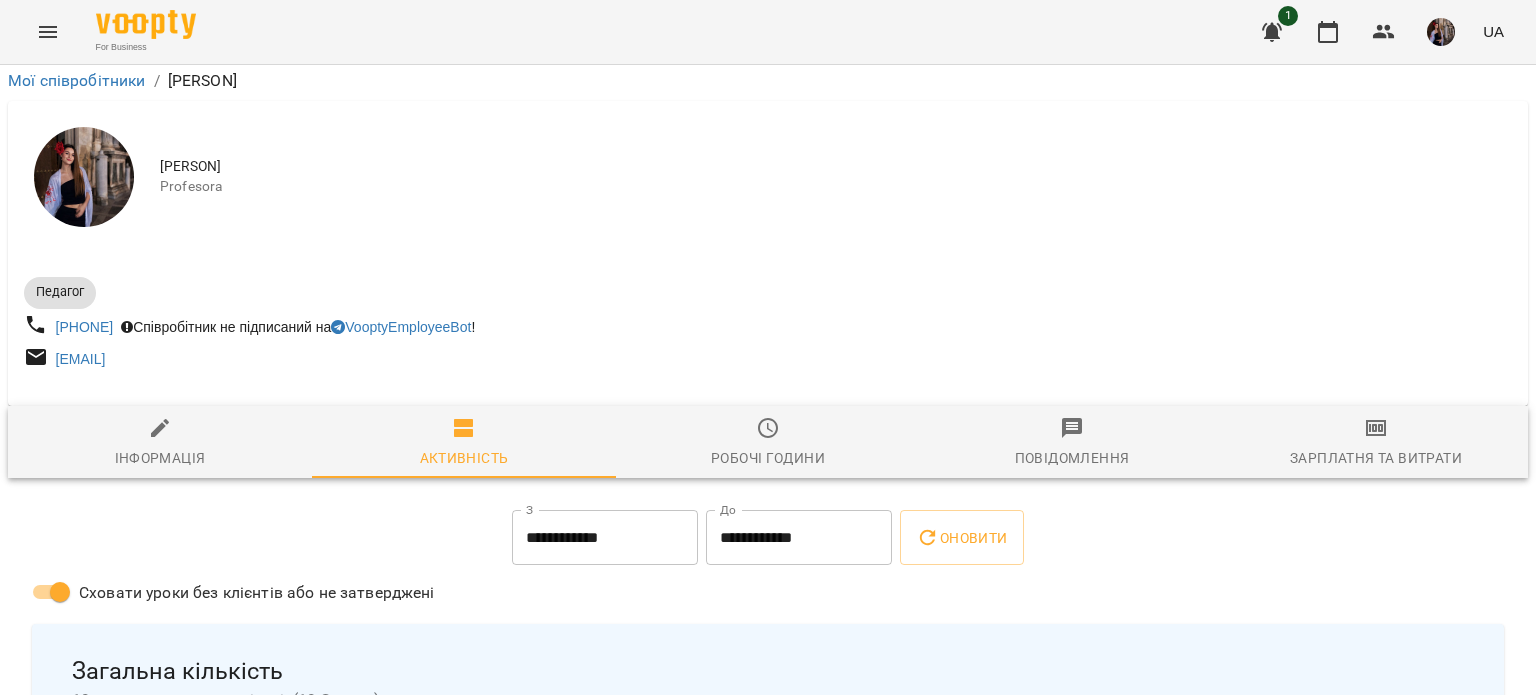 scroll, scrollTop: 417, scrollLeft: 0, axis: vertical 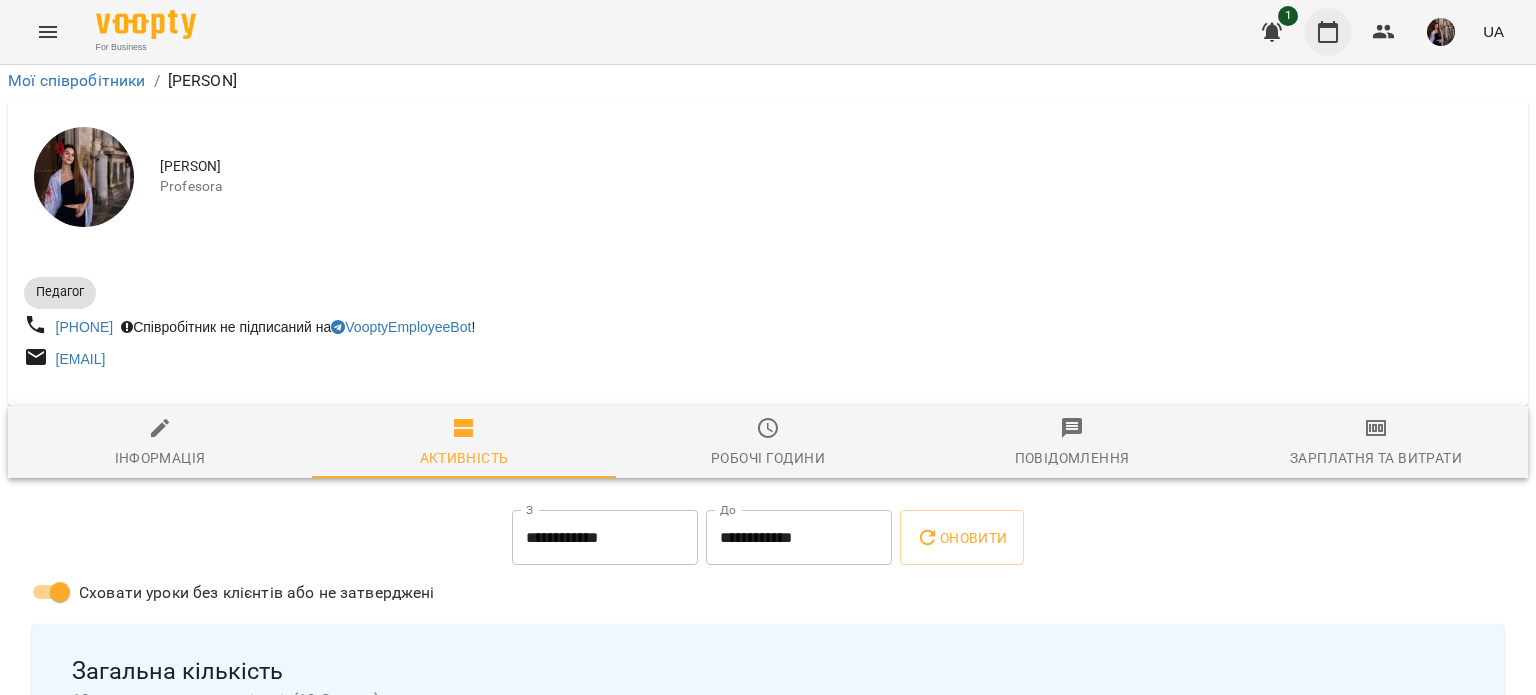 click 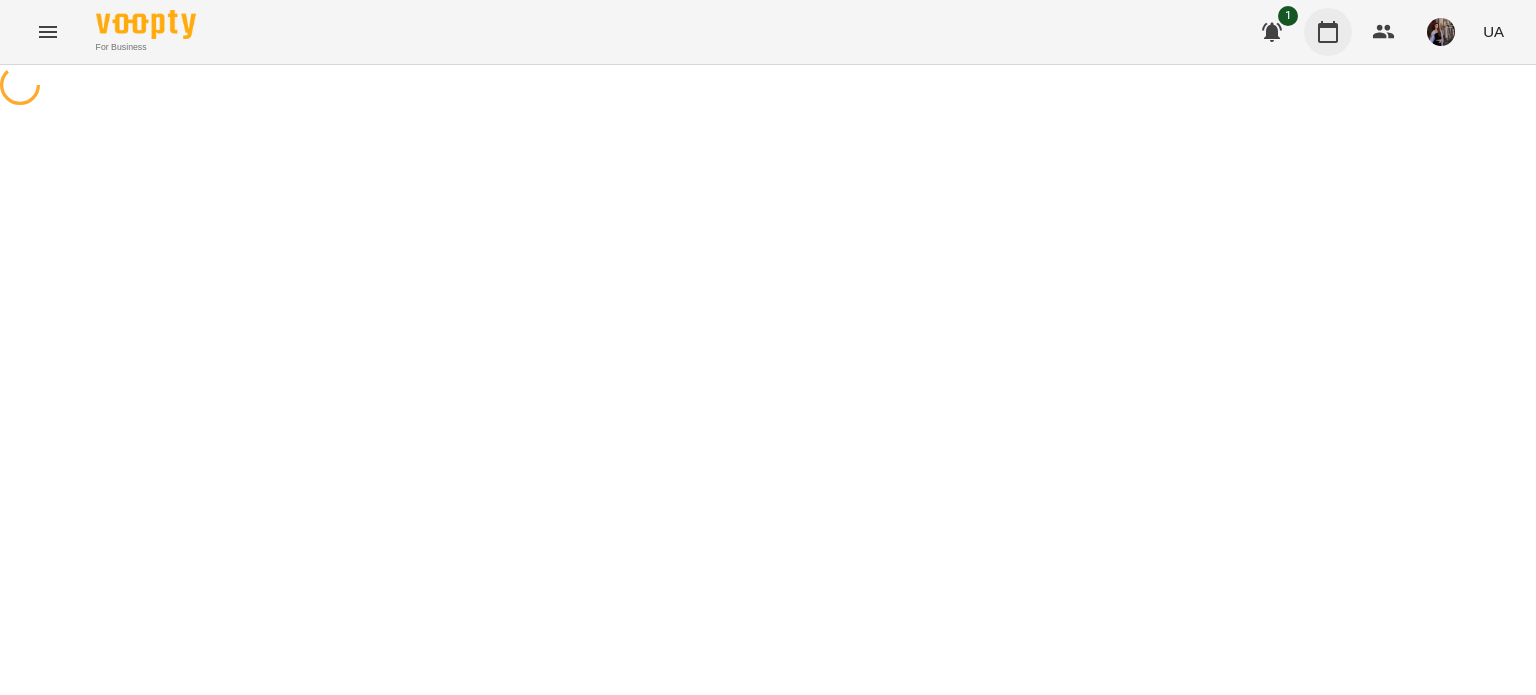 scroll, scrollTop: 0, scrollLeft: 0, axis: both 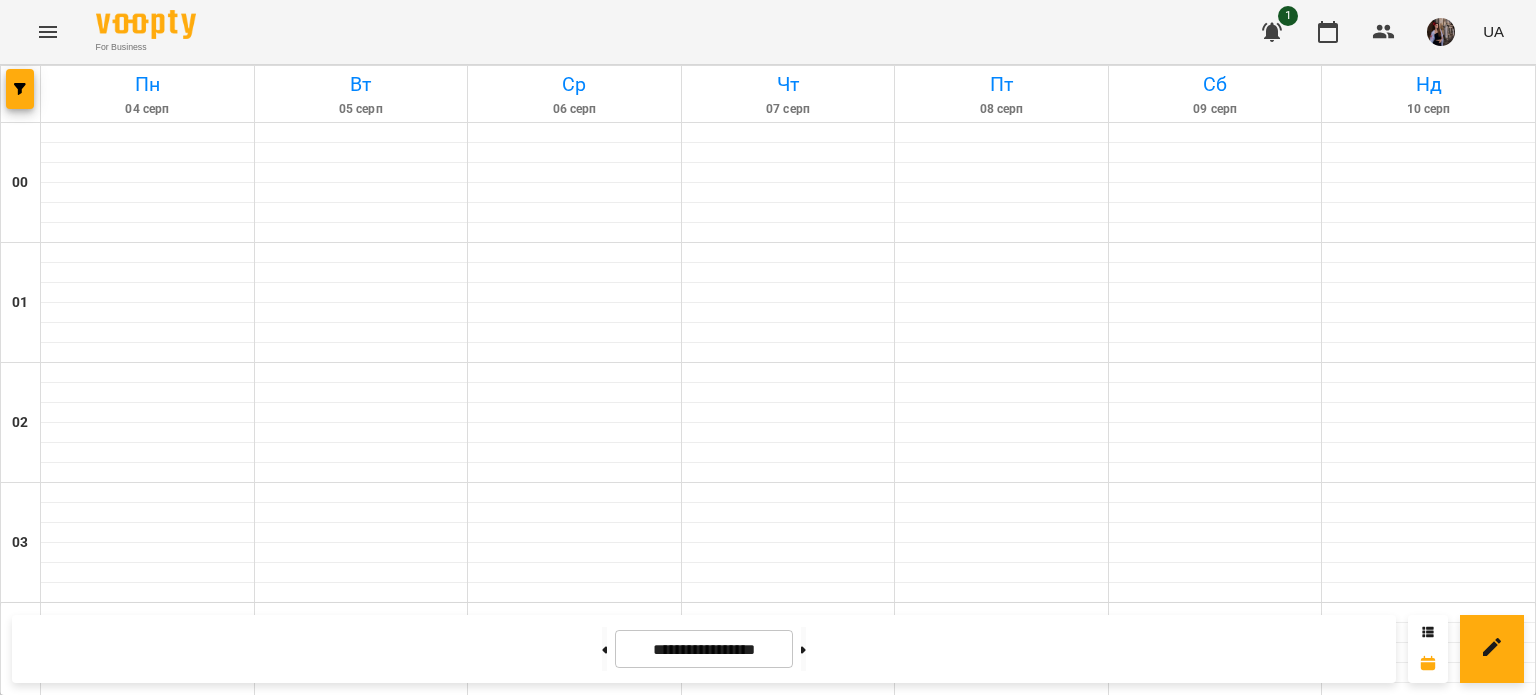 click at bounding box center [147, 1453] 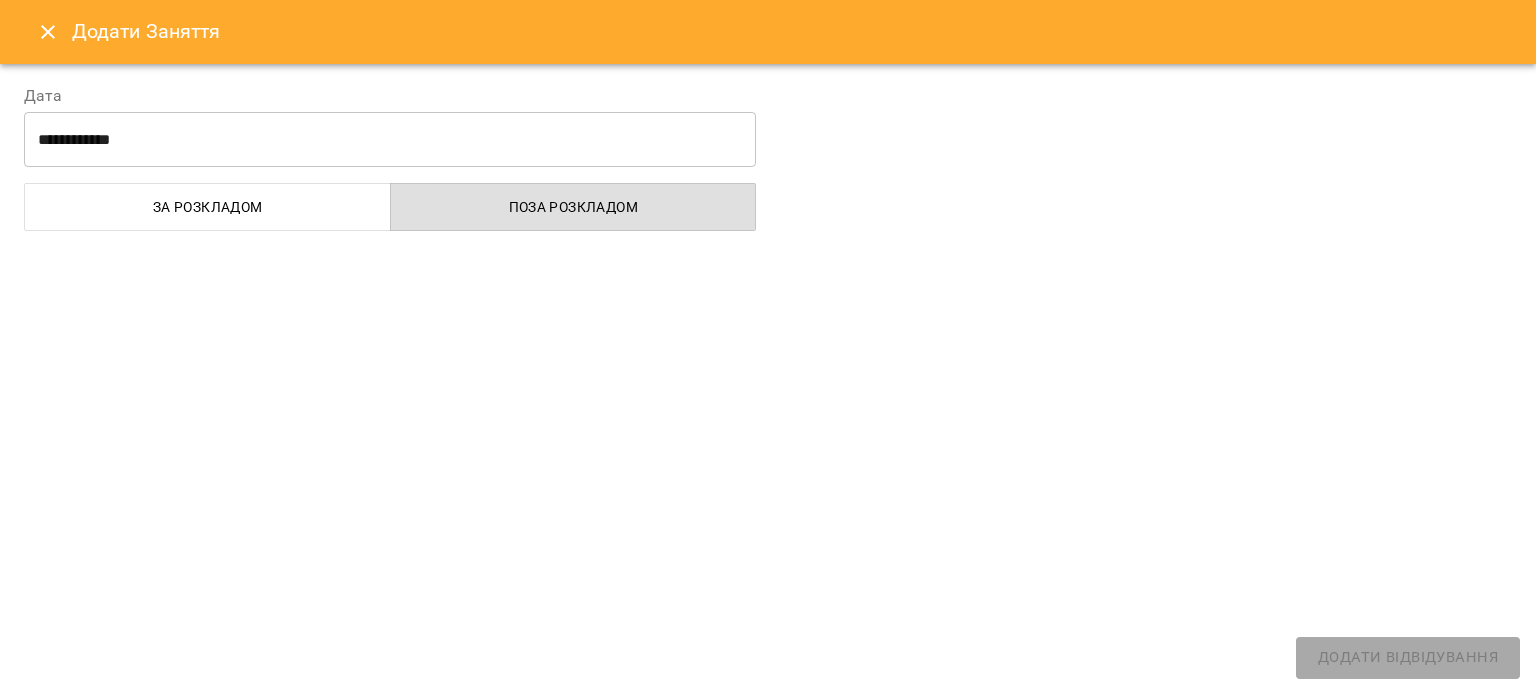 select on "**********" 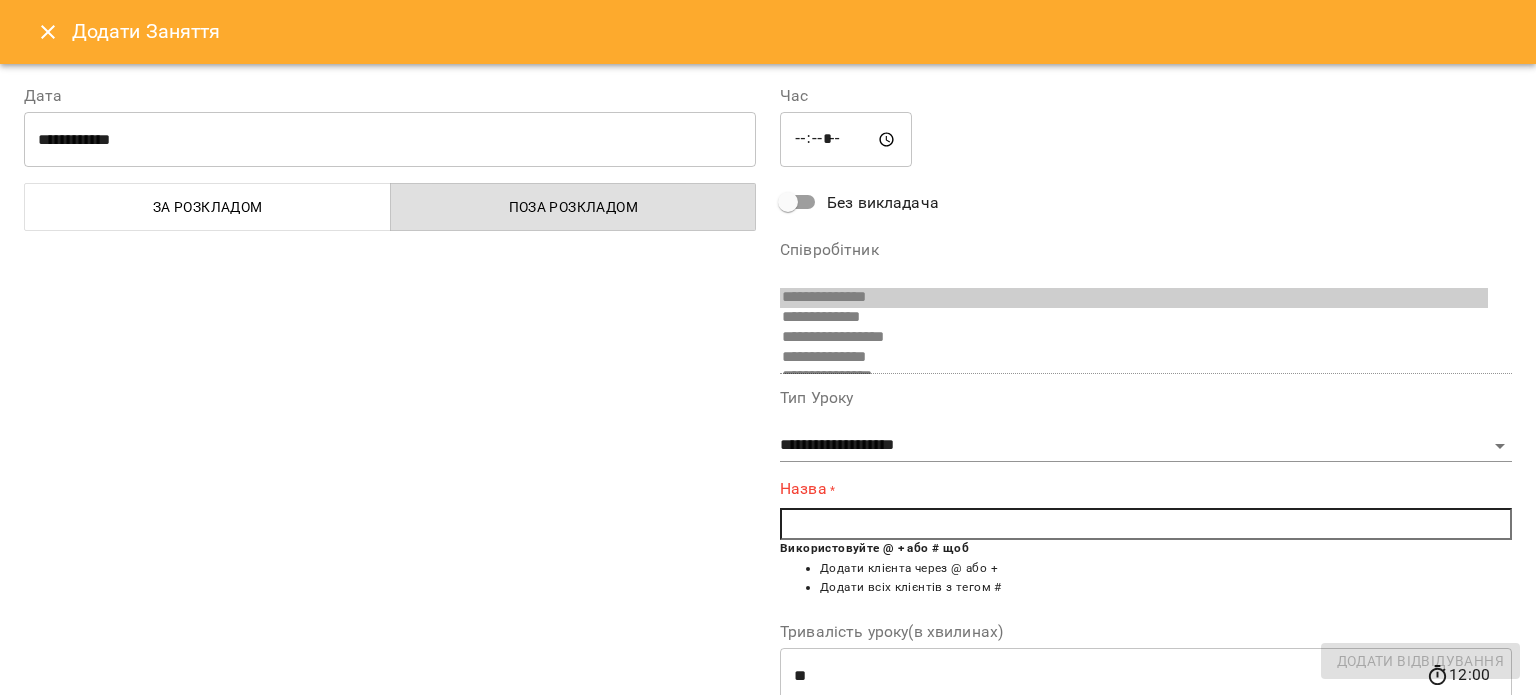 click at bounding box center (1146, 524) 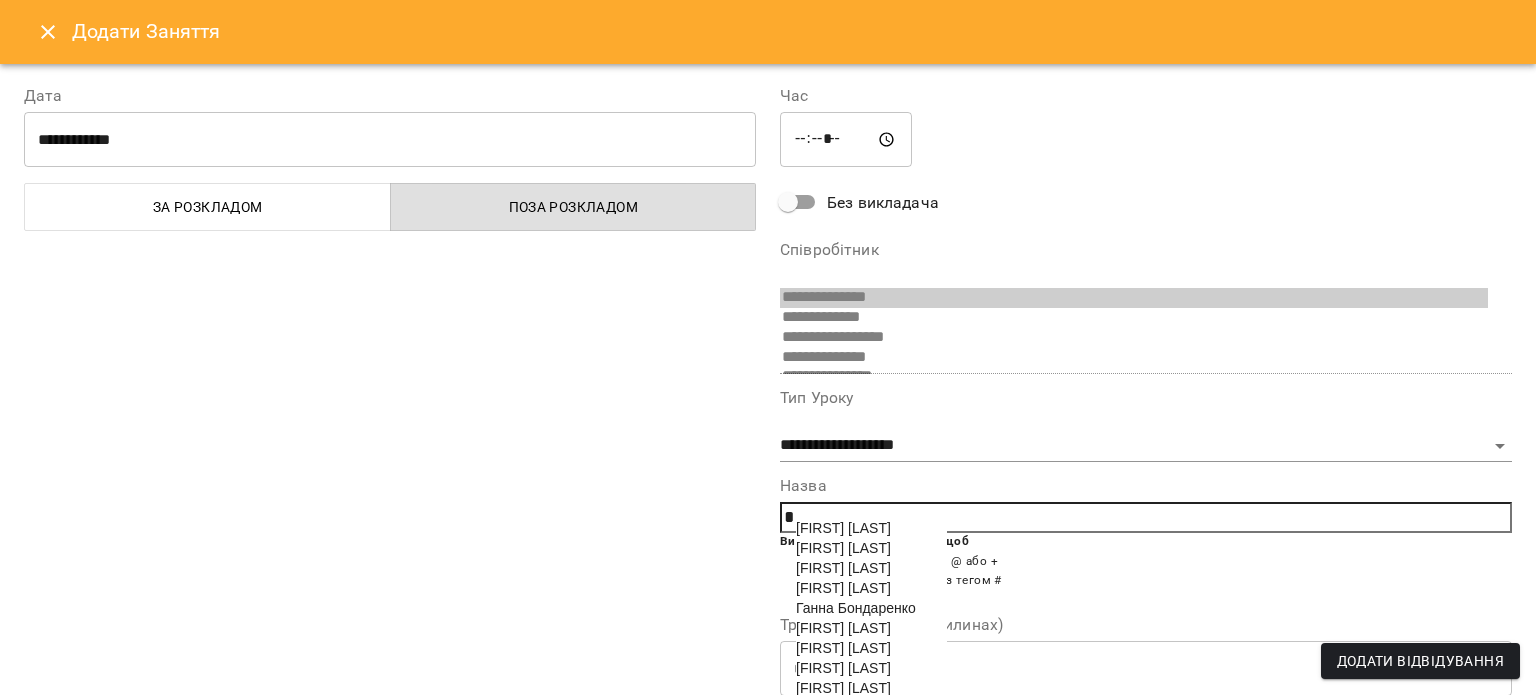 type 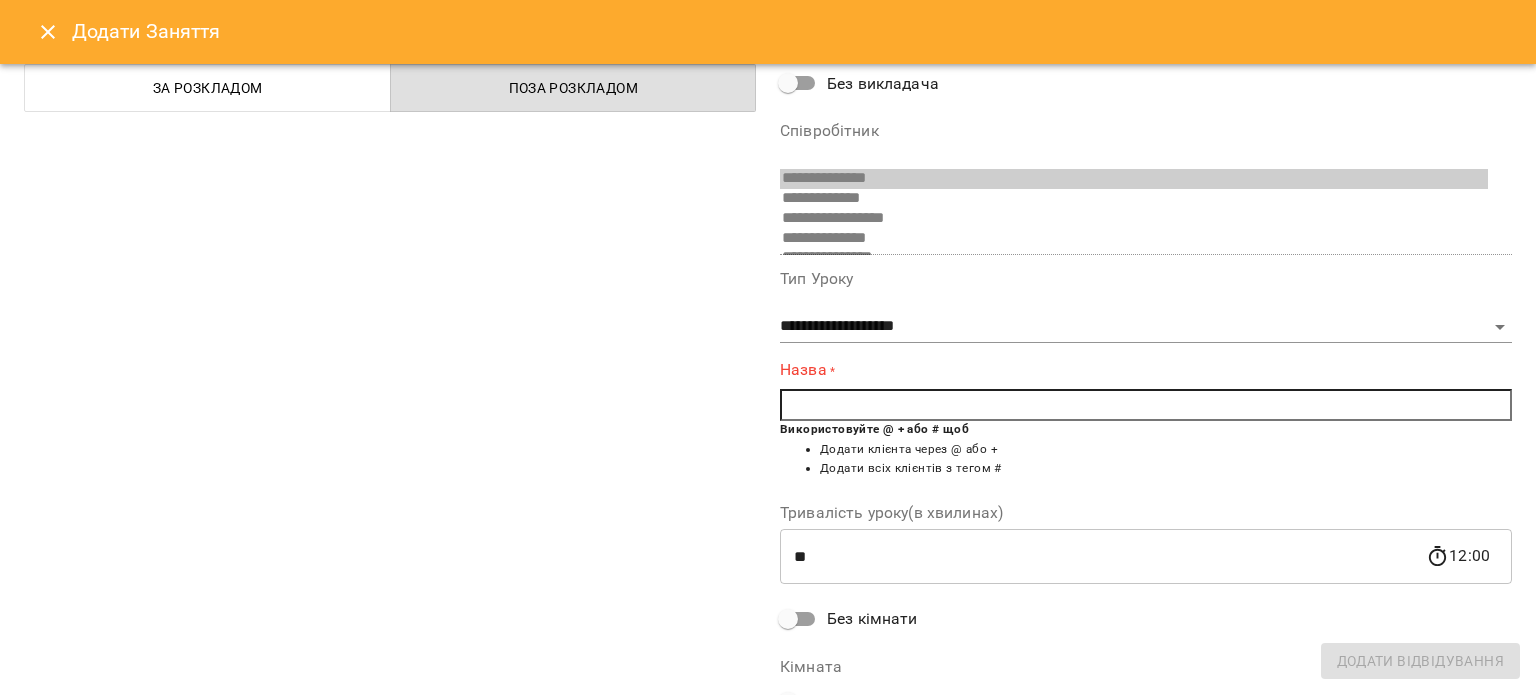 scroll, scrollTop: 120, scrollLeft: 0, axis: vertical 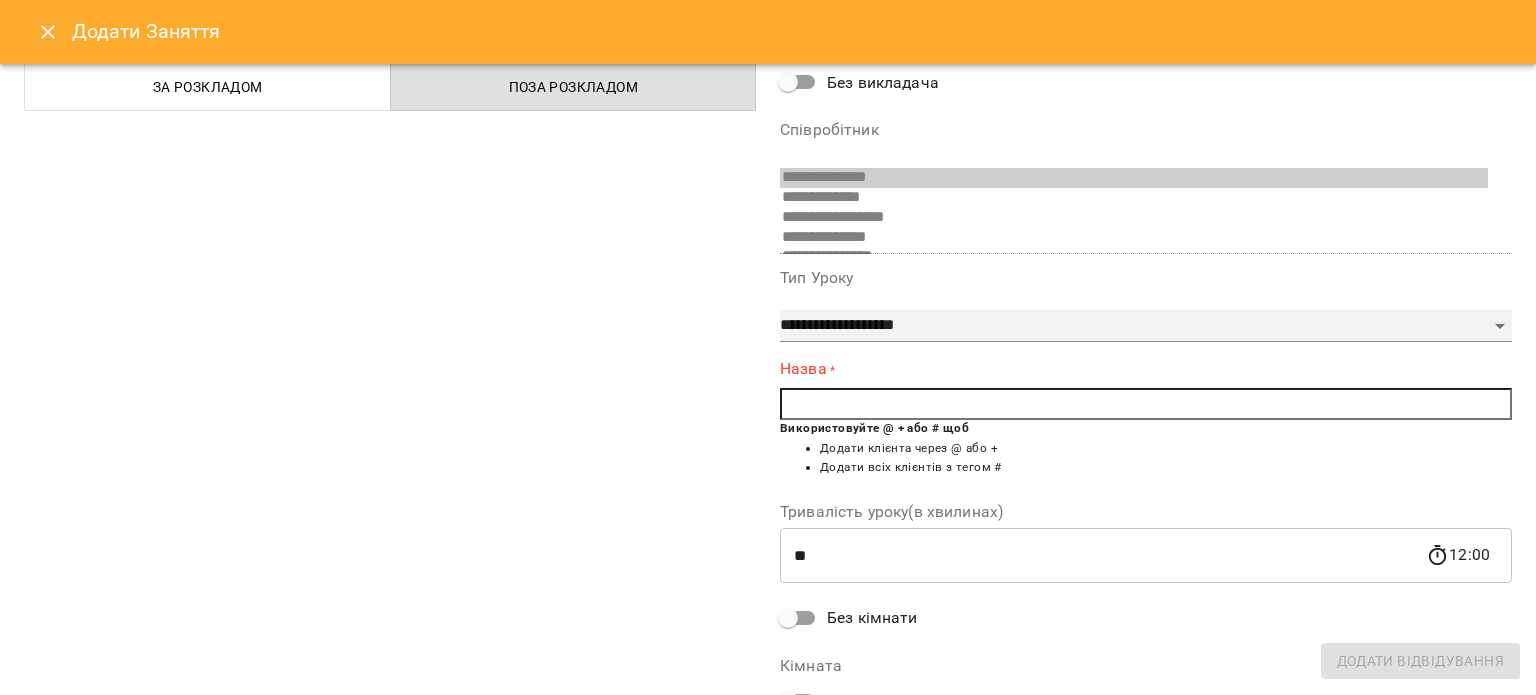 click on "**********" at bounding box center (1146, 326) 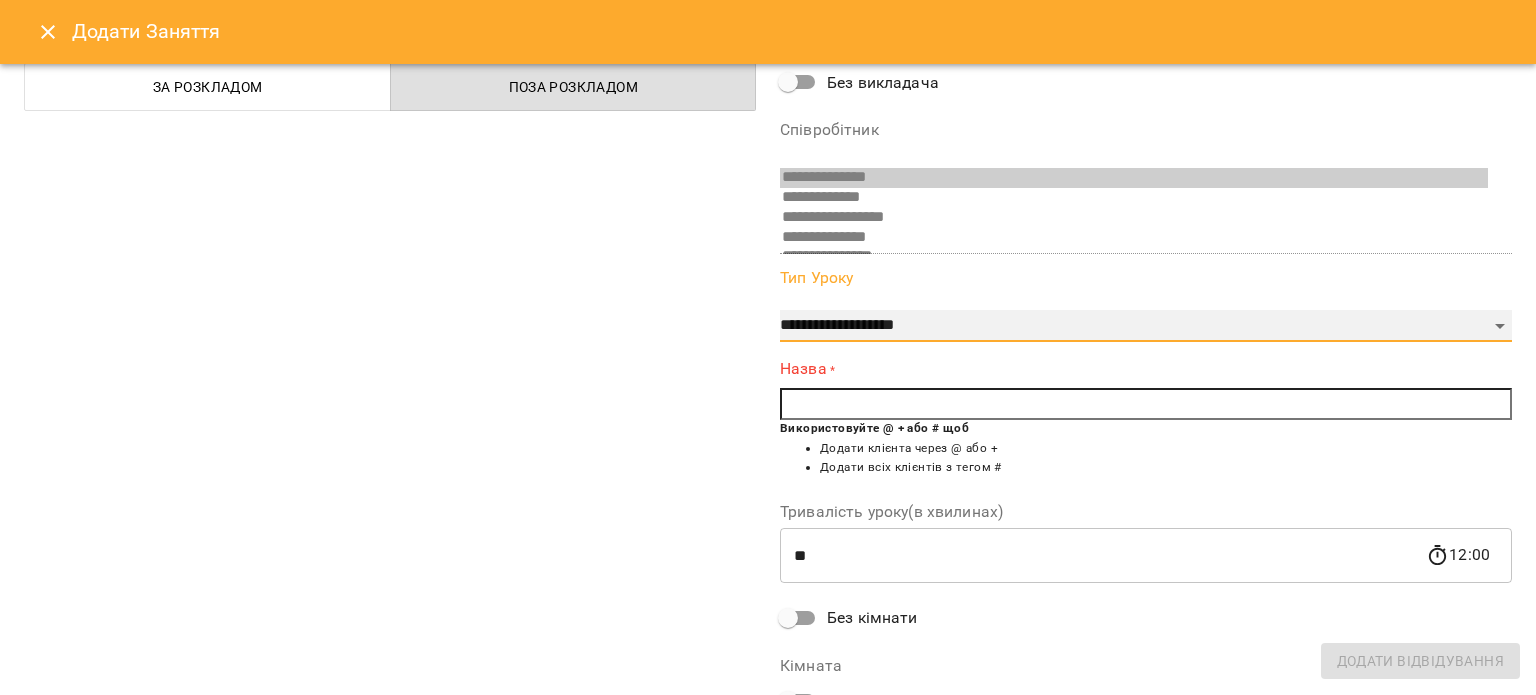 select on "**********" 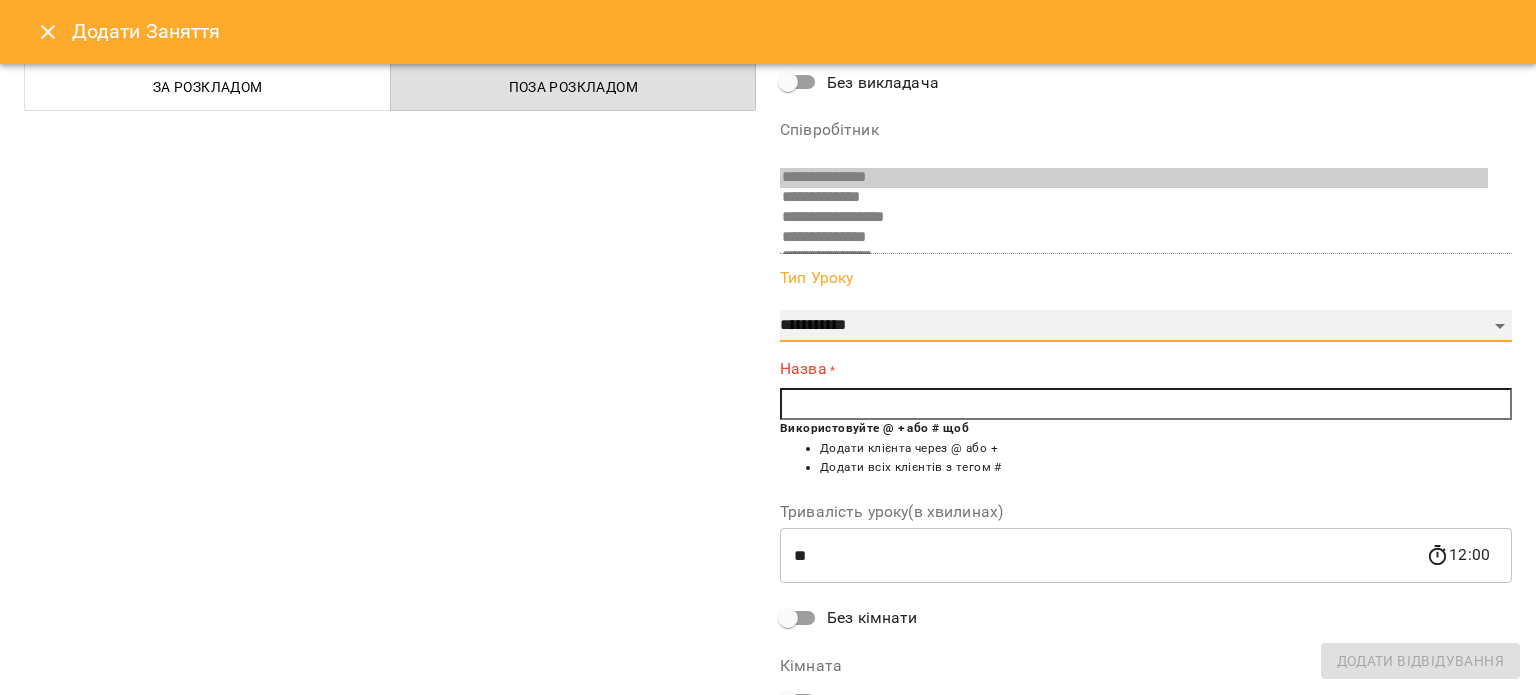 click on "**********" at bounding box center (1146, 326) 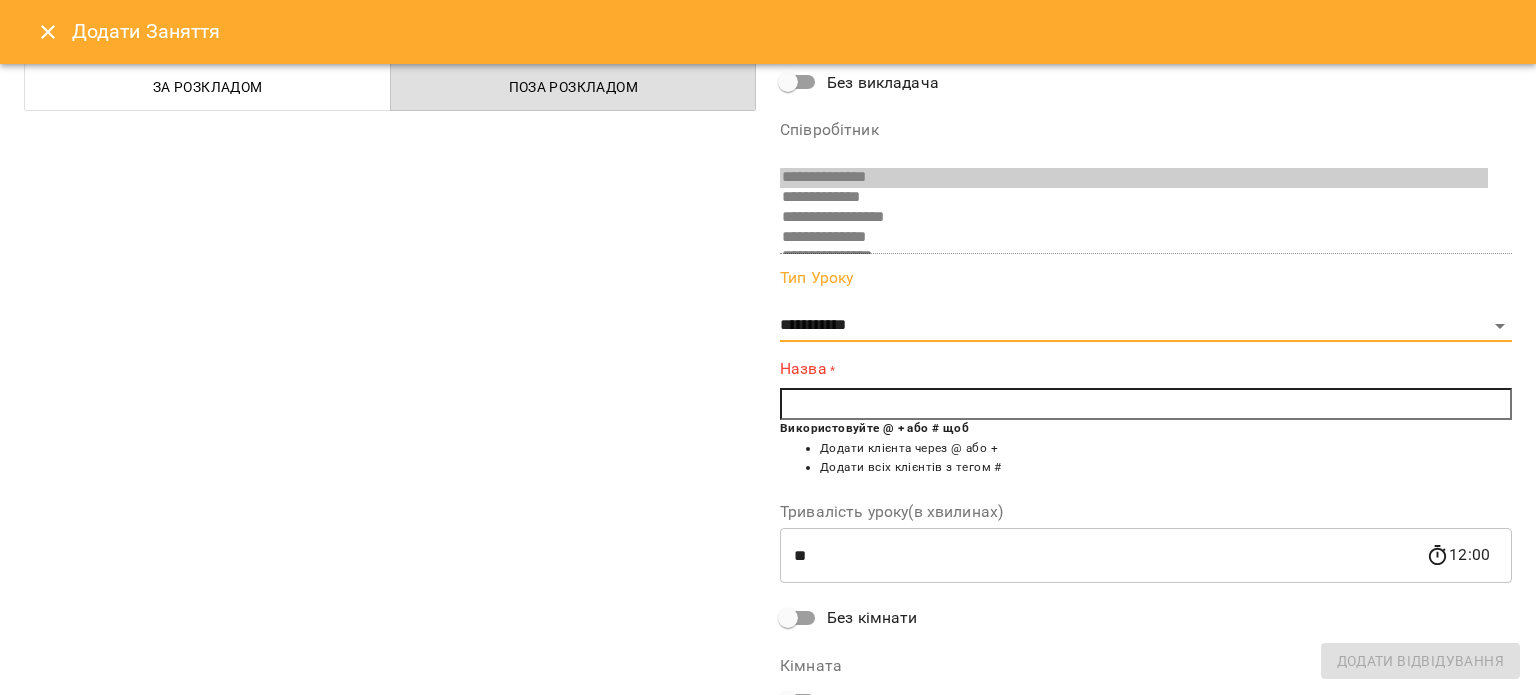 click at bounding box center (1146, 404) 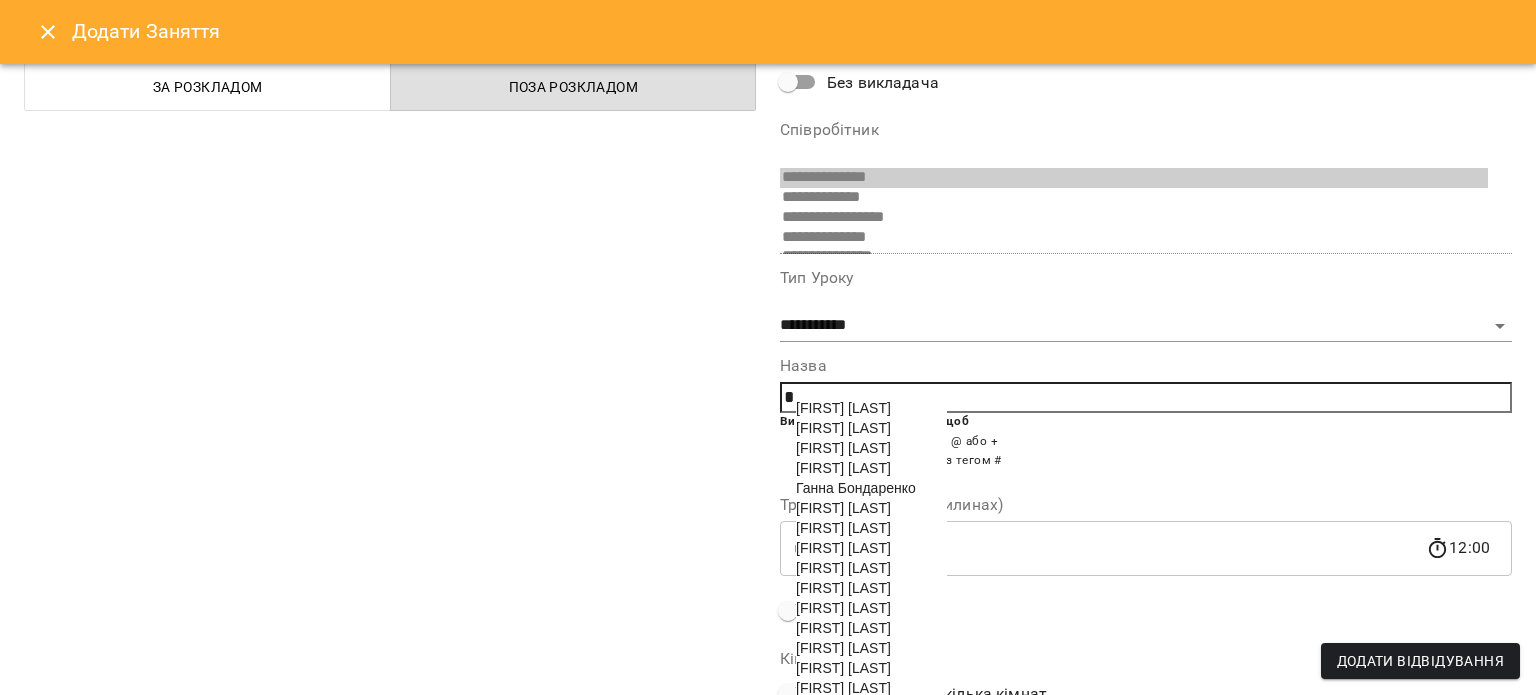 click on "[FIRST] [LAST]" at bounding box center (843, 448) 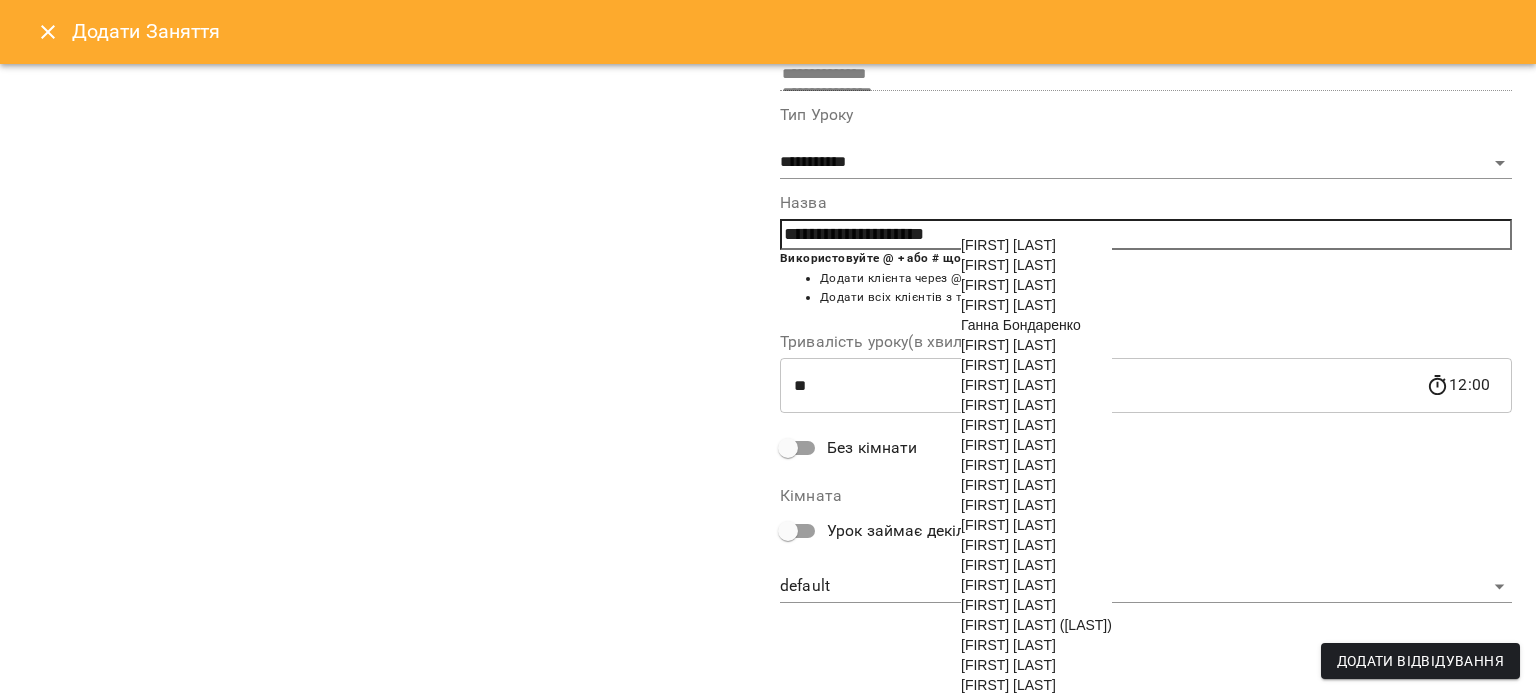 scroll, scrollTop: 348, scrollLeft: 0, axis: vertical 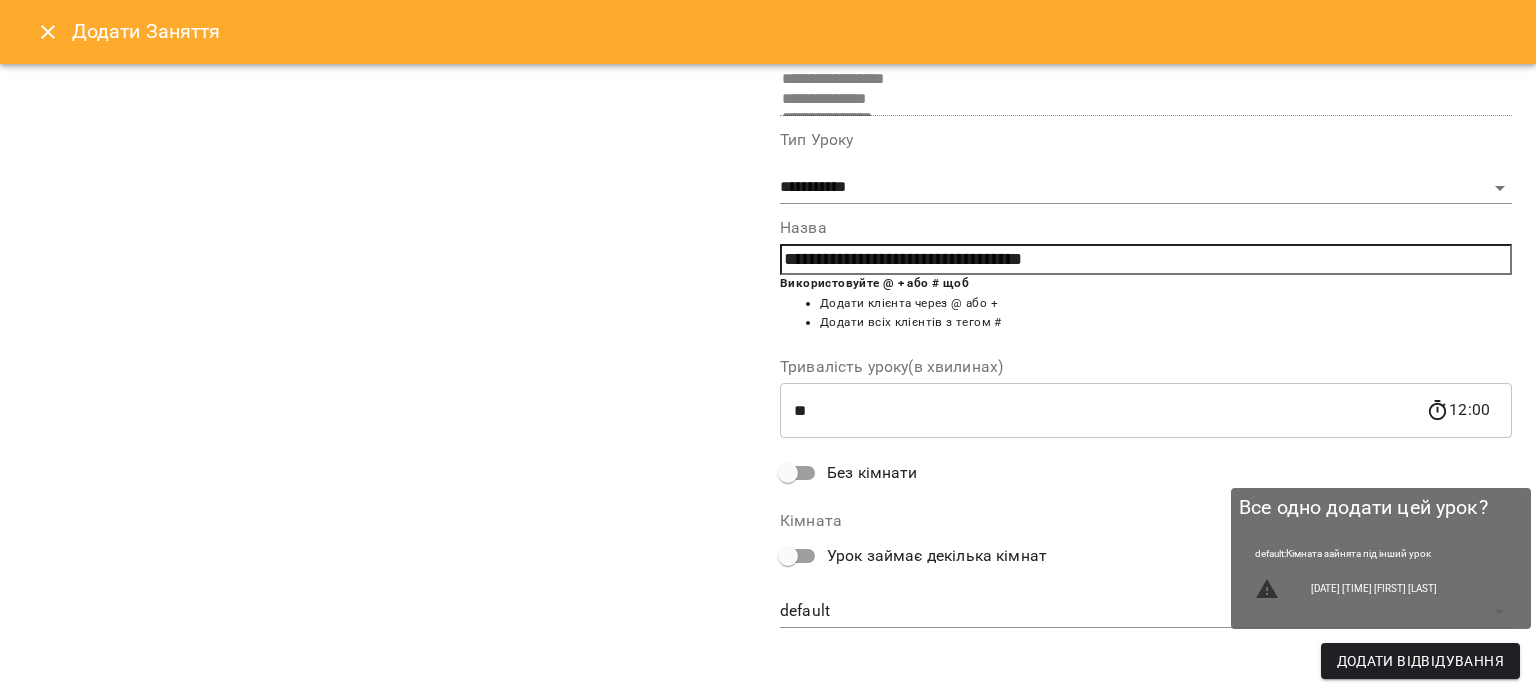 click on "Додати Відвідування" at bounding box center (1420, 661) 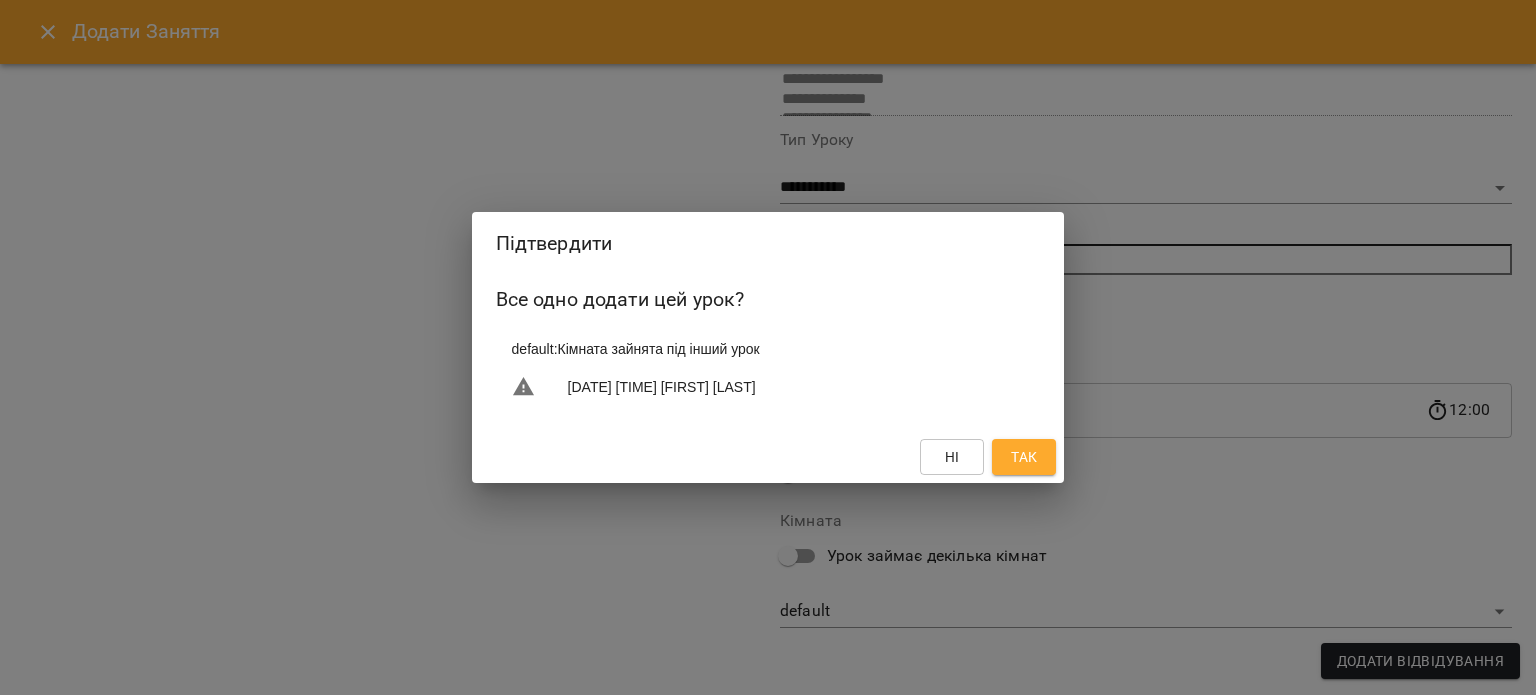 click on "Так" at bounding box center (1024, 457) 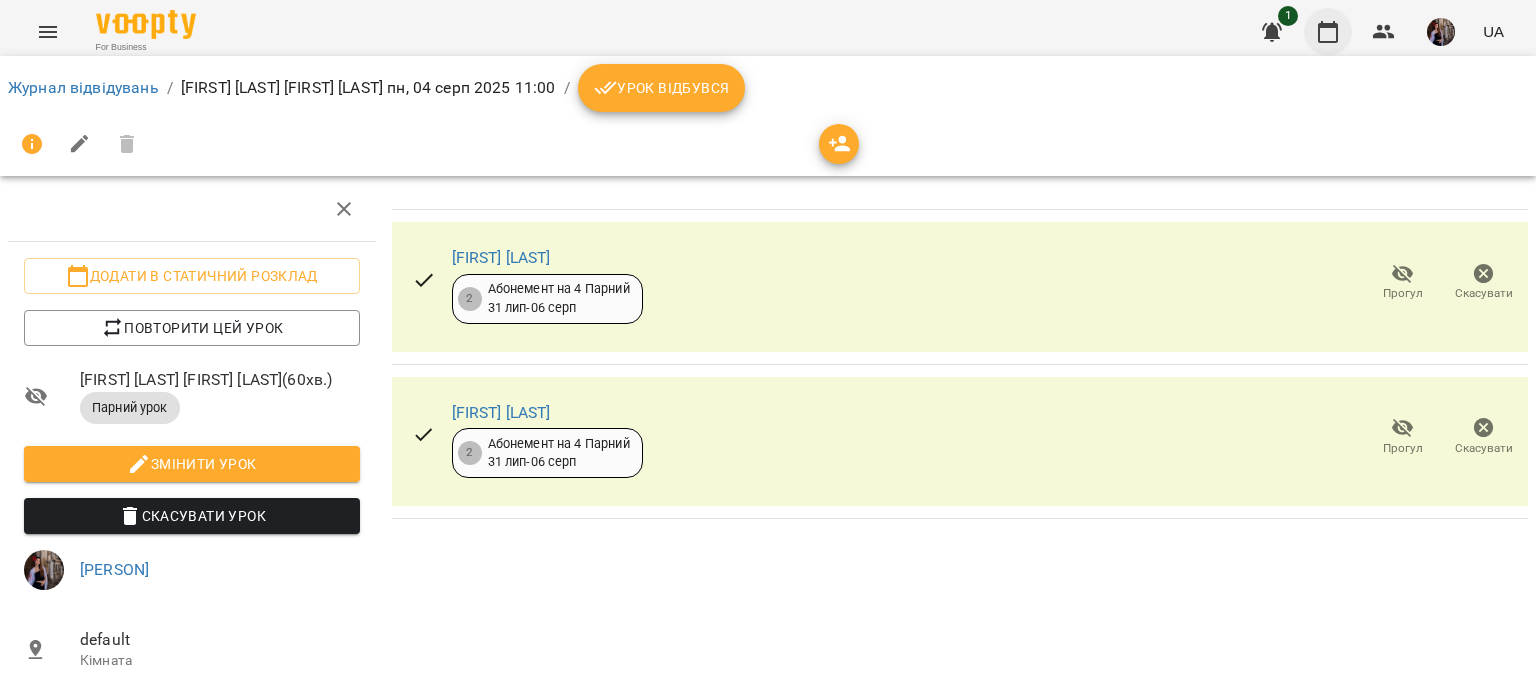 click 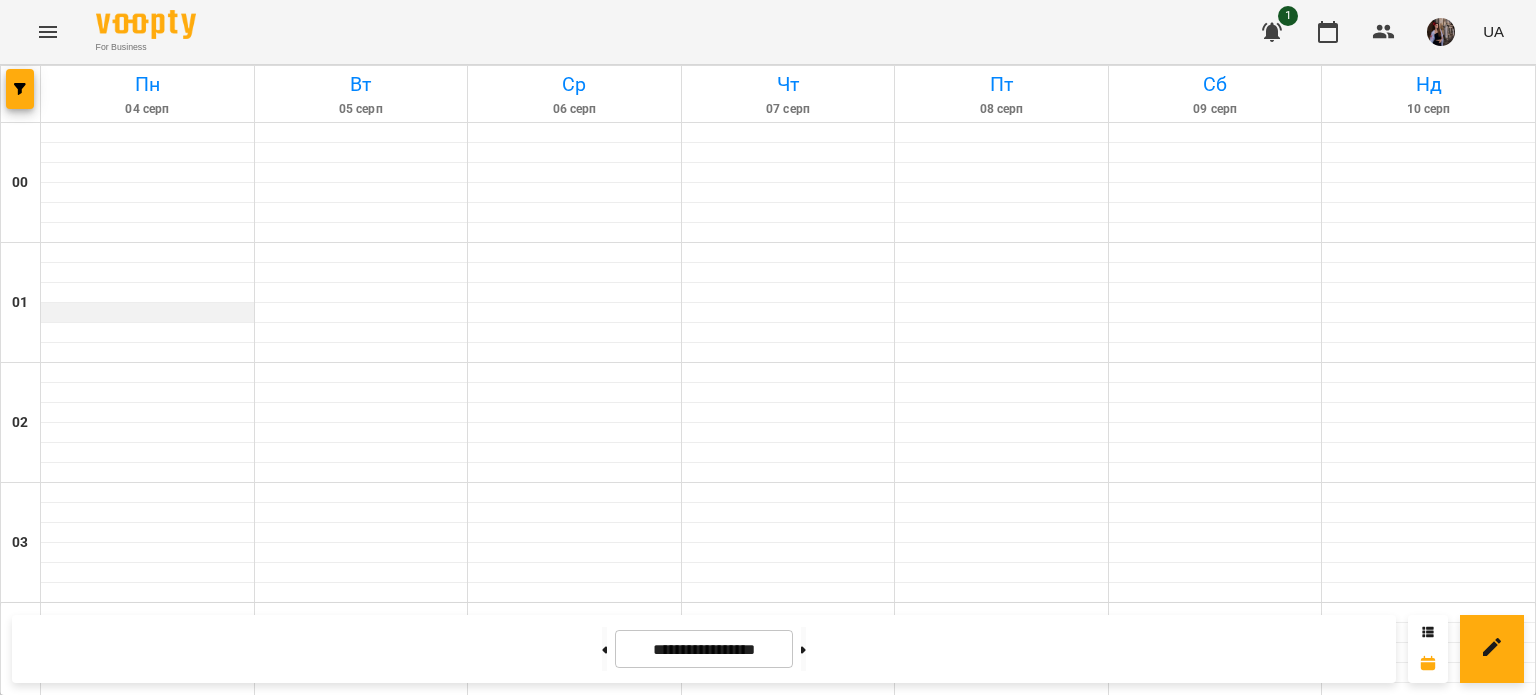click on "Парний урок" at bounding box center [147, 1530] 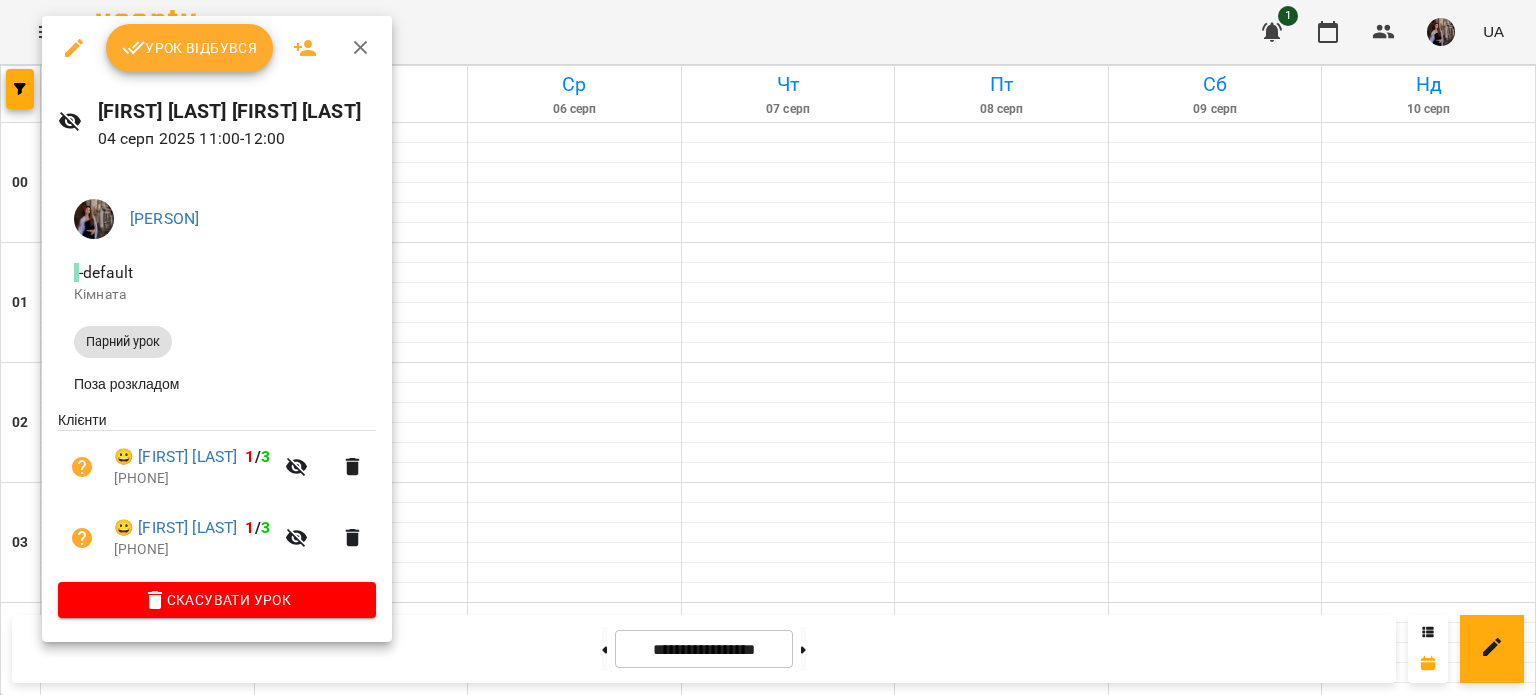 click on "Урок відбувся" at bounding box center (190, 48) 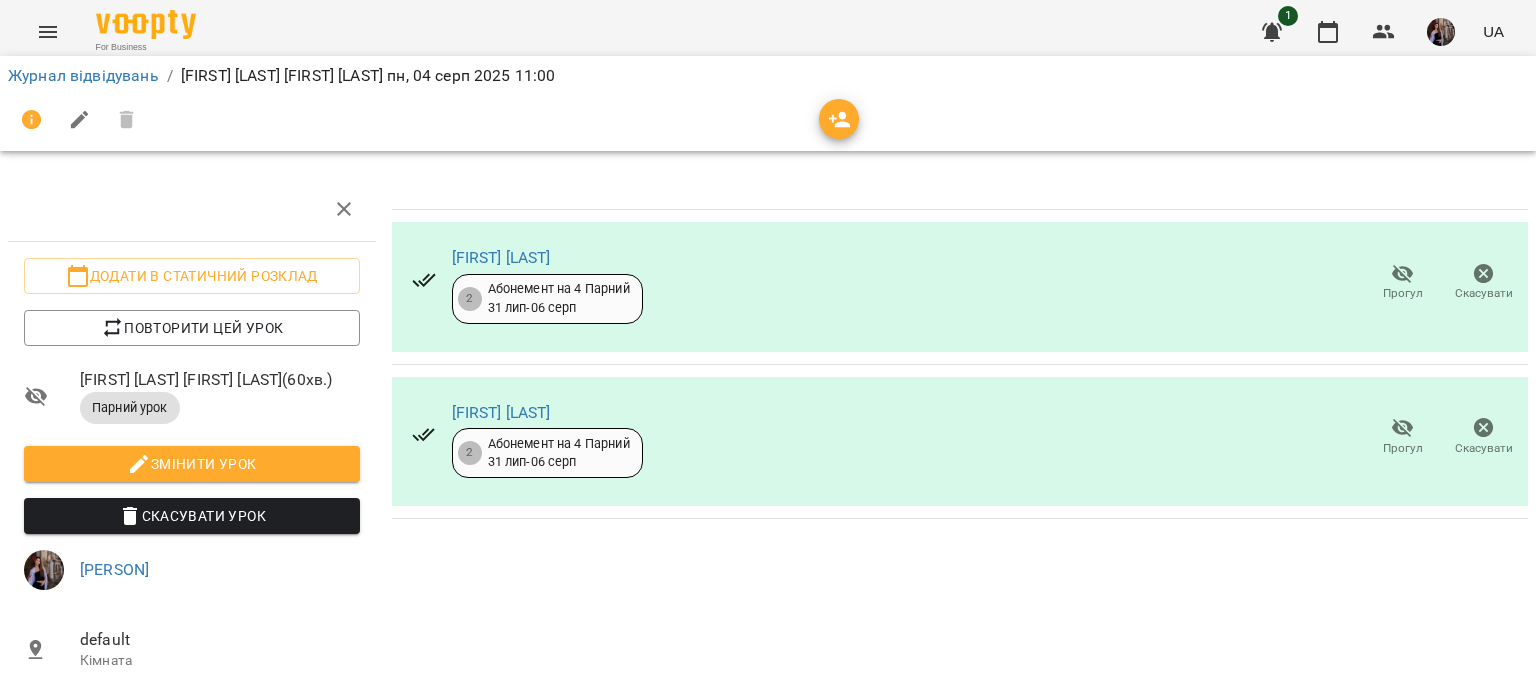click 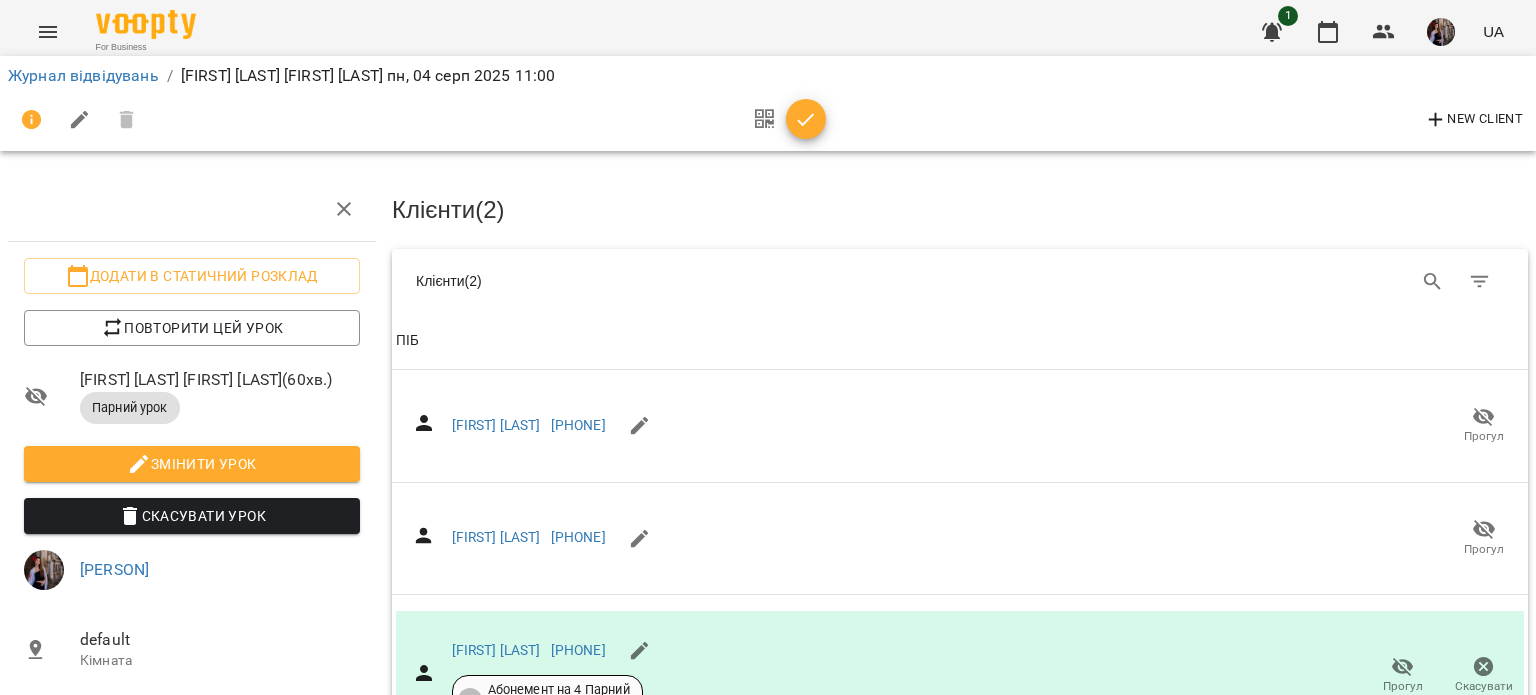click at bounding box center [1441, 32] 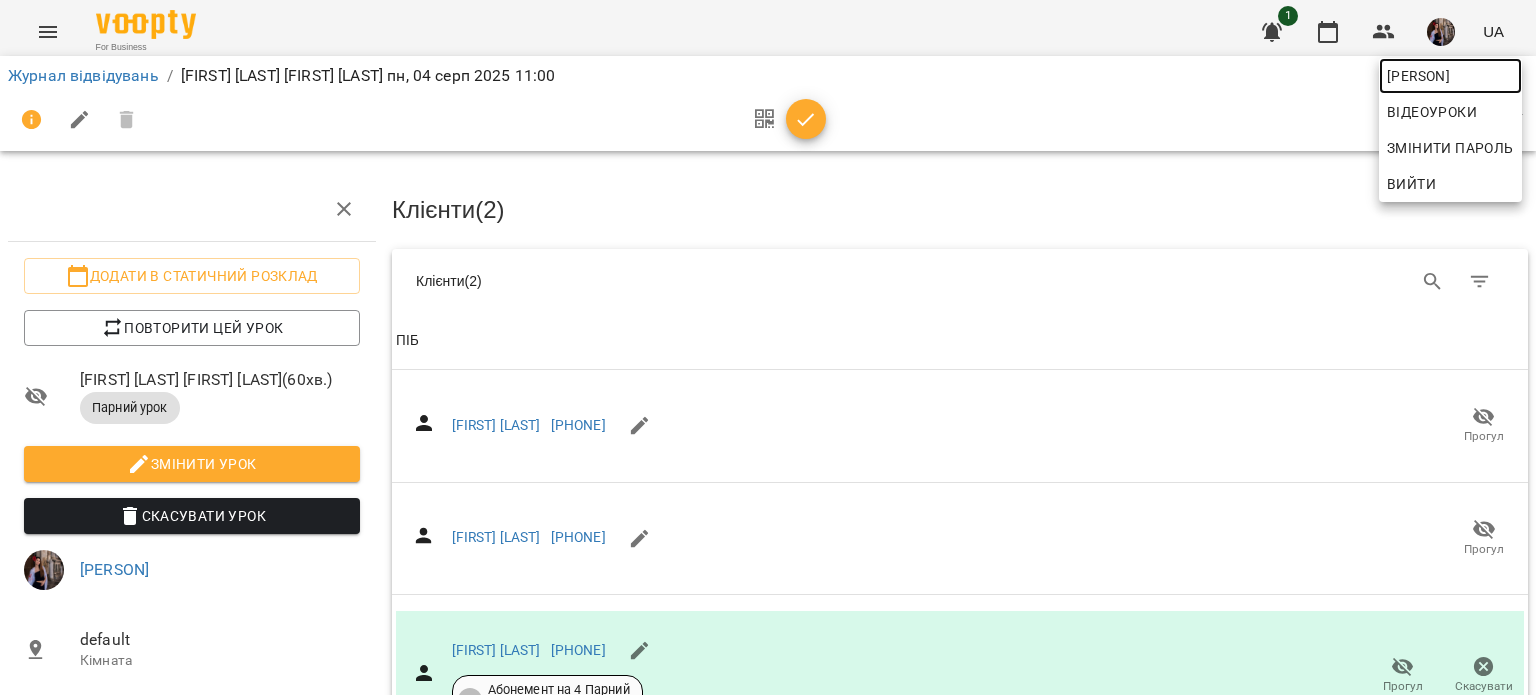click on "[PERSON]" at bounding box center [1450, 76] 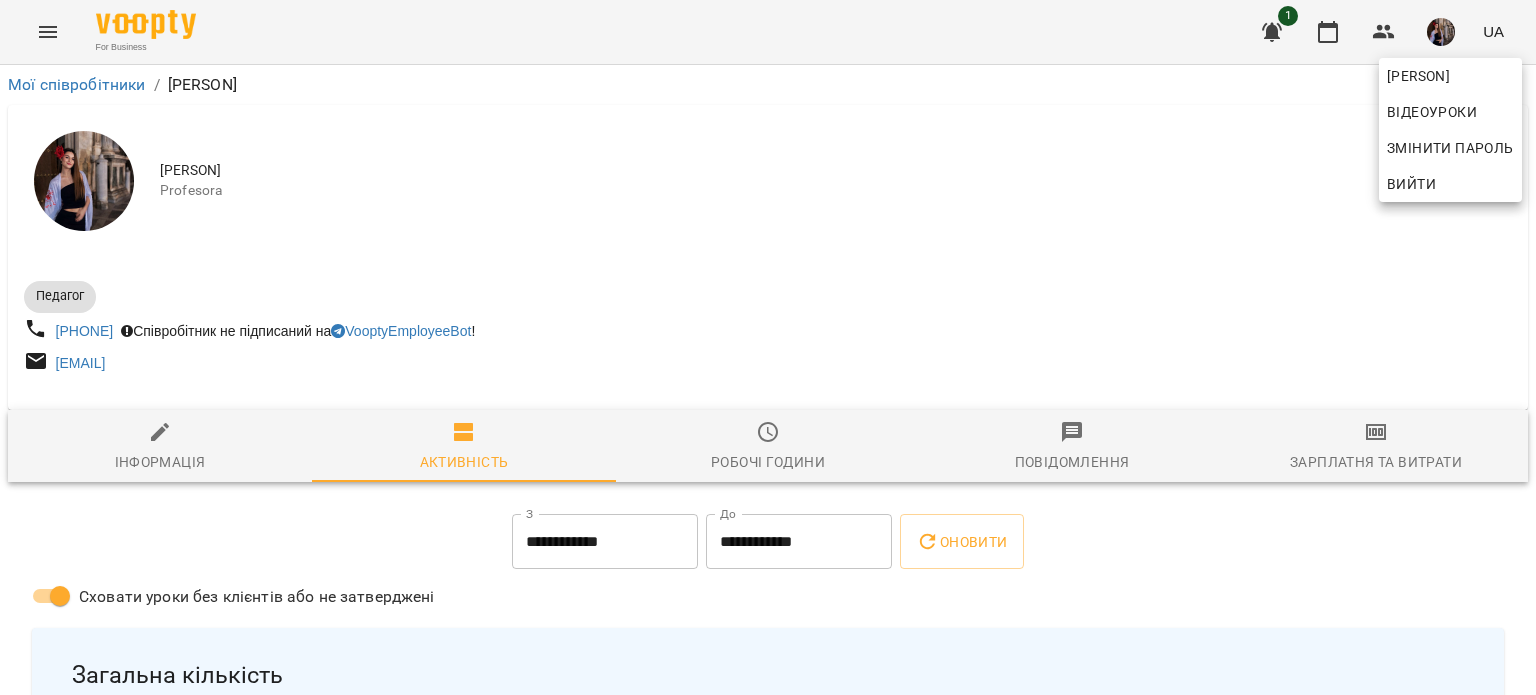click at bounding box center [768, 347] 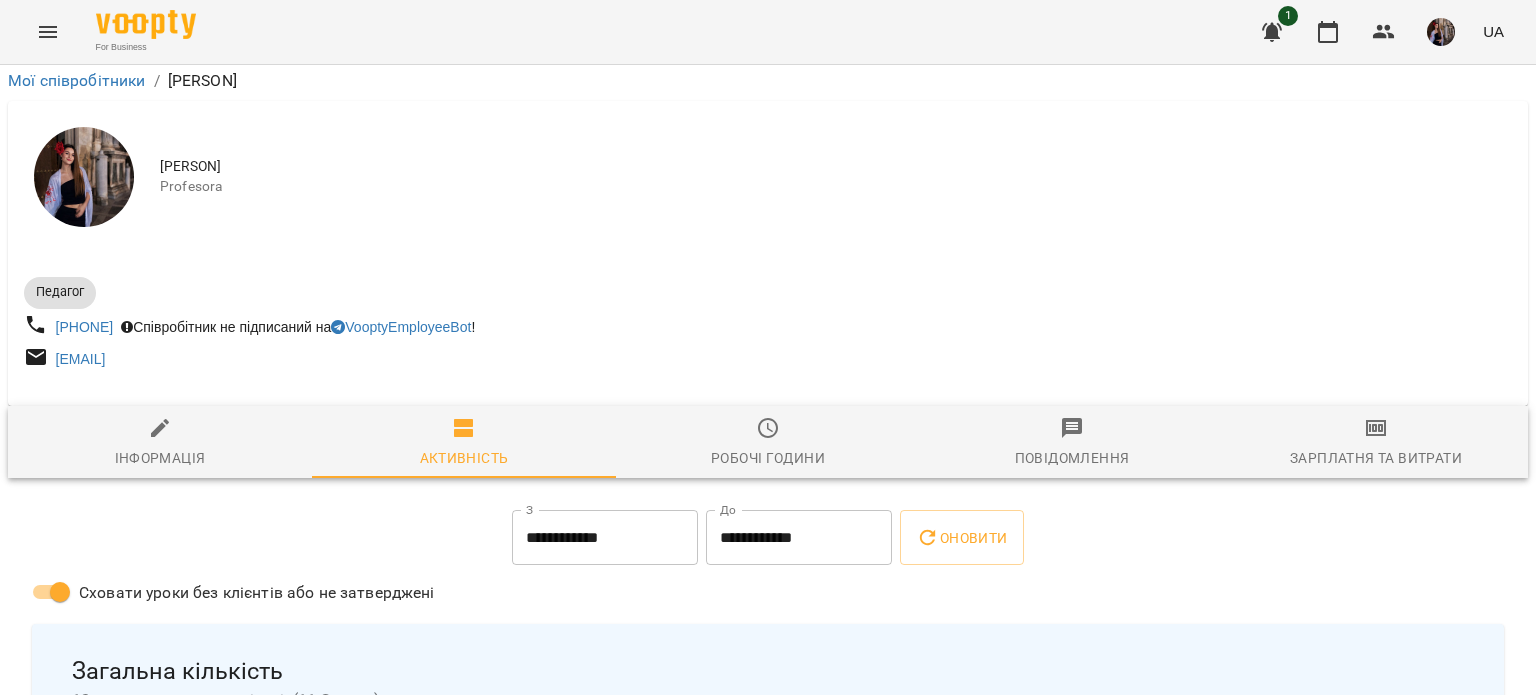 scroll, scrollTop: 603, scrollLeft: 0, axis: vertical 